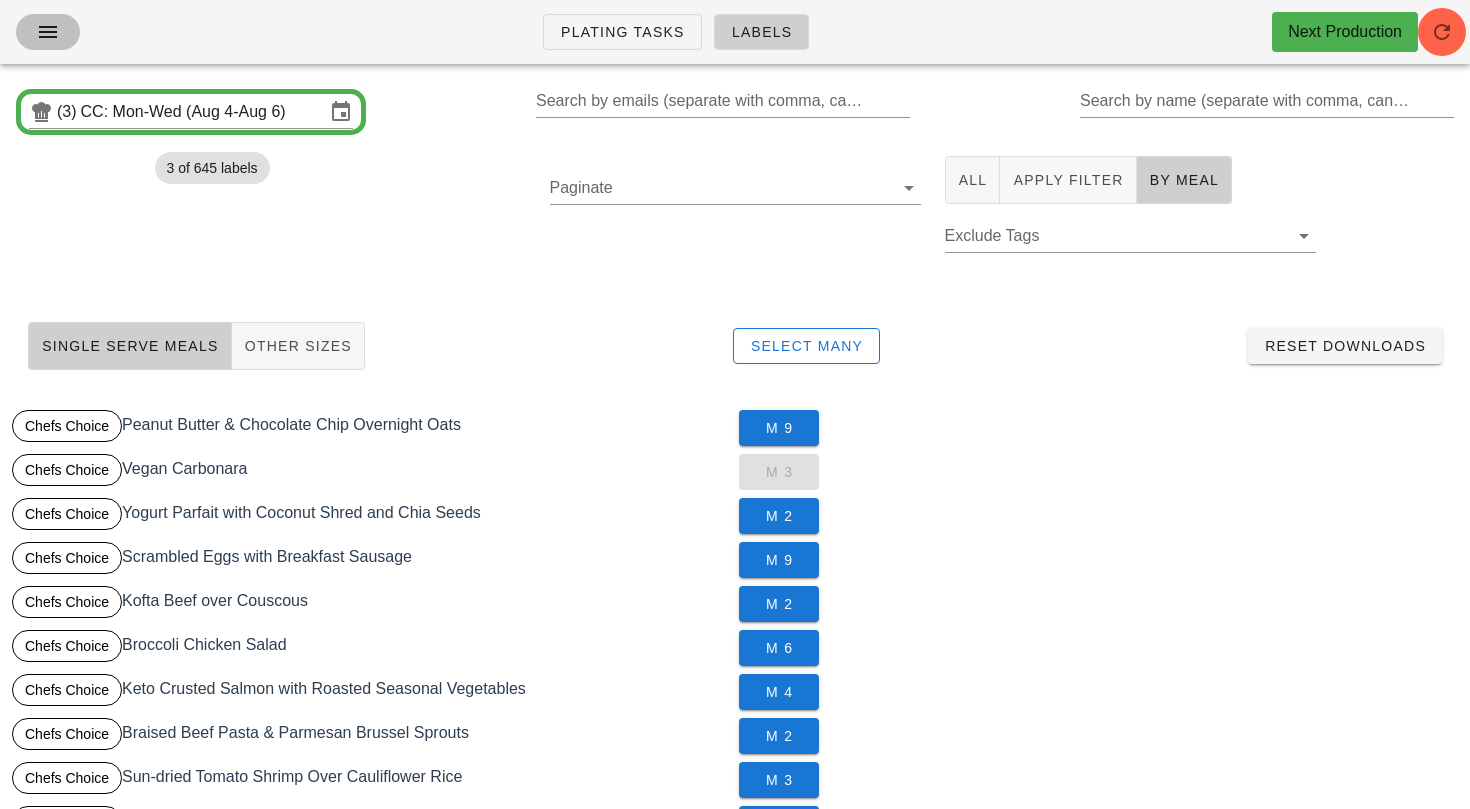 click at bounding box center [48, 32] 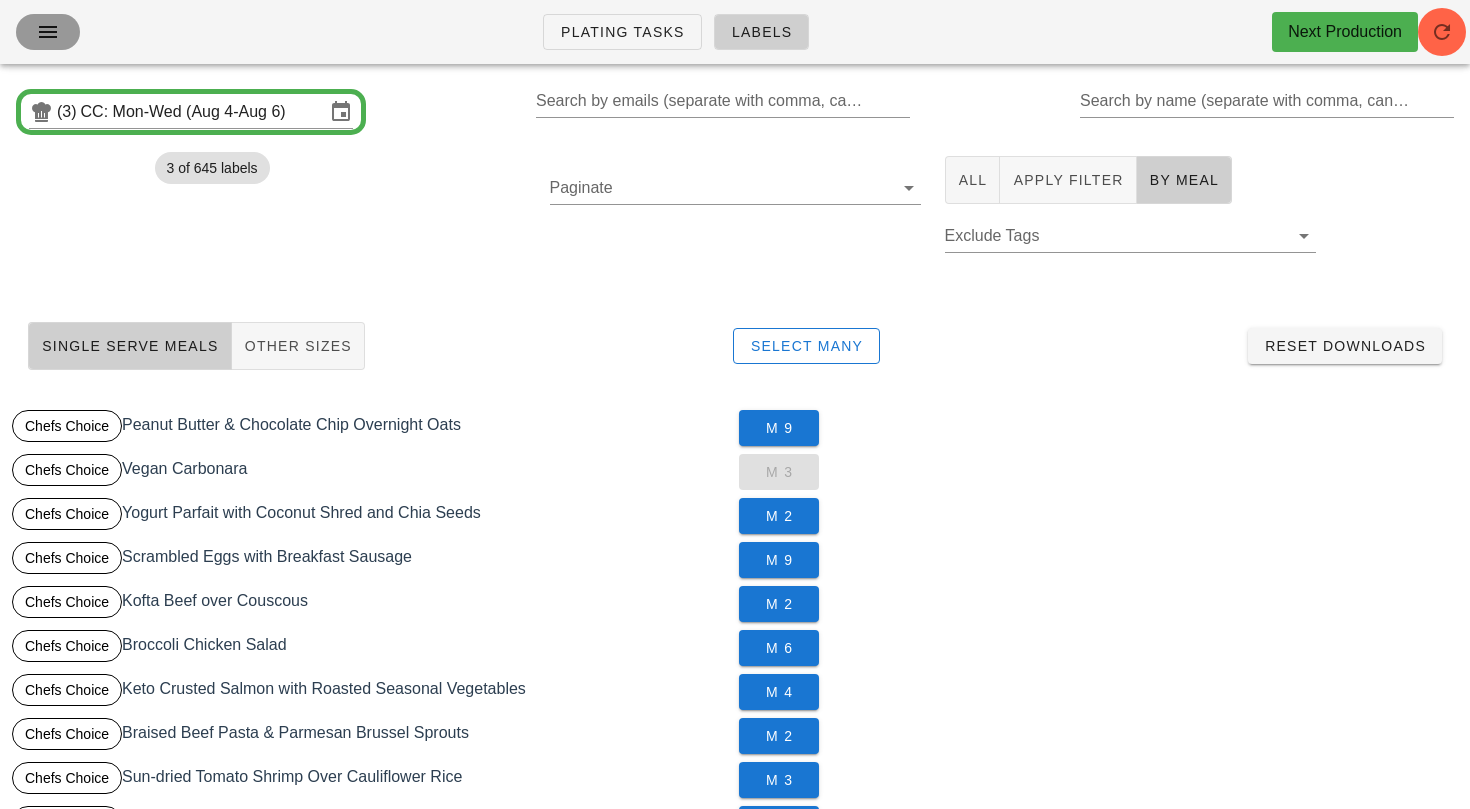 scroll, scrollTop: 148, scrollLeft: 0, axis: vertical 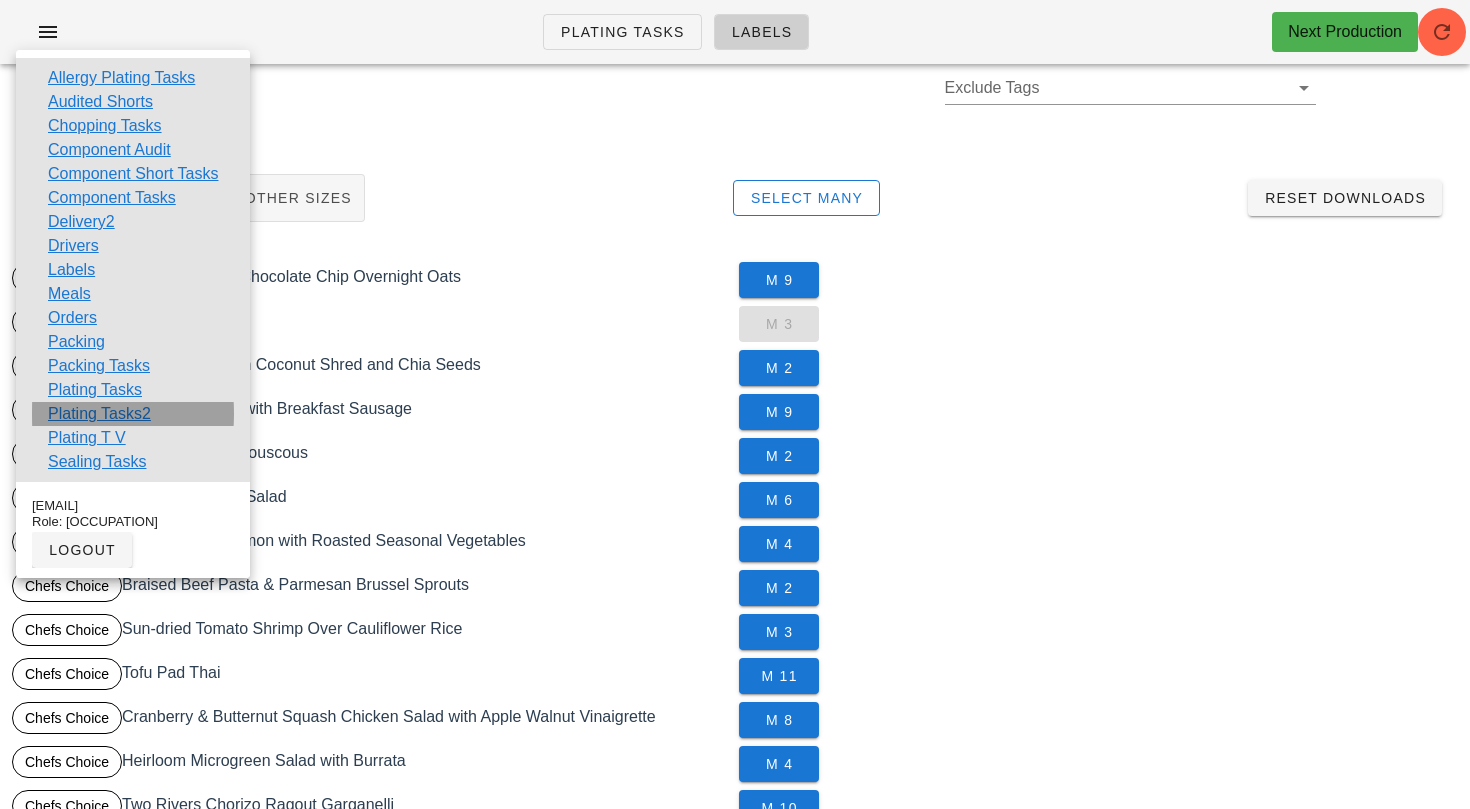 click on "Plating Tasks2" at bounding box center [99, 414] 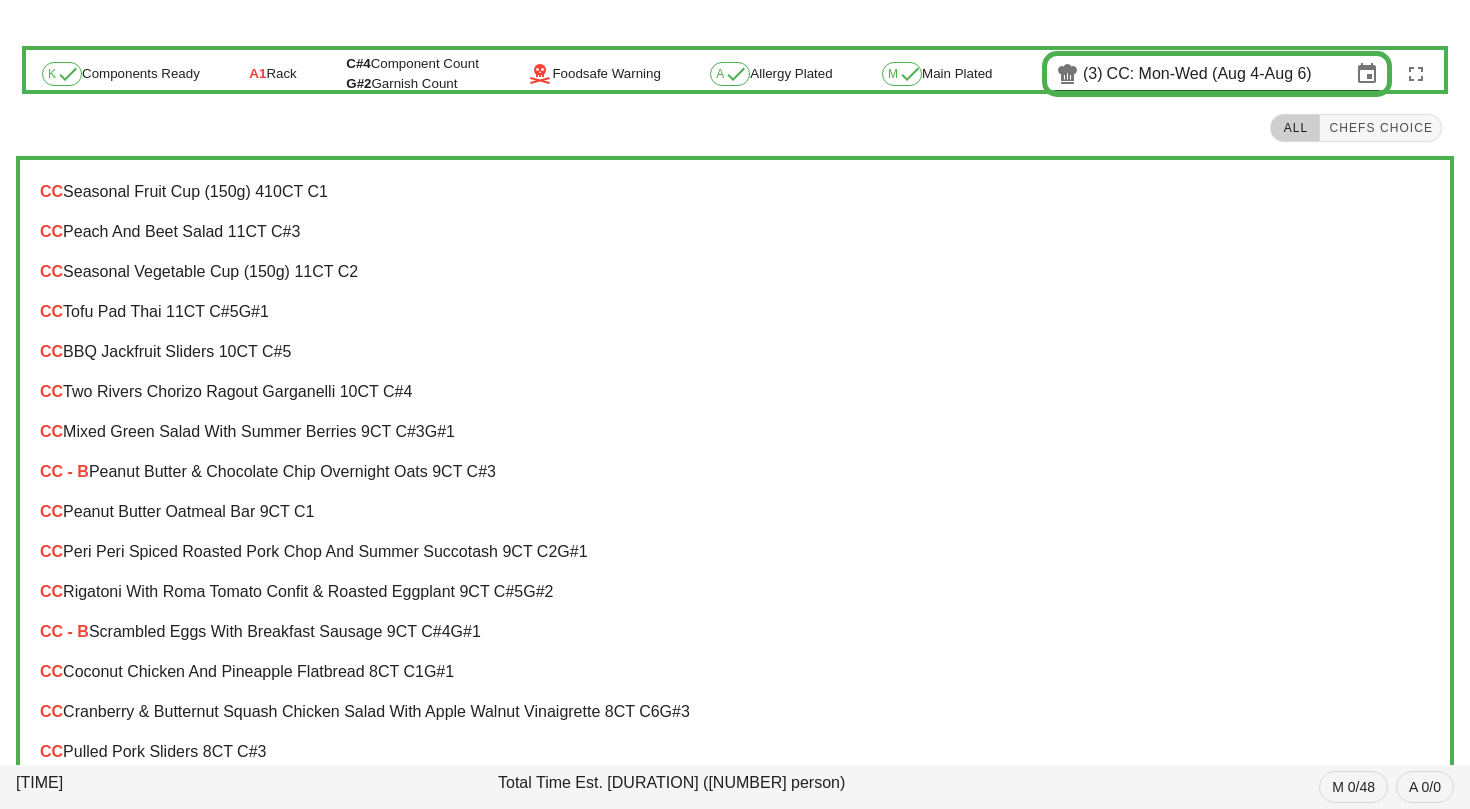 scroll, scrollTop: 0, scrollLeft: 0, axis: both 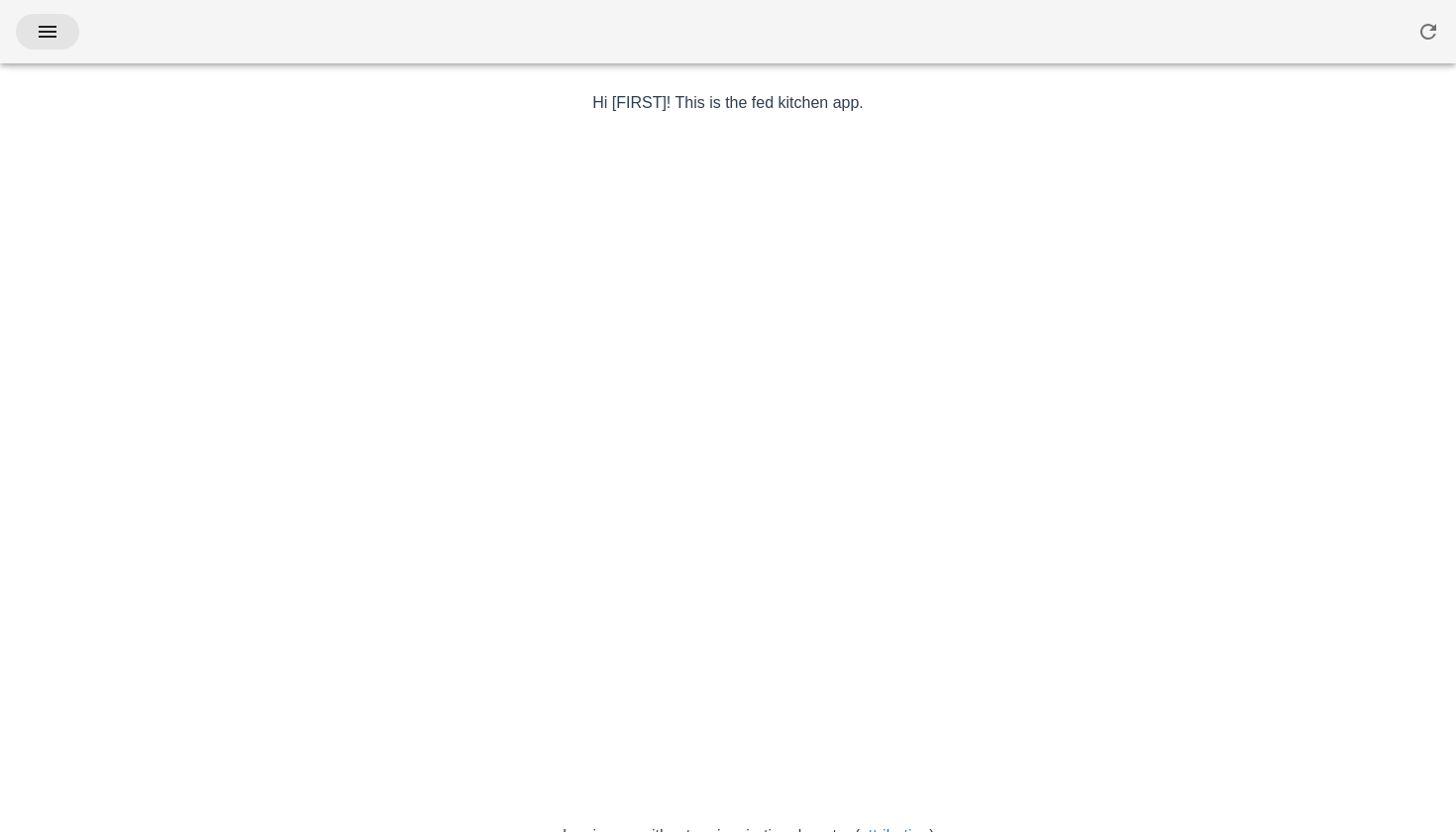 click at bounding box center (48, 32) 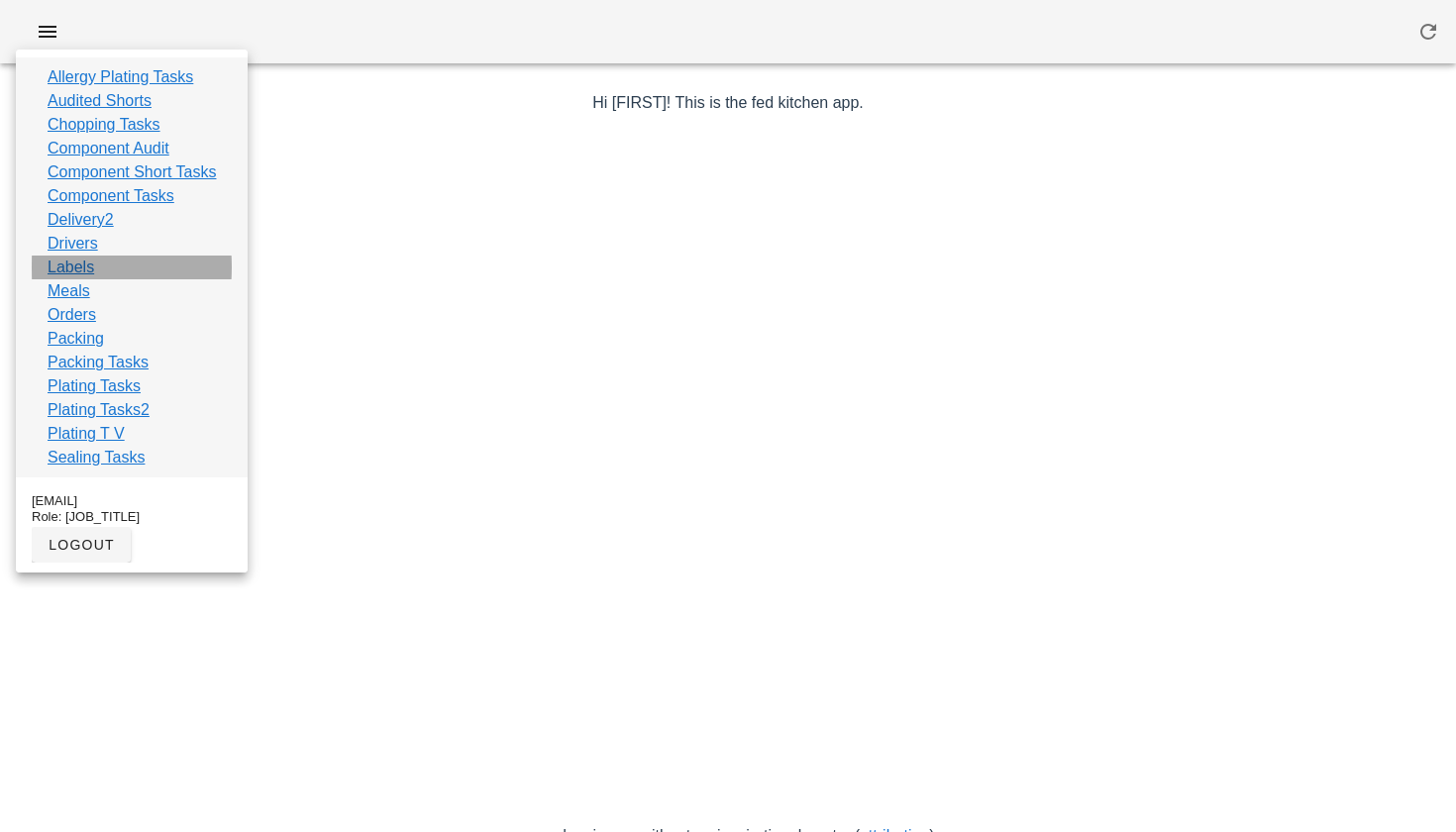 click on "Labels" at bounding box center [70, 267] 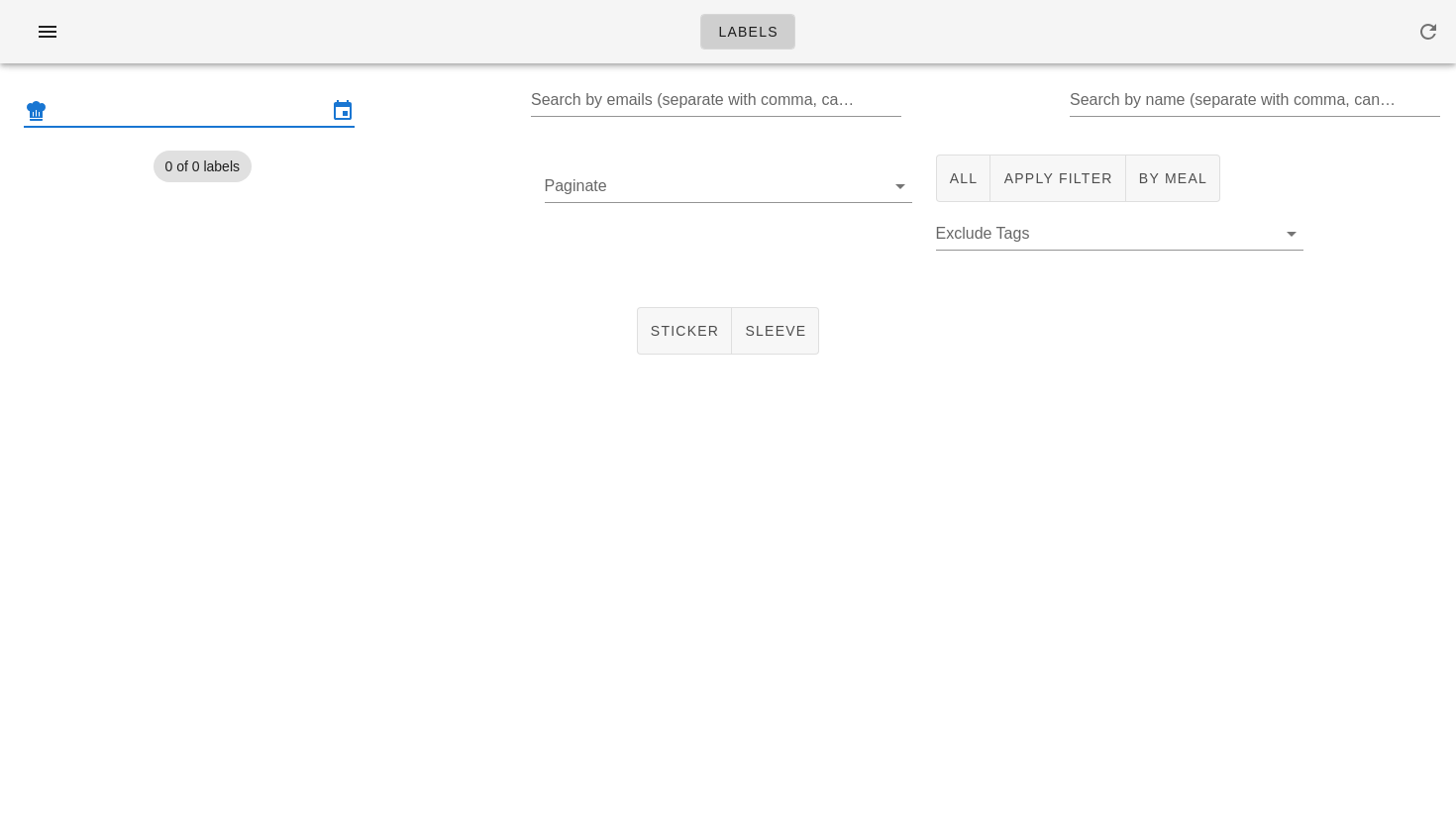click at bounding box center (189, 111) 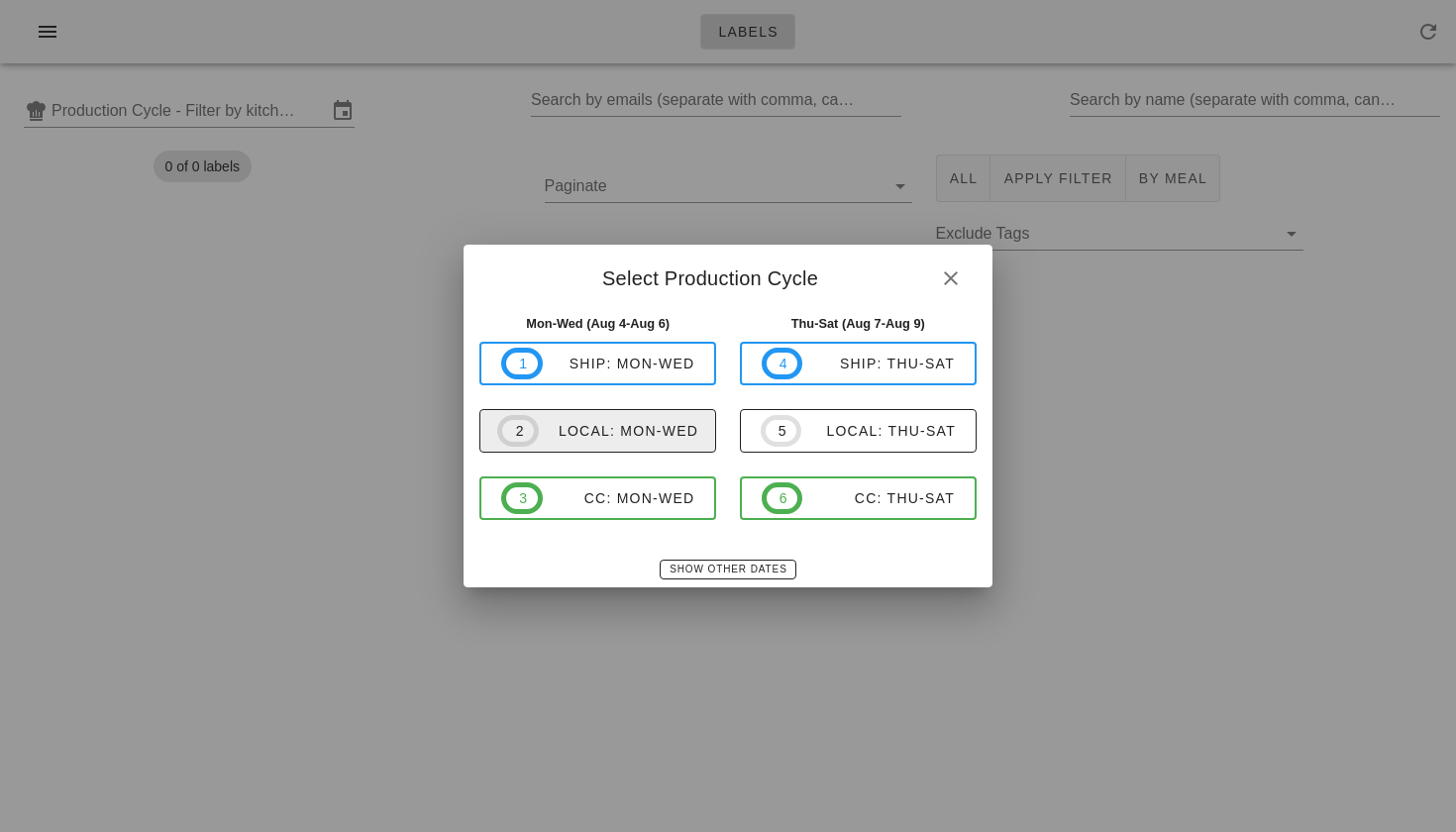 click on "local: Mon-Wed" at bounding box center [618, 431] 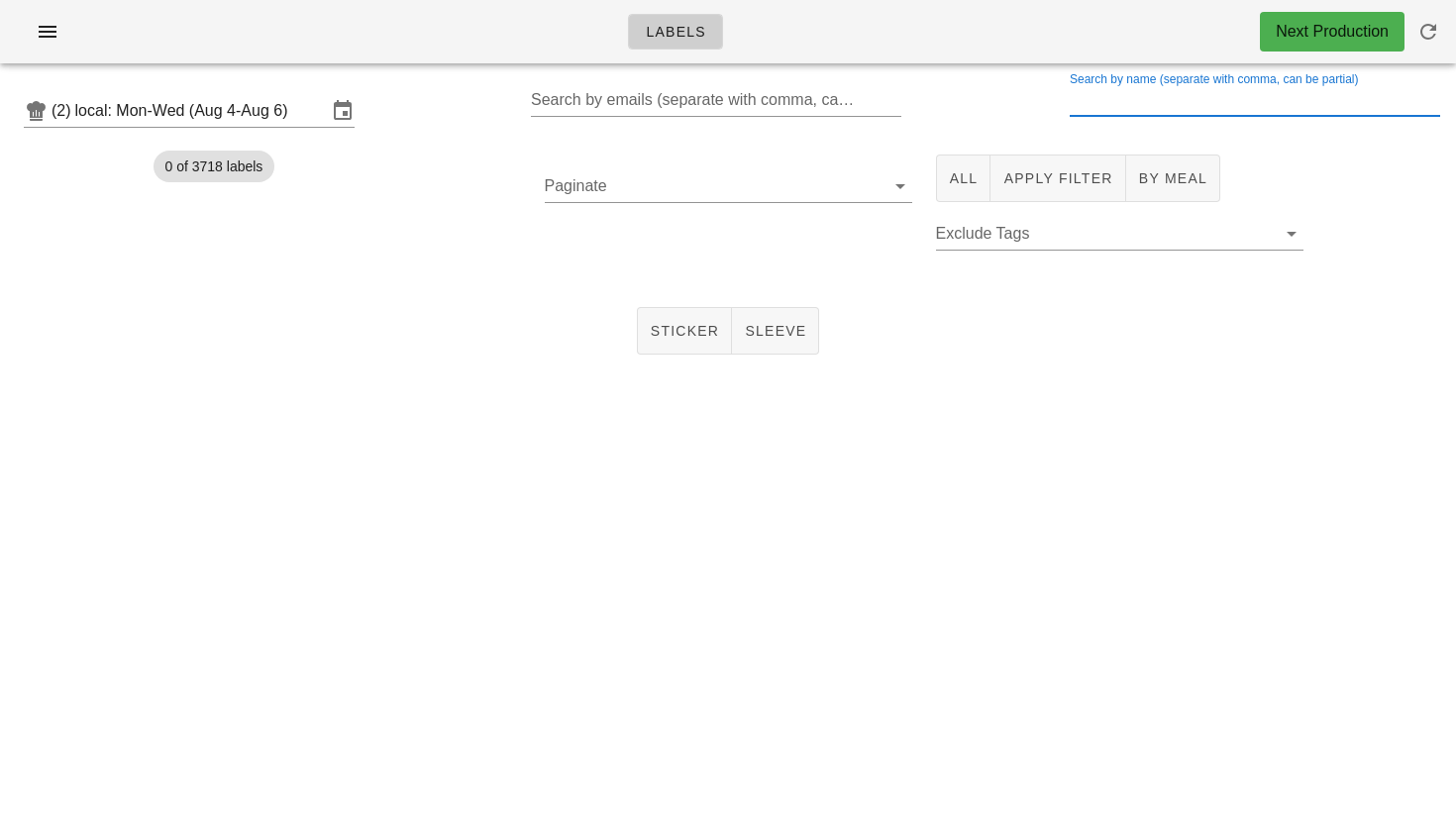 click on "Search by name  (separate with comma, can be partial)" at bounding box center [1253, 100] 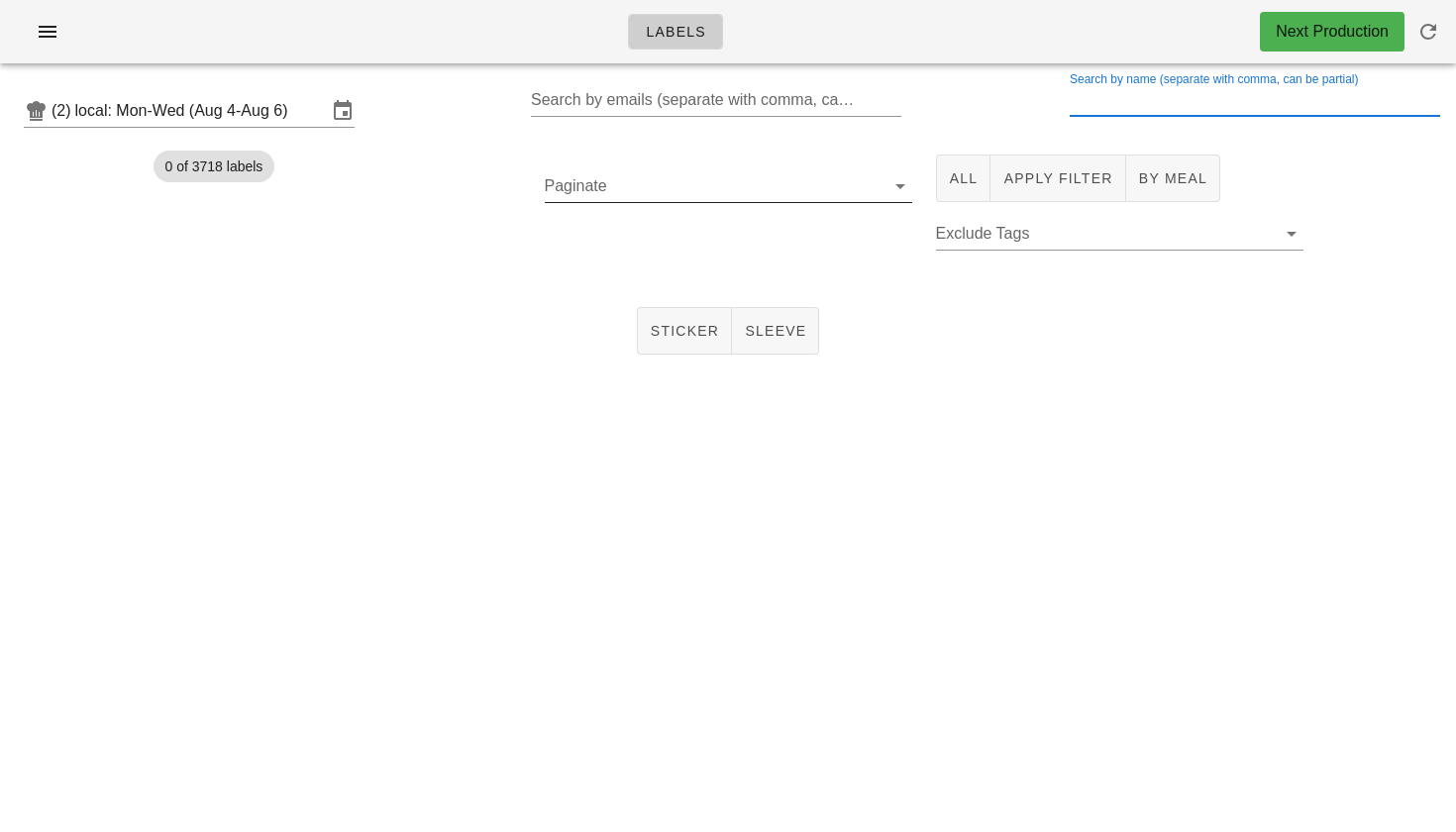 click on "Paginate" at bounding box center (728, 191) 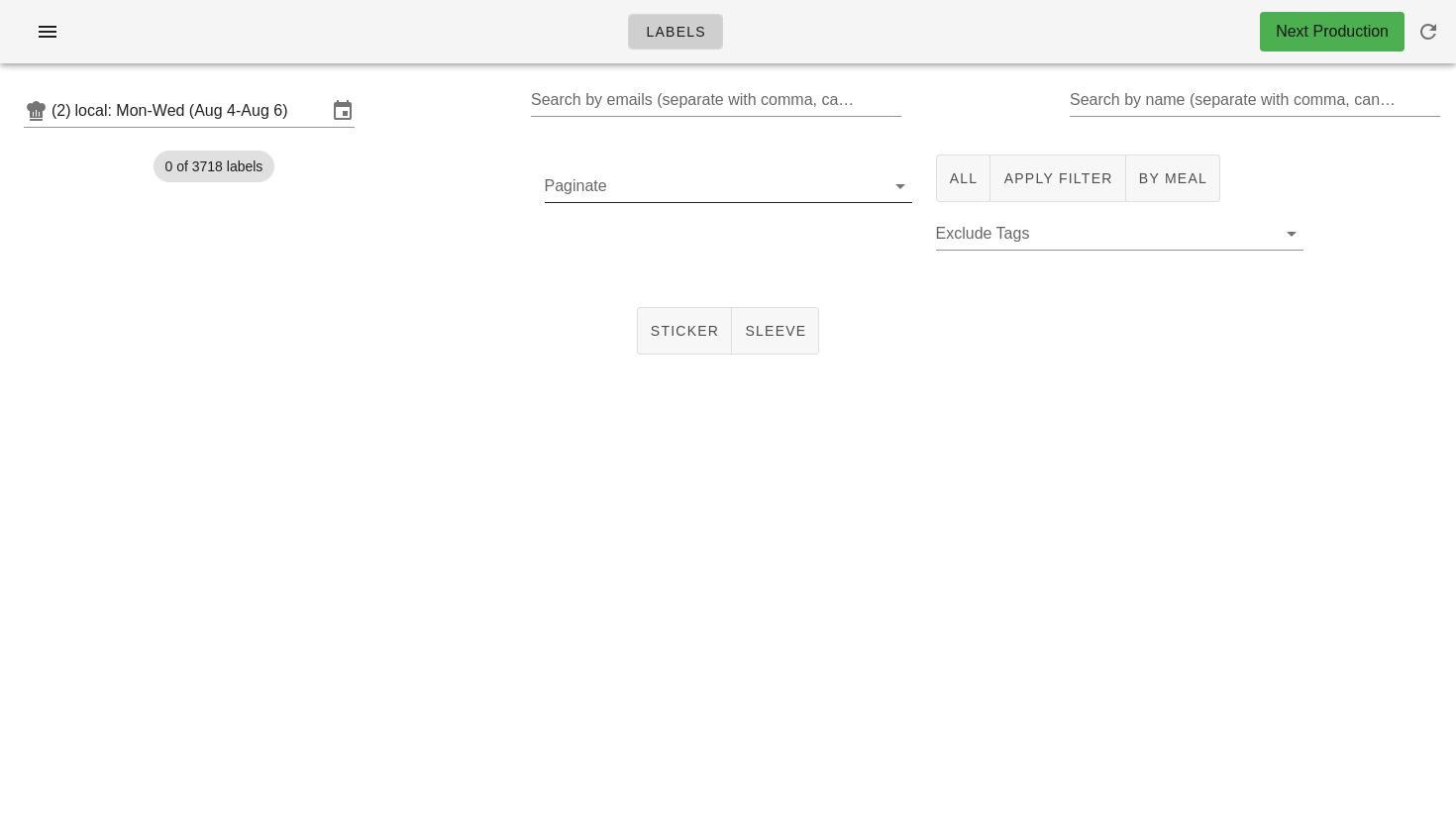click on "Paginate" at bounding box center (712, 186) 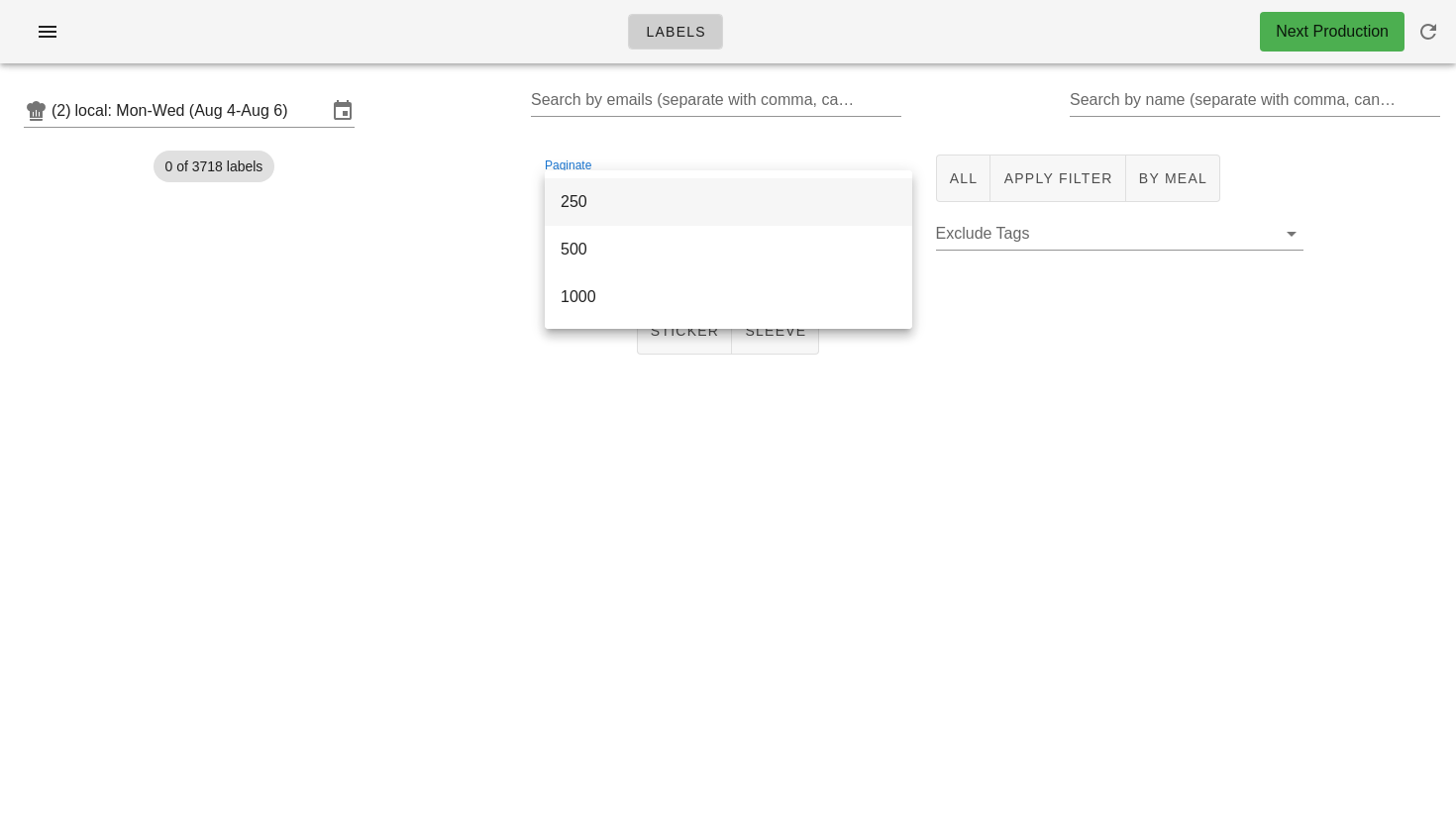 click on "250" at bounding box center [728, 201] 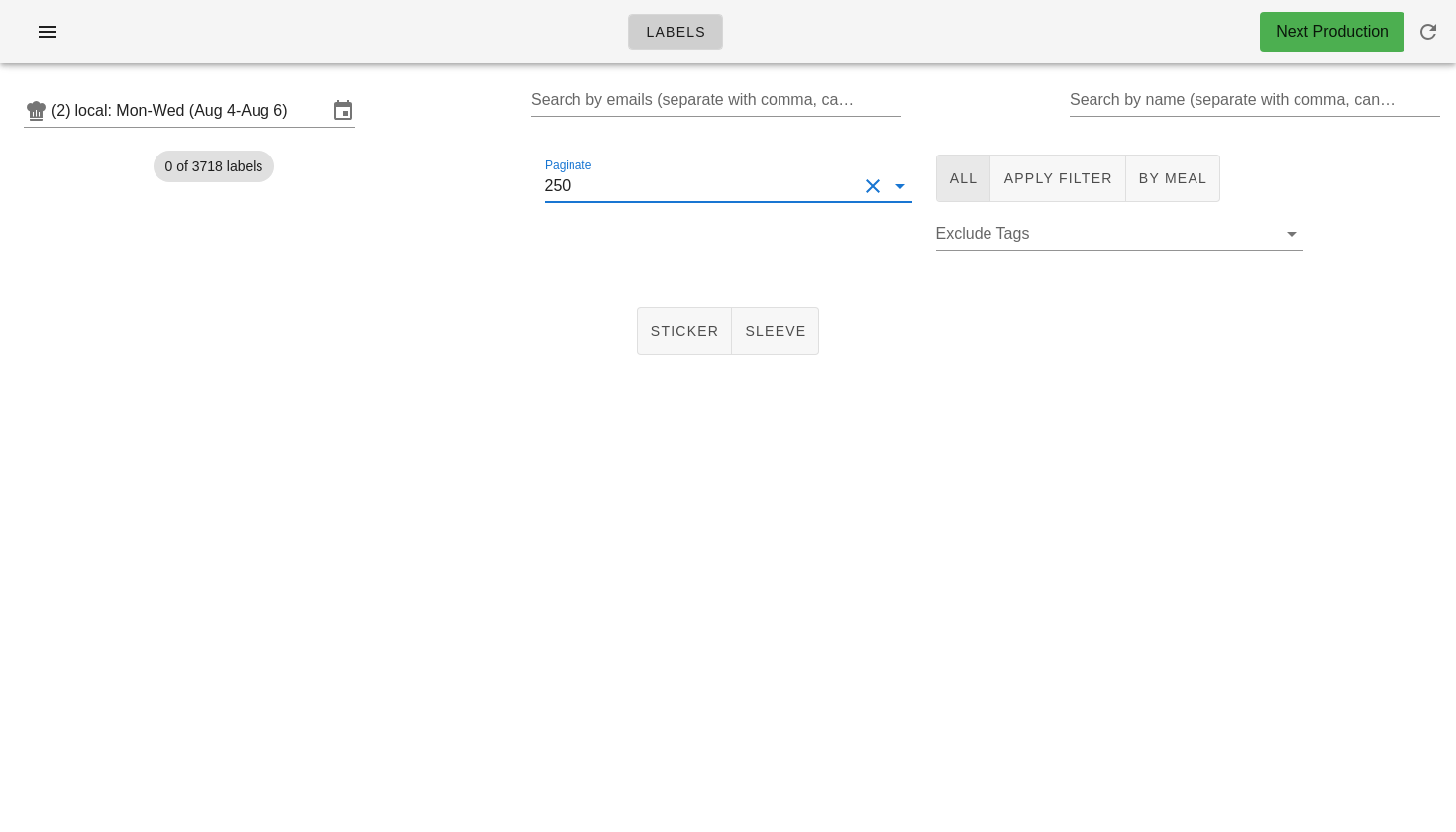 click on "All" at bounding box center [964, 178] 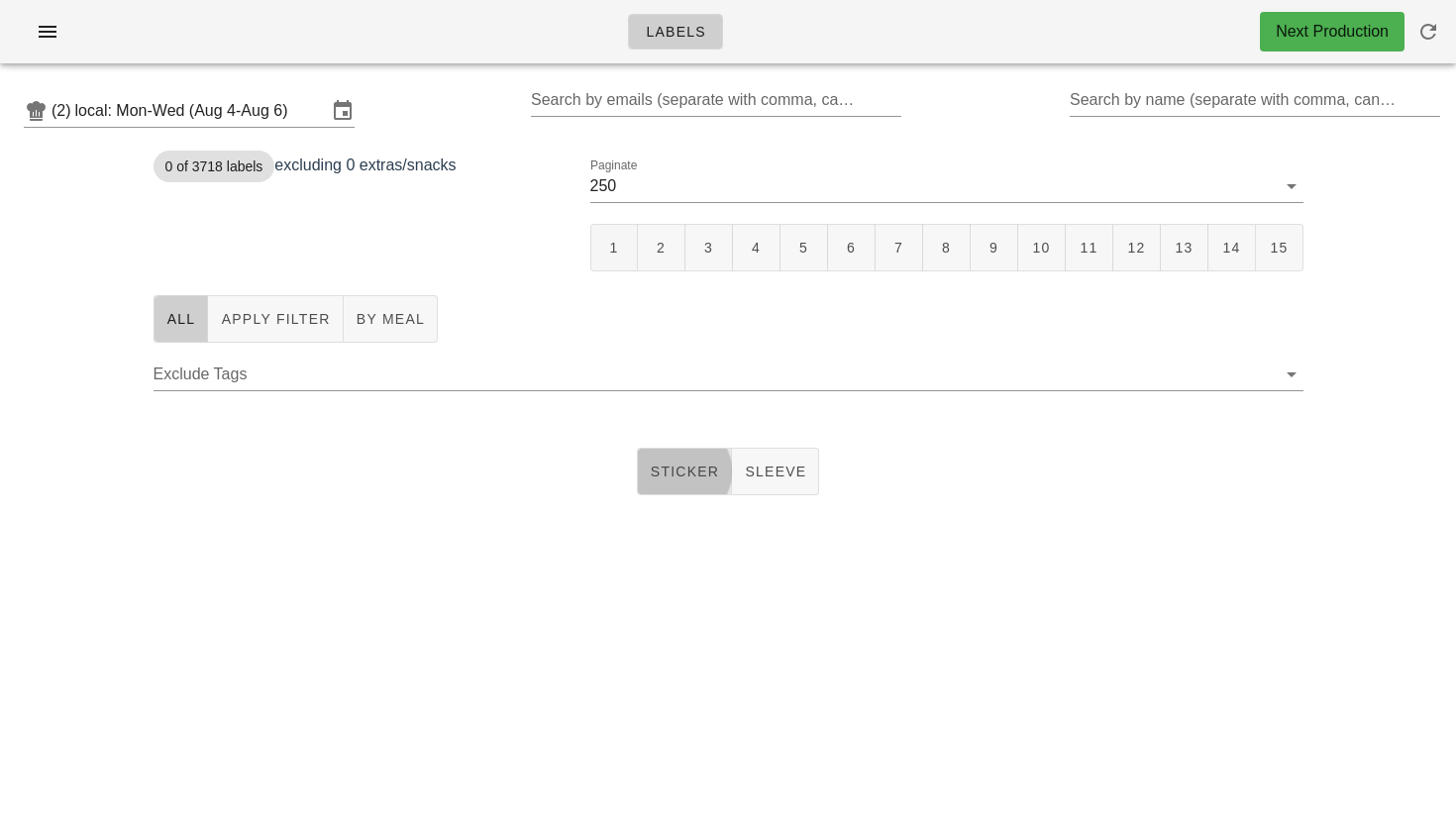 click on "Sticker" at bounding box center (684, 471) 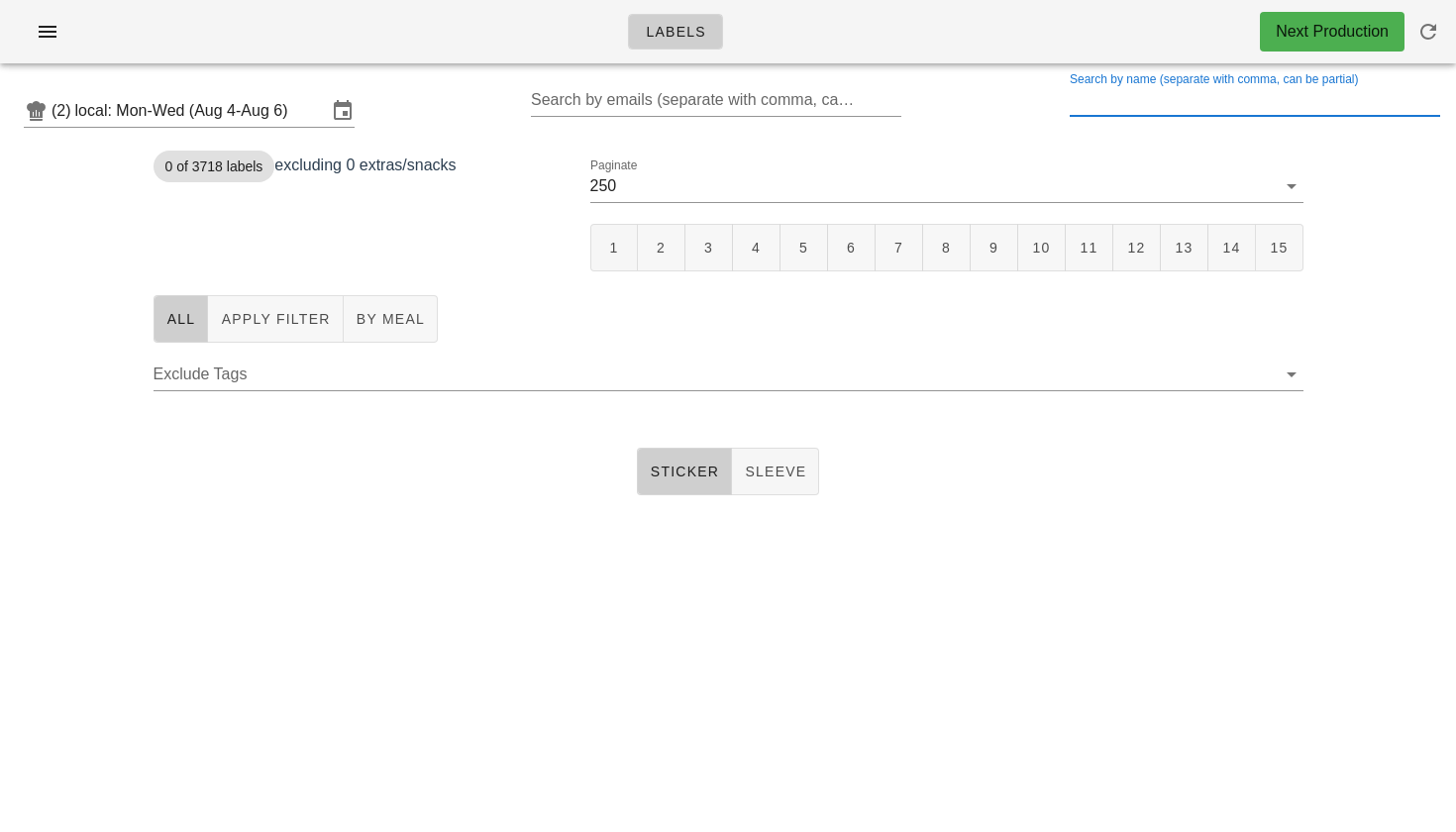 click on "Search by name  (separate with comma, can be partial)" at bounding box center (1253, 100) 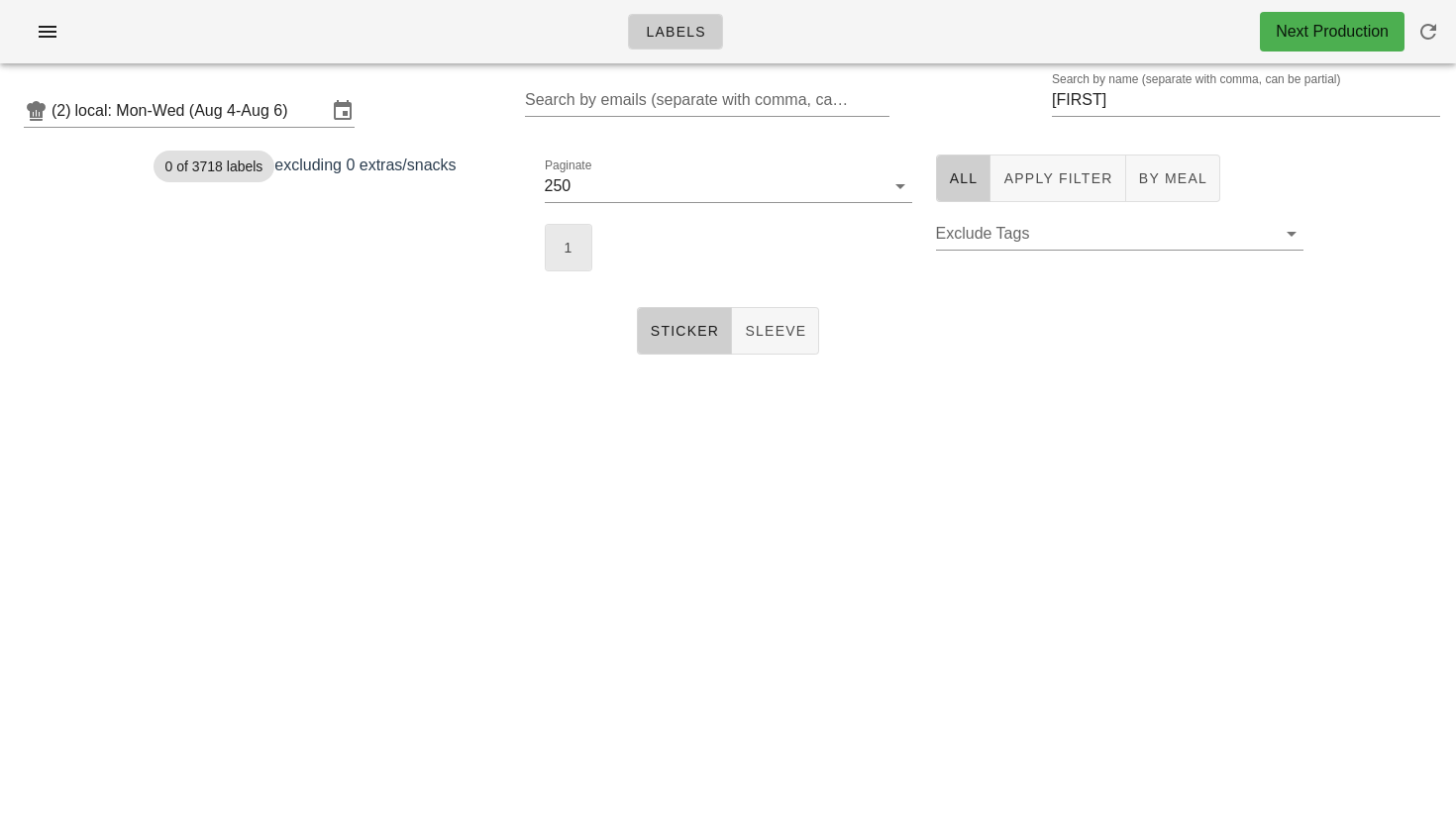 drag, startPoint x: 1023, startPoint y: 144, endPoint x: 559, endPoint y: 240, distance: 473.82697 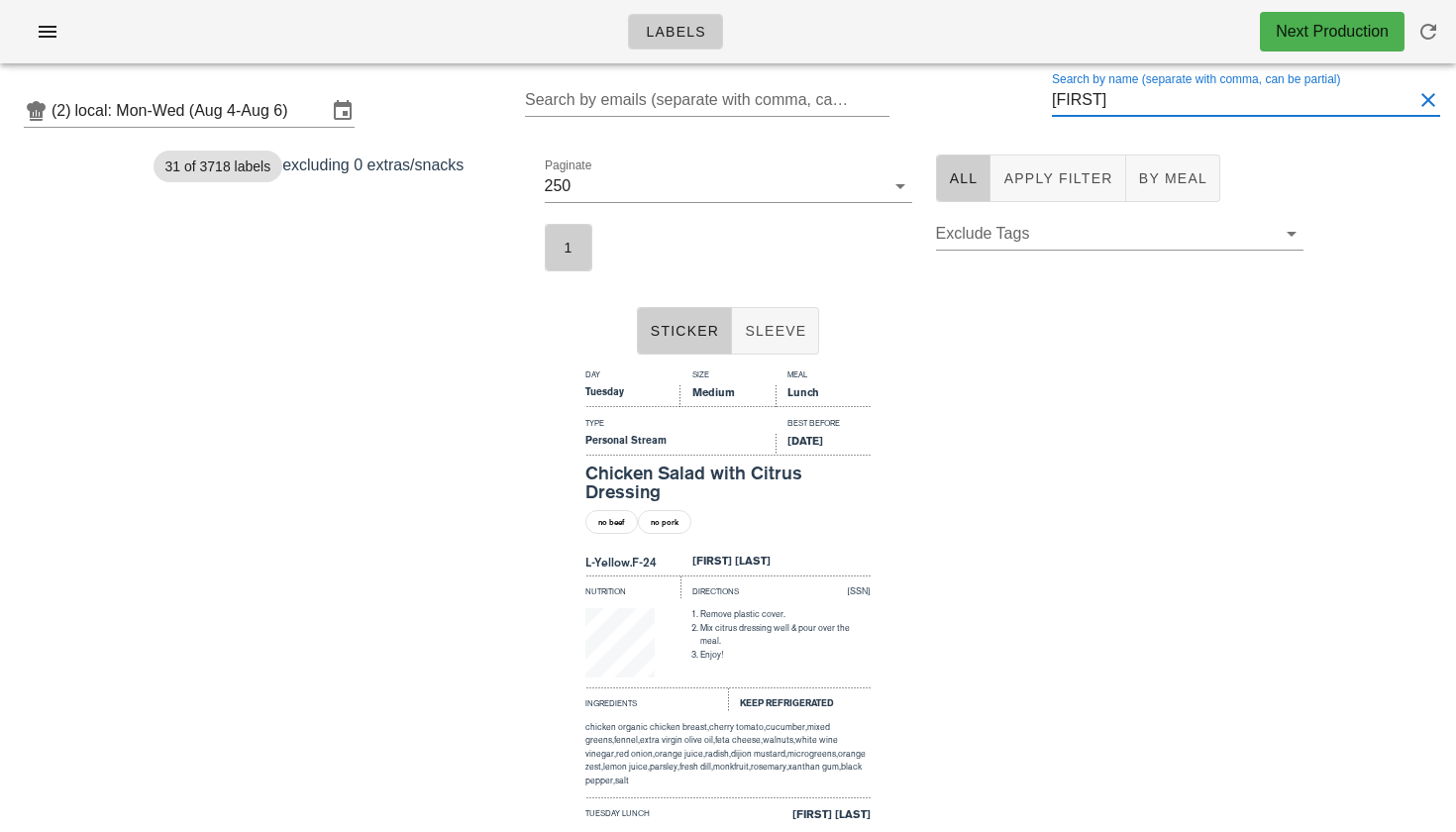 drag, startPoint x: 1139, startPoint y: 102, endPoint x: 966, endPoint y: 100, distance: 173.01156 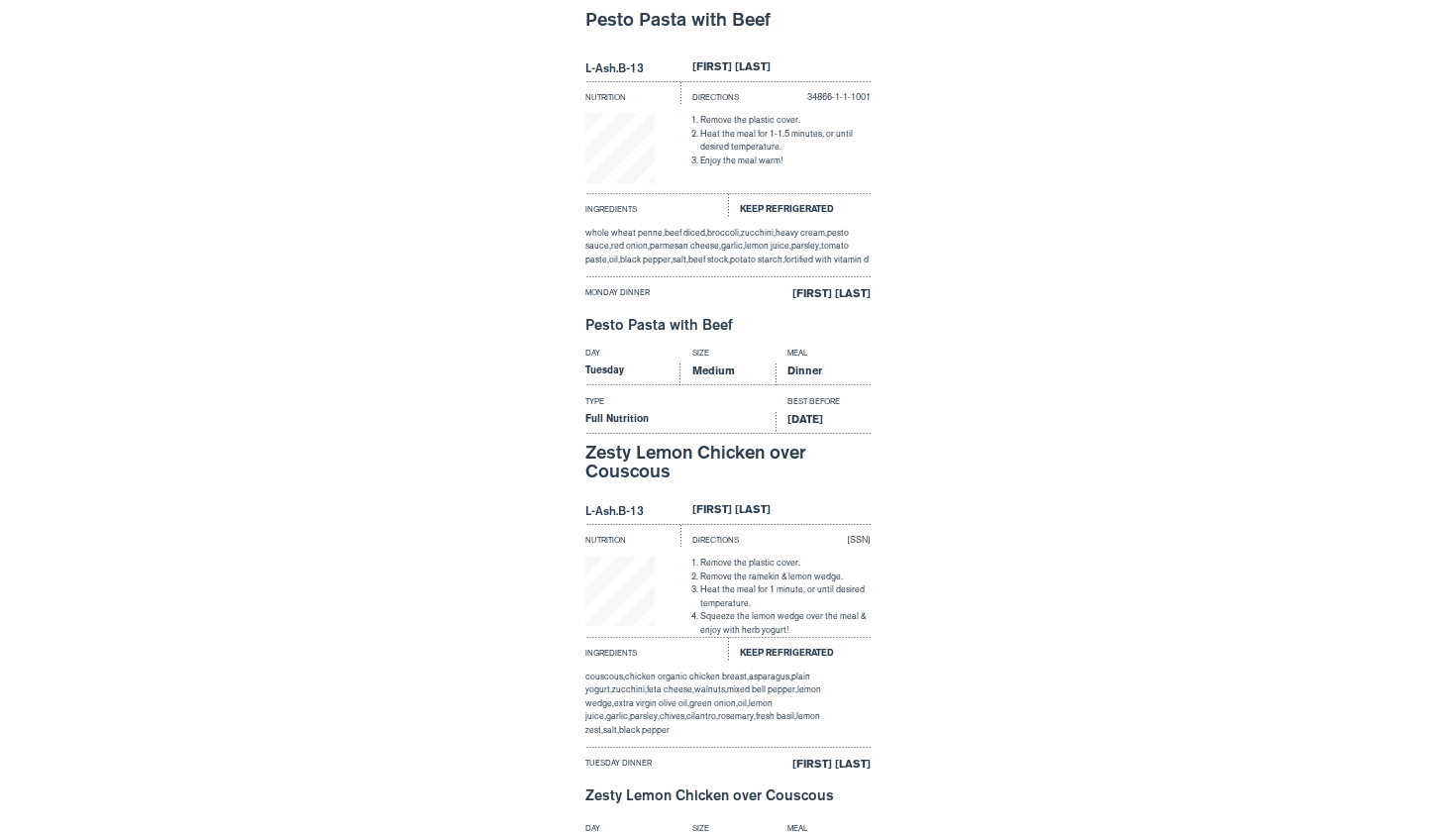 scroll, scrollTop: 500, scrollLeft: 0, axis: vertical 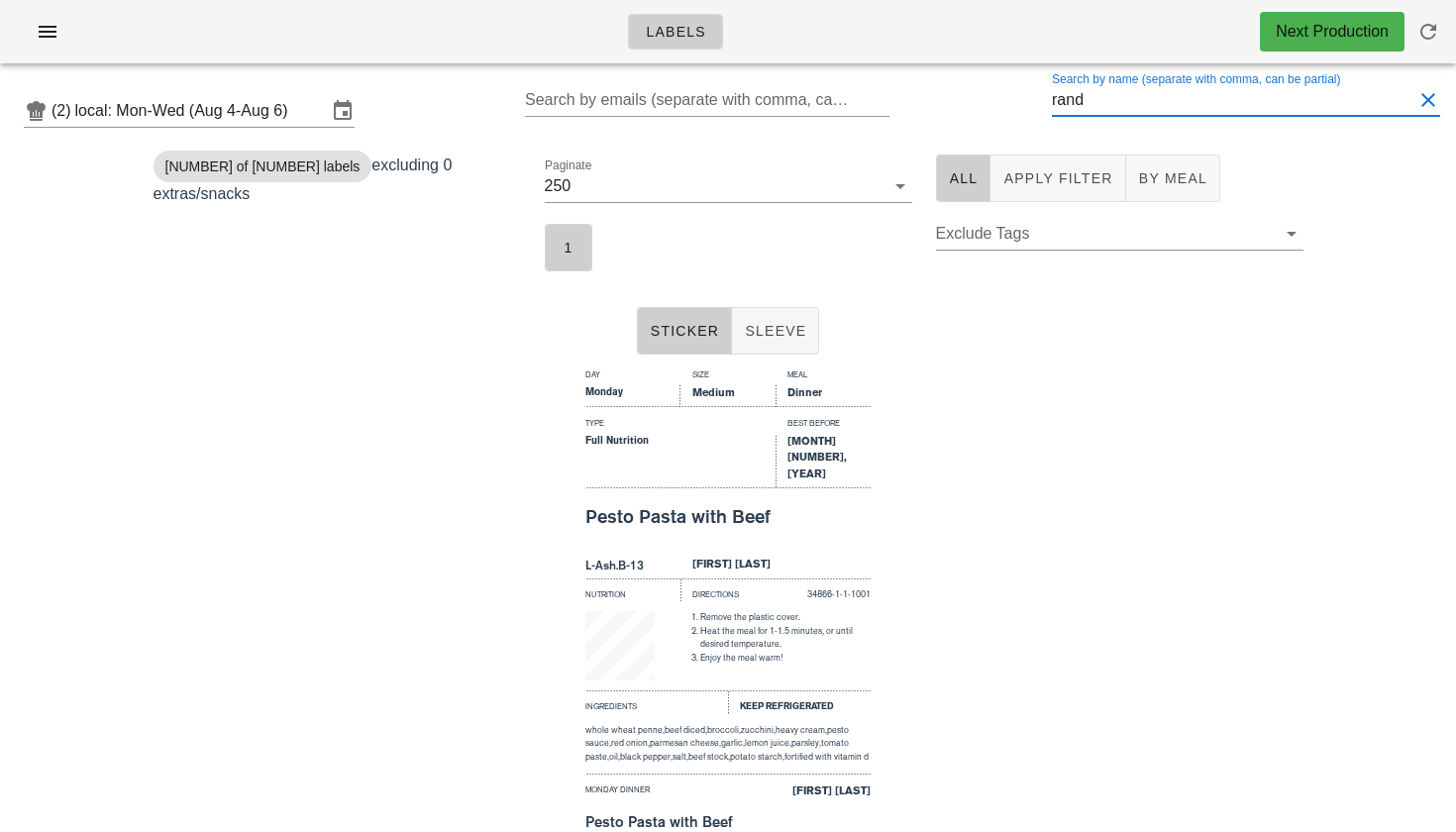drag, startPoint x: 1122, startPoint y: 110, endPoint x: 984, endPoint y: 86, distance: 140.07141 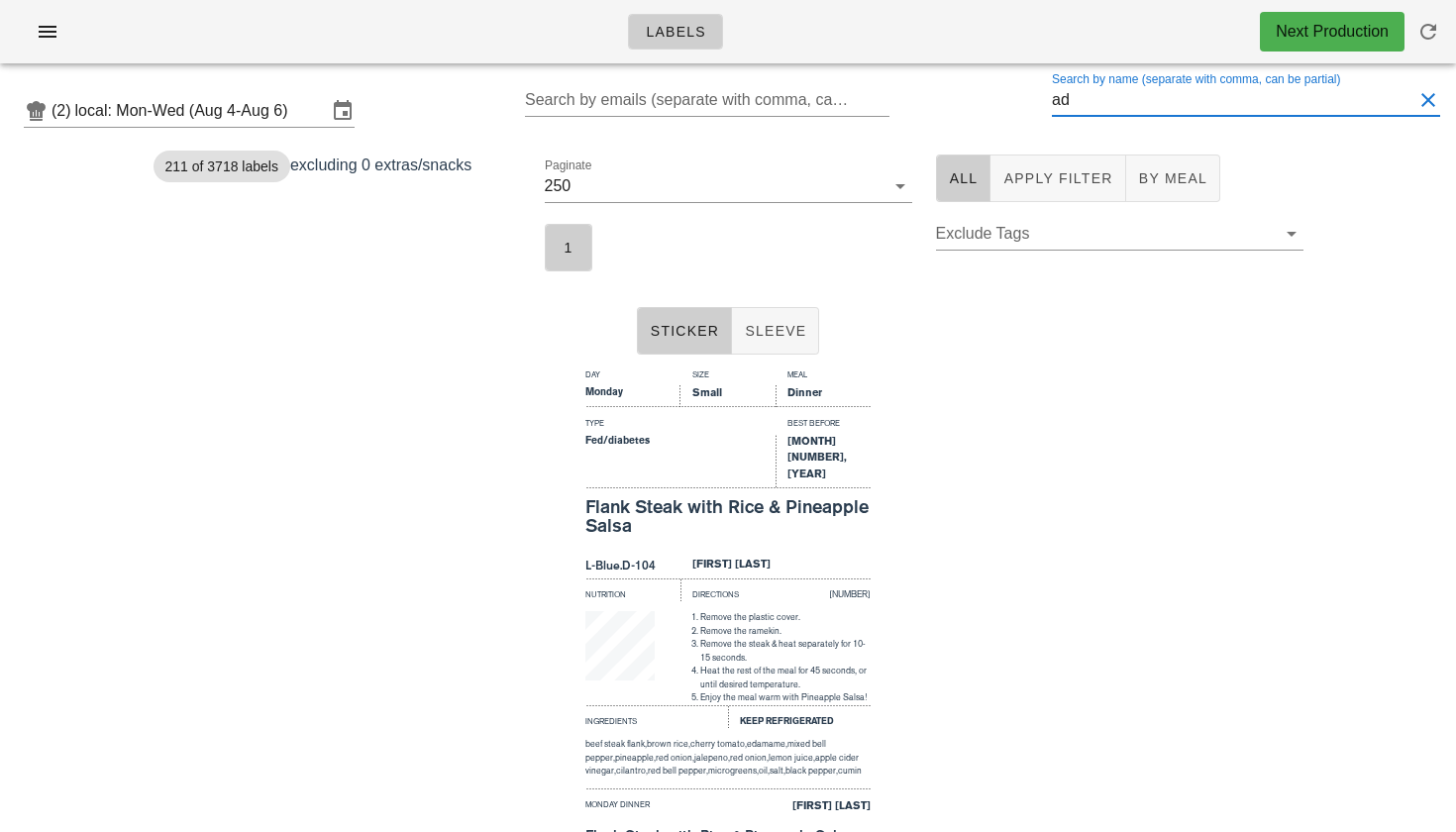 type on "a" 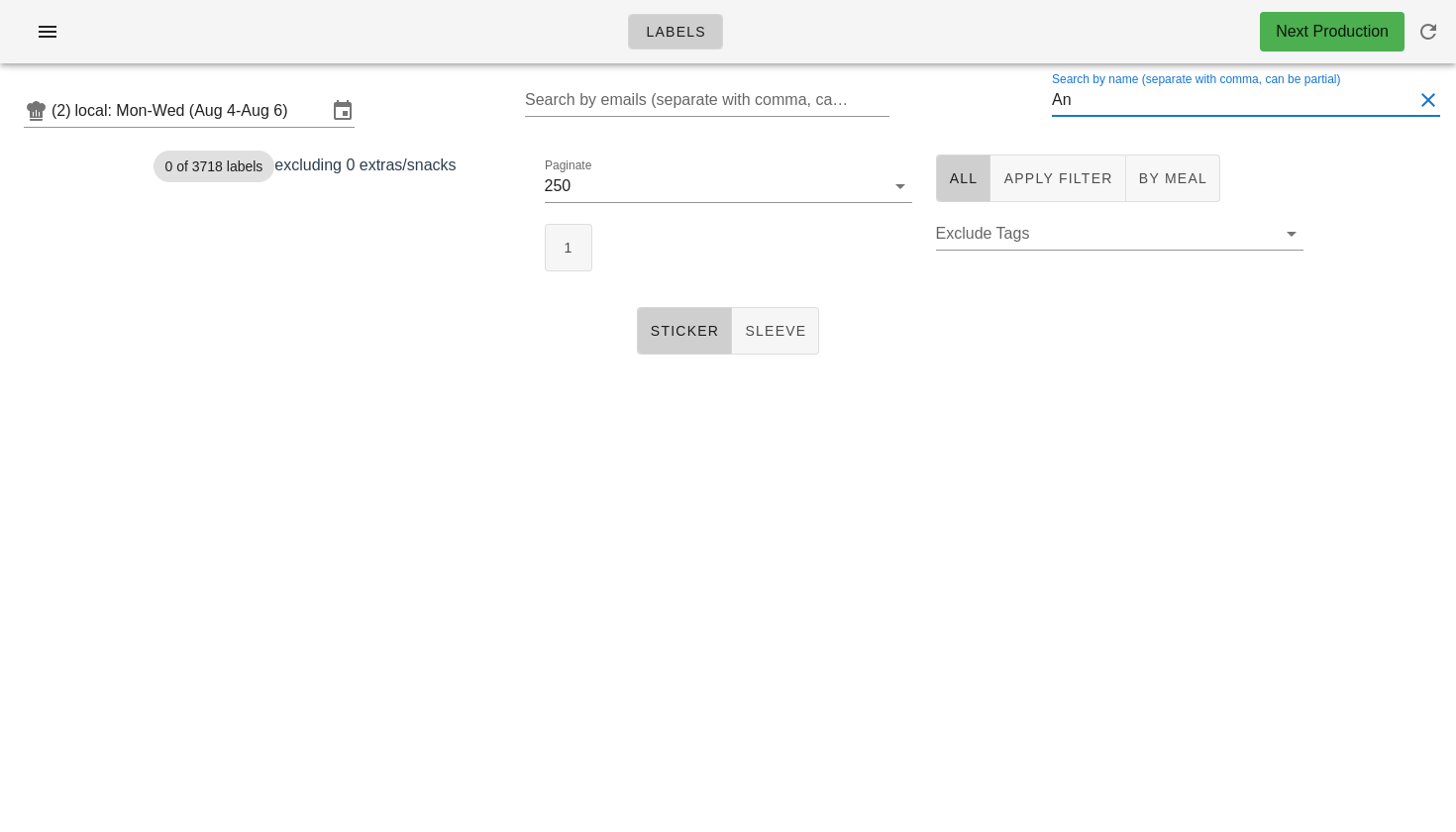 type on "A" 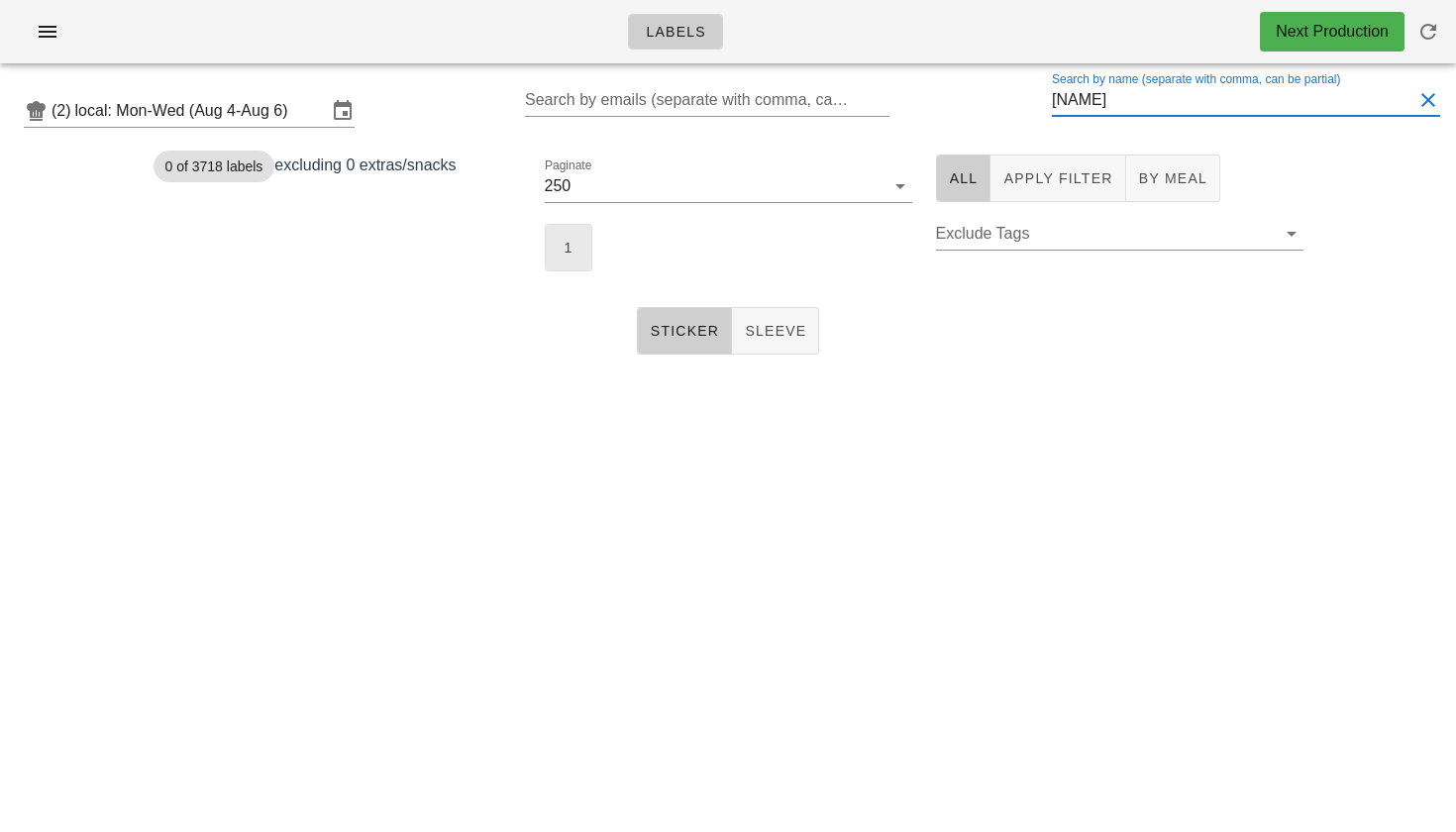 type on "lasko" 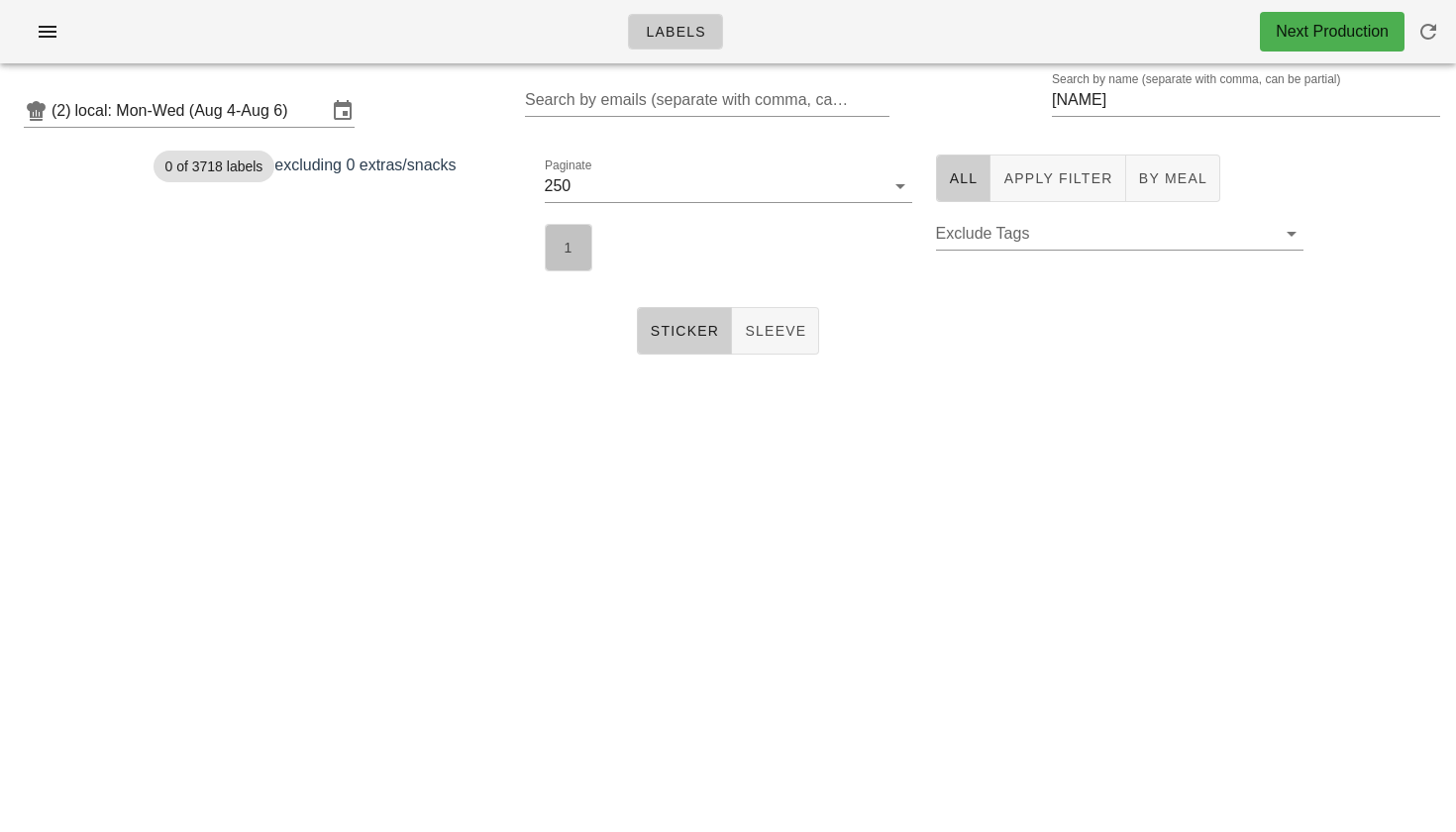 click on "1" at bounding box center [569, 248] 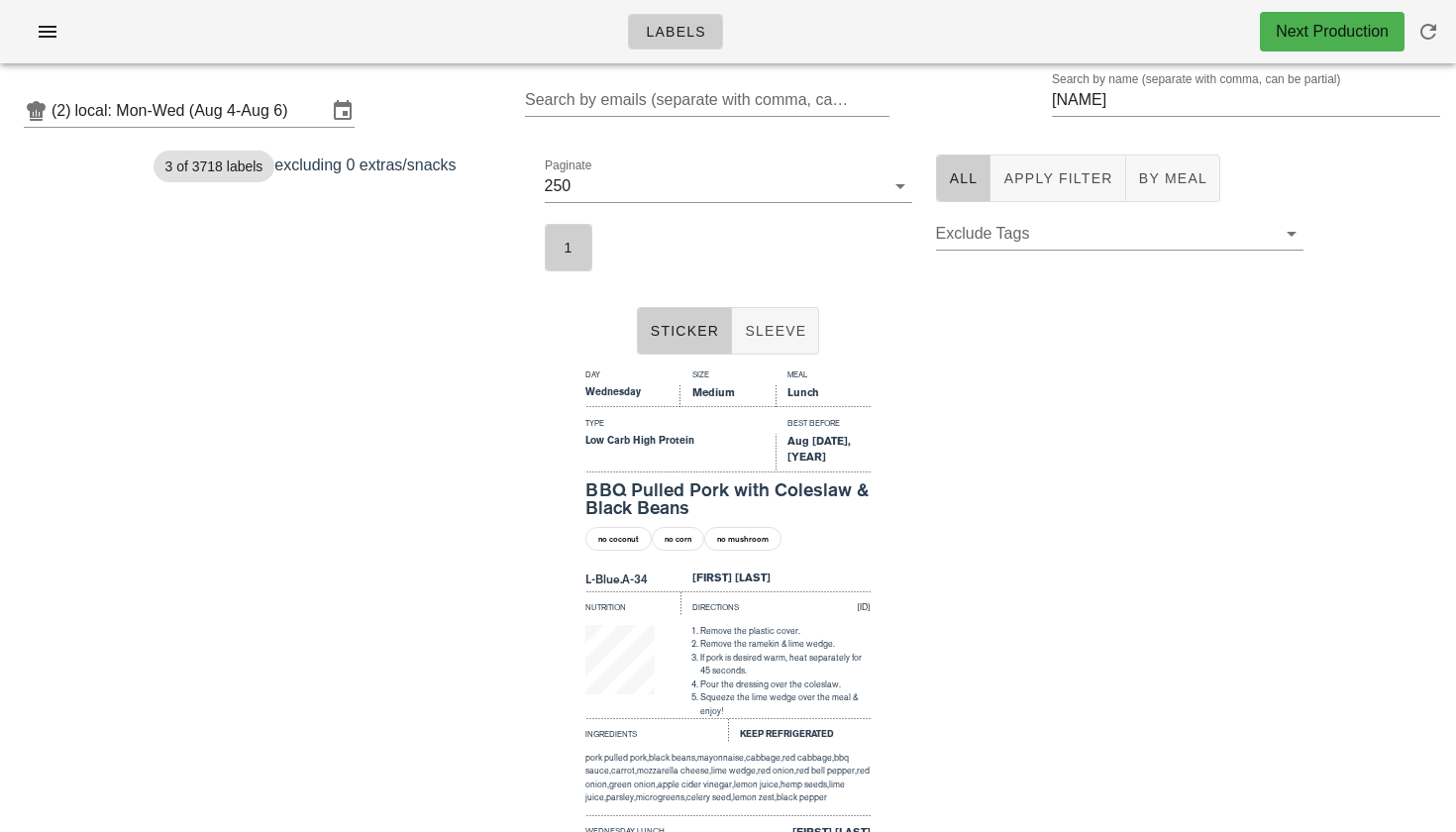 scroll, scrollTop: 0, scrollLeft: 0, axis: both 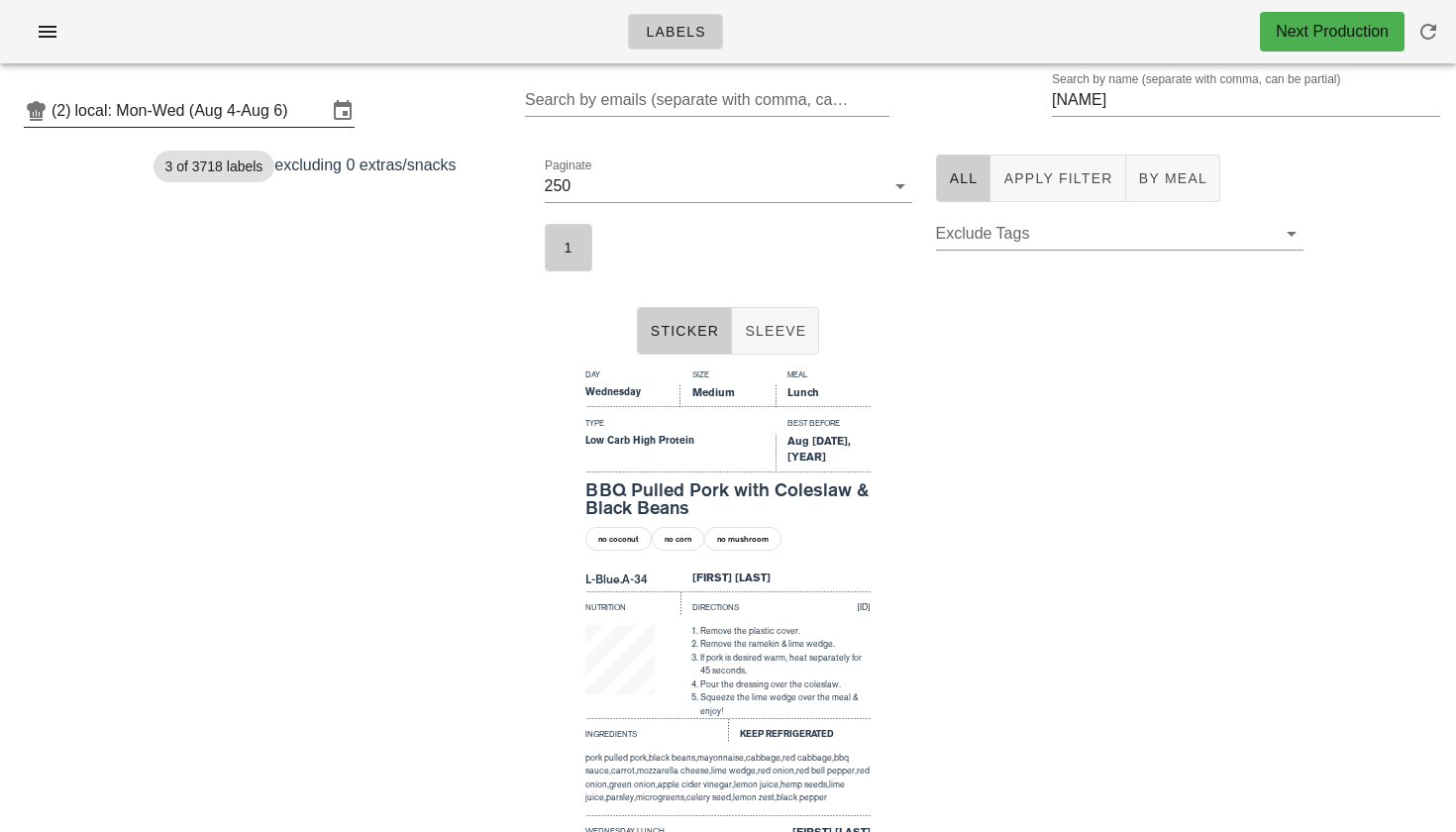 click on "local: Mon-Wed (Aug 4-Aug 6)" at bounding box center (201, 111) 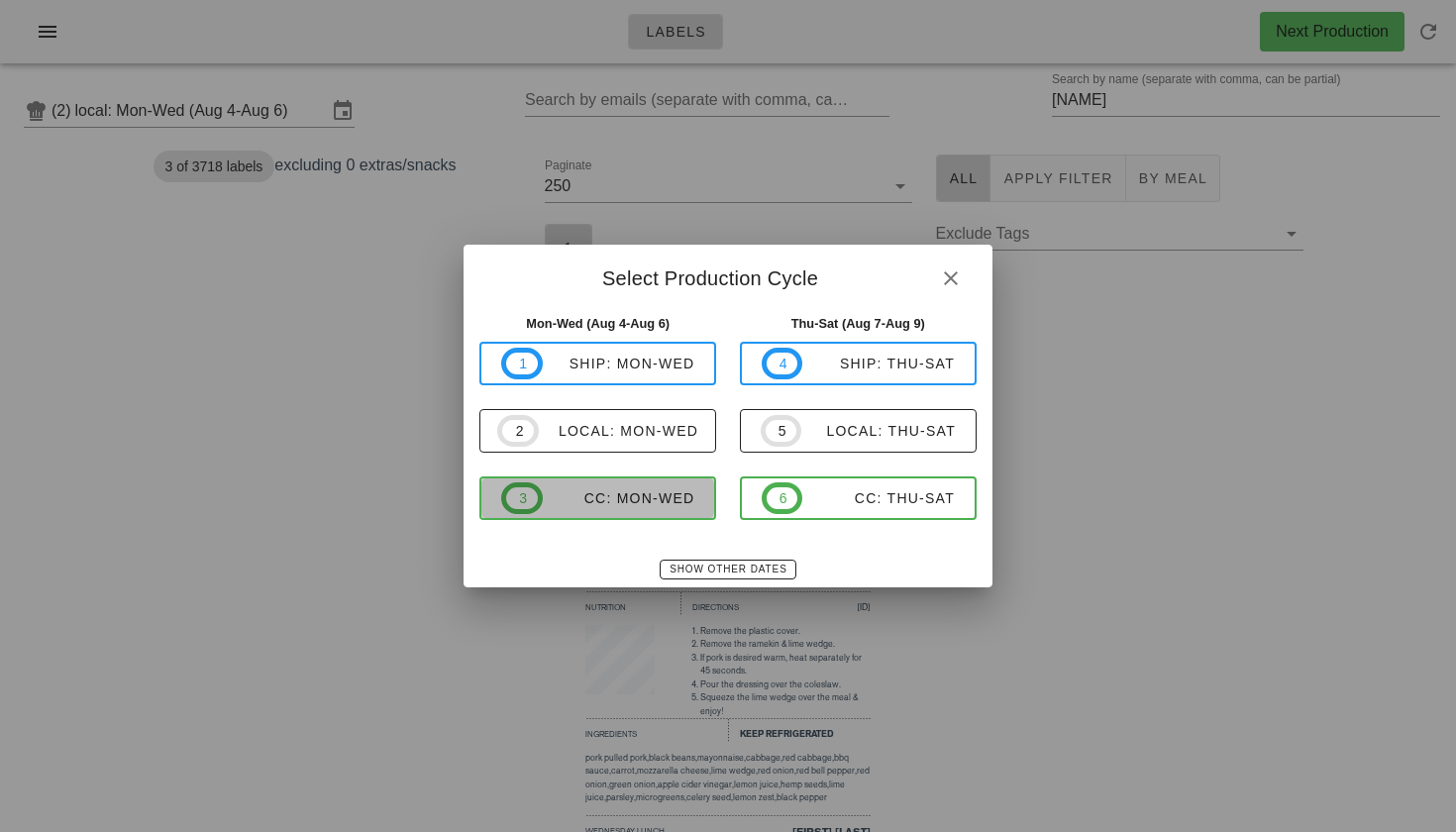 click on "CC: Mon-Wed" at bounding box center (619, 498) 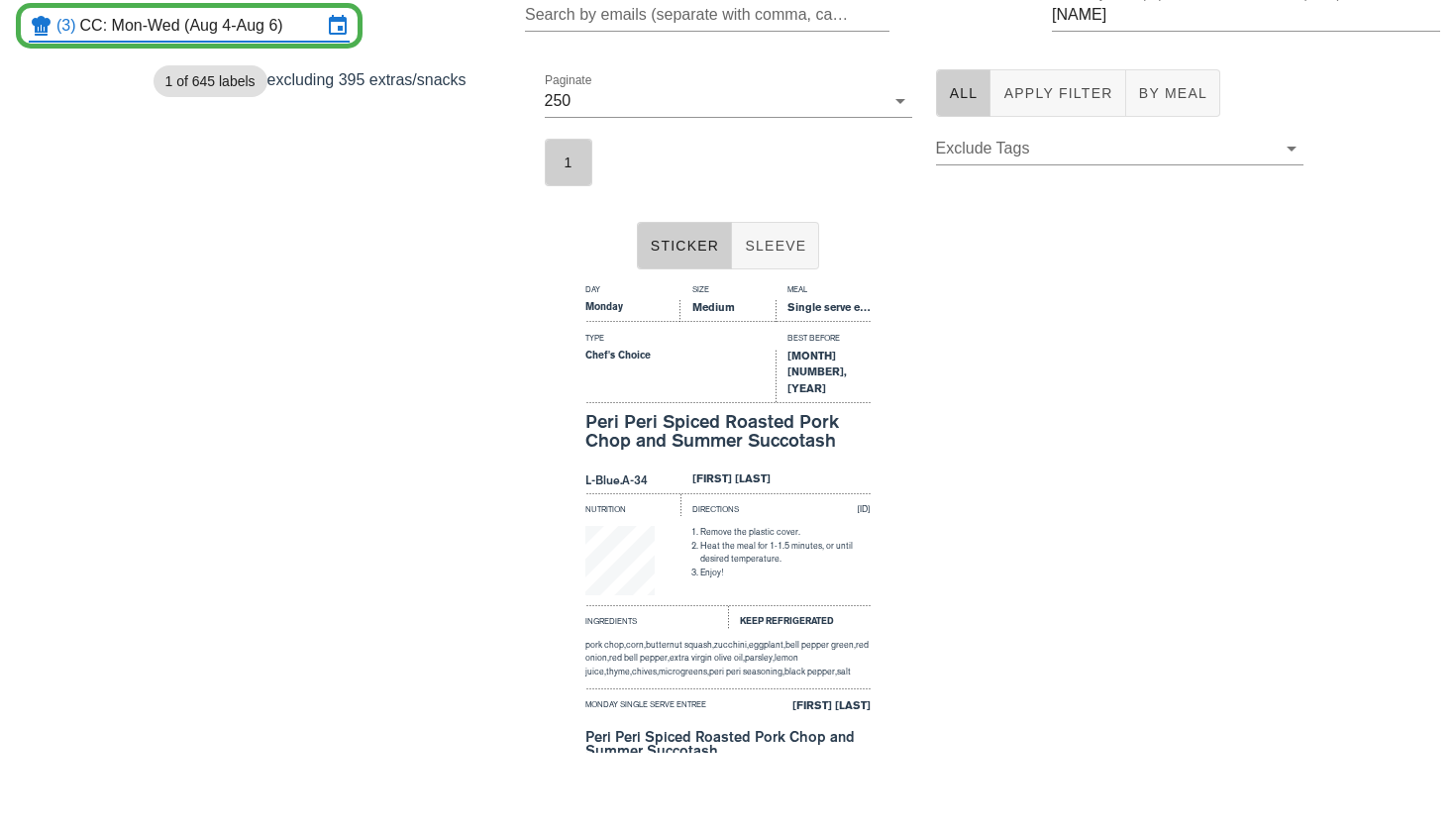 scroll, scrollTop: 85, scrollLeft: 0, axis: vertical 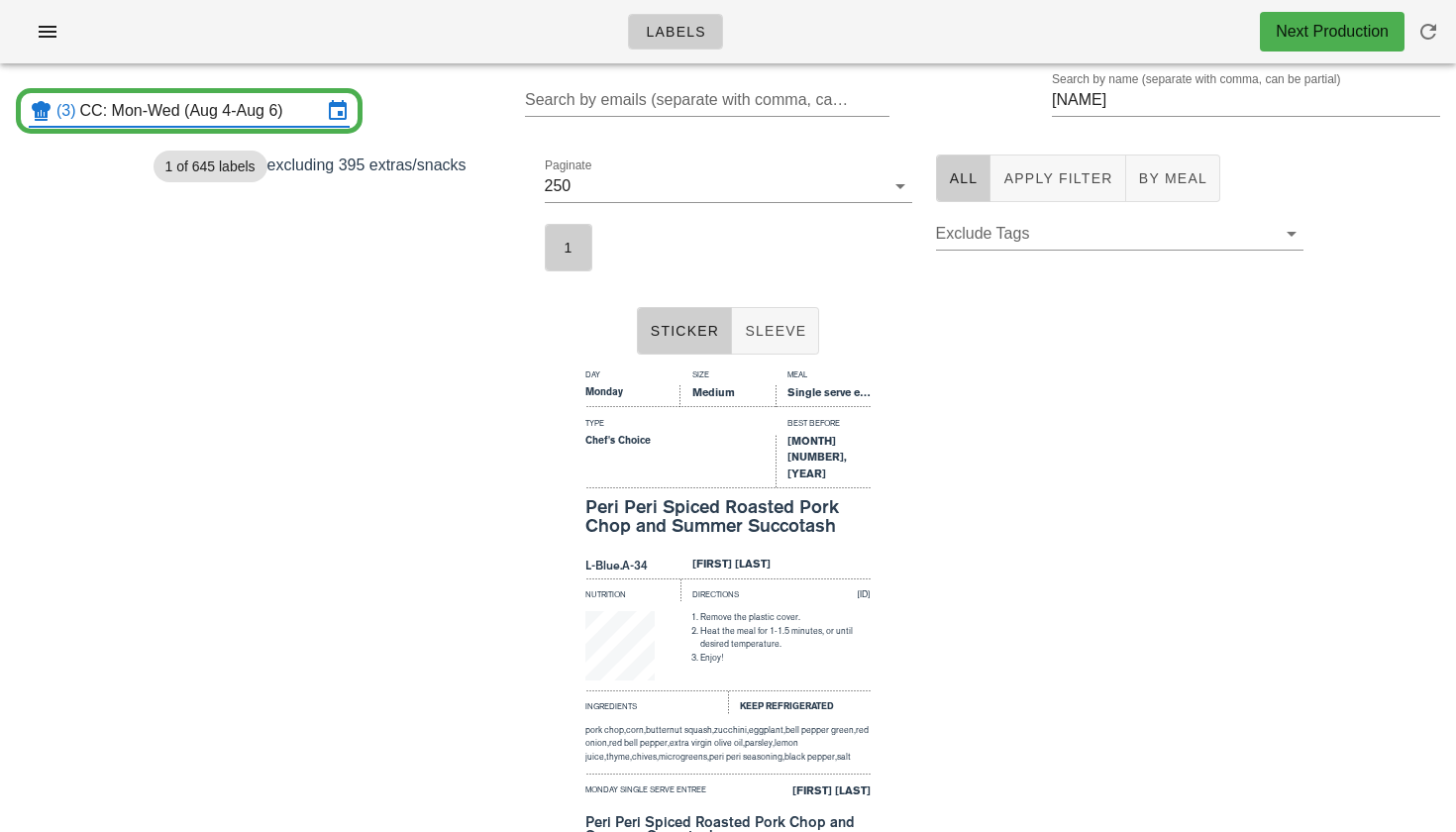 click on "CC: Mon-Wed (Aug 4-Aug 6)" at bounding box center [201, 111] 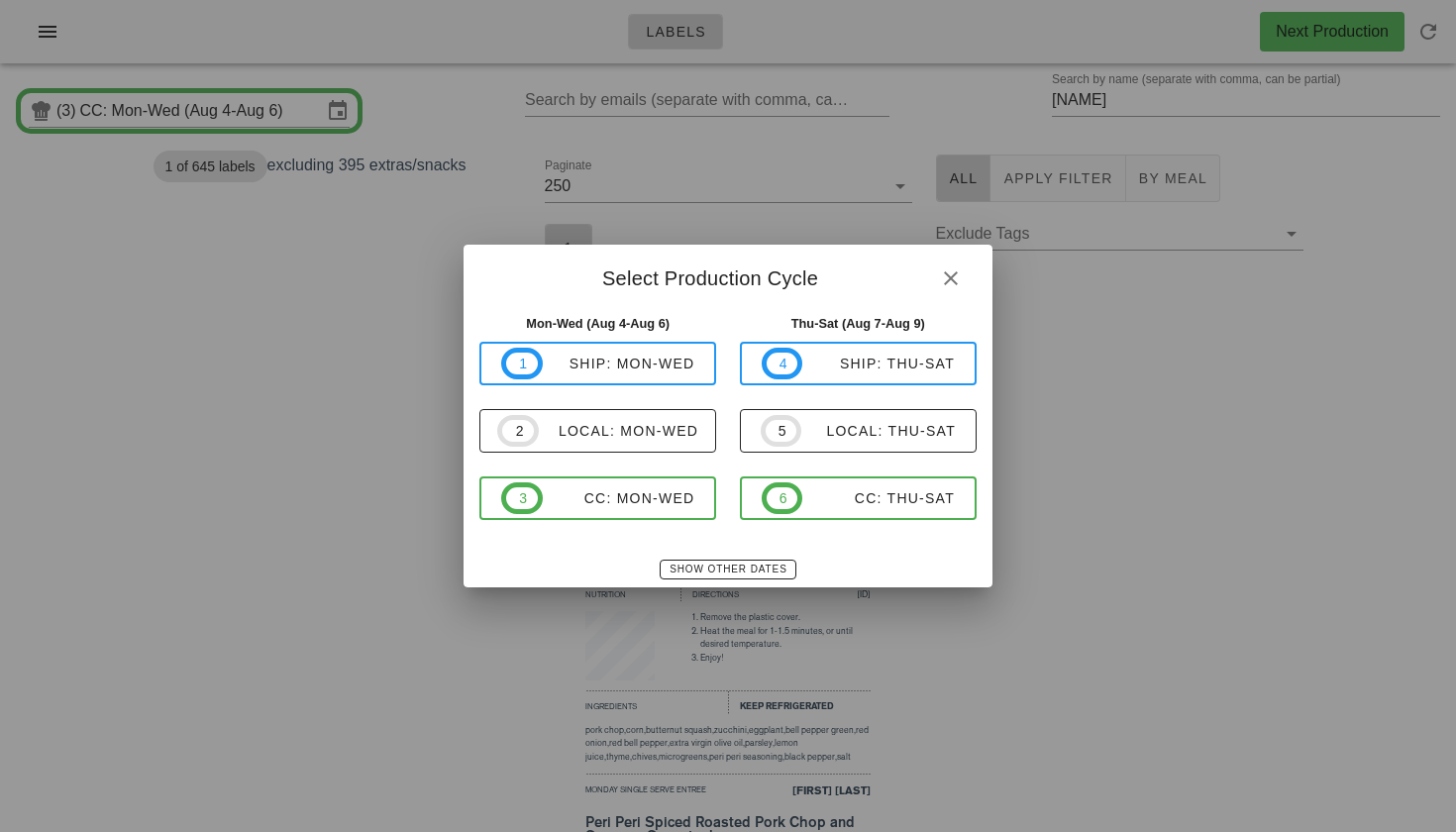 click on "1   ship: Mon-Wed  2   local: Mon-Wed  3   CC: Mon-Wed" at bounding box center [597, 431] 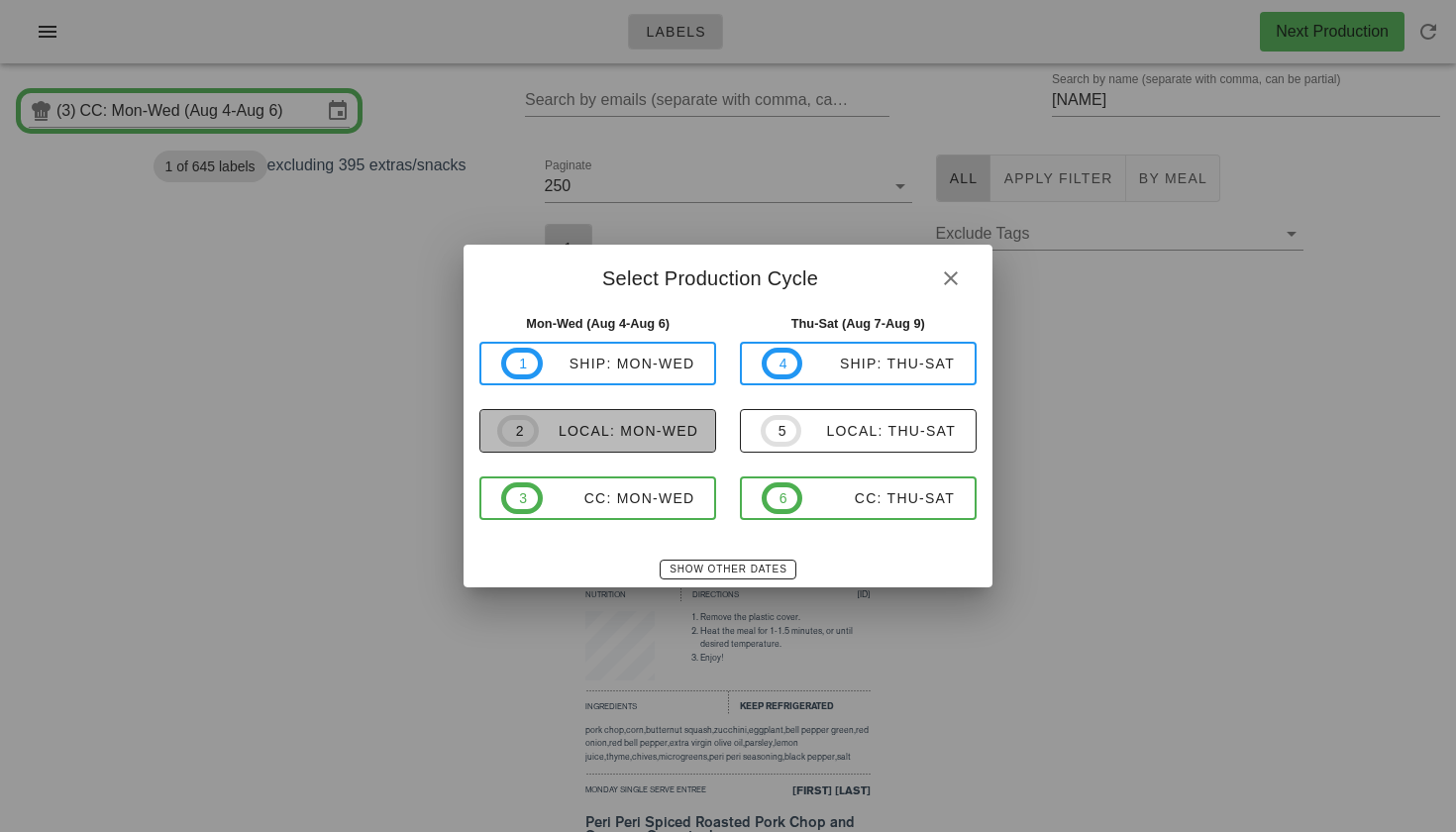 click on "2" at bounding box center [518, 431] 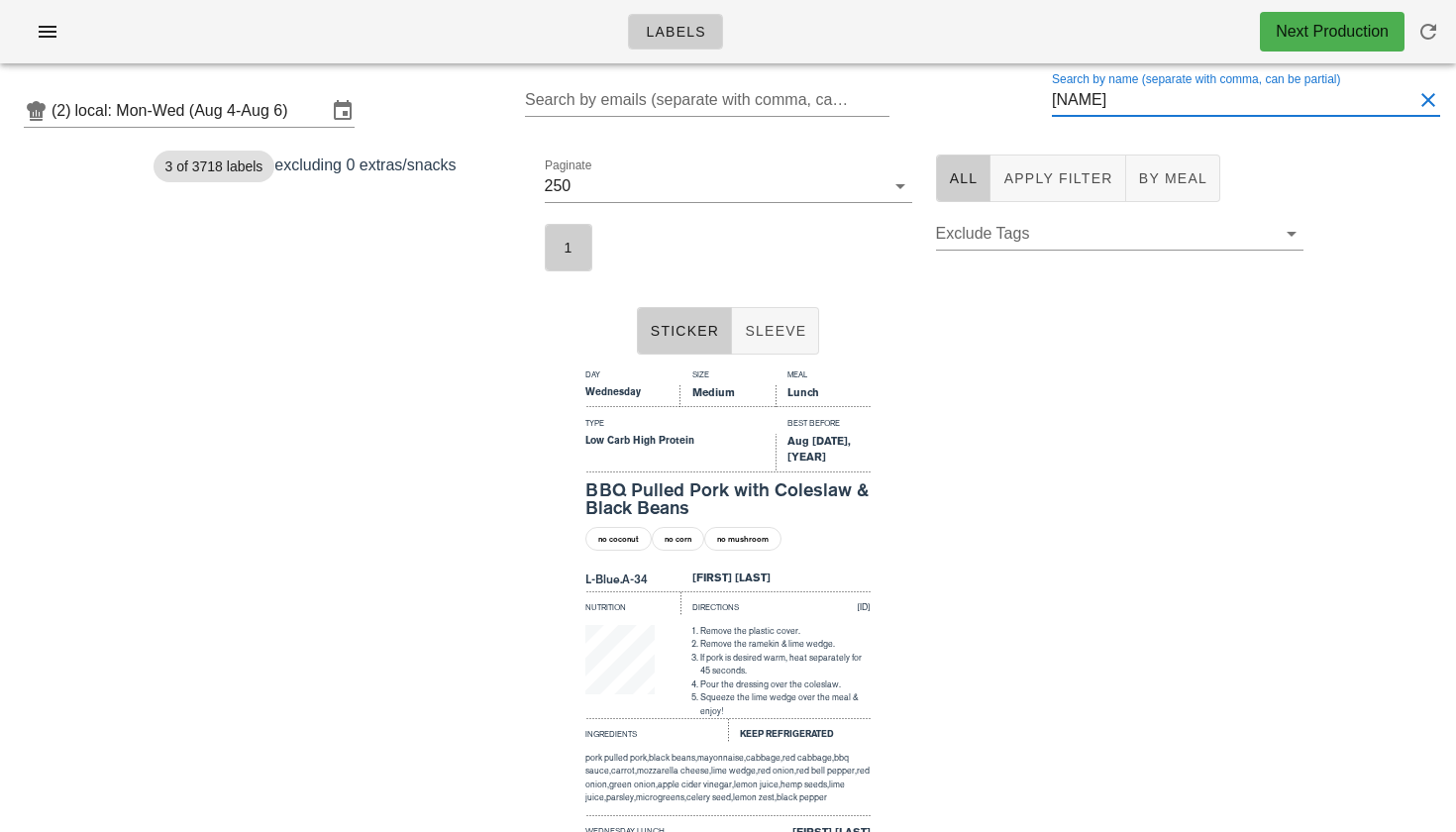 drag, startPoint x: 1116, startPoint y: 109, endPoint x: 982, endPoint y: 111, distance: 134.01492 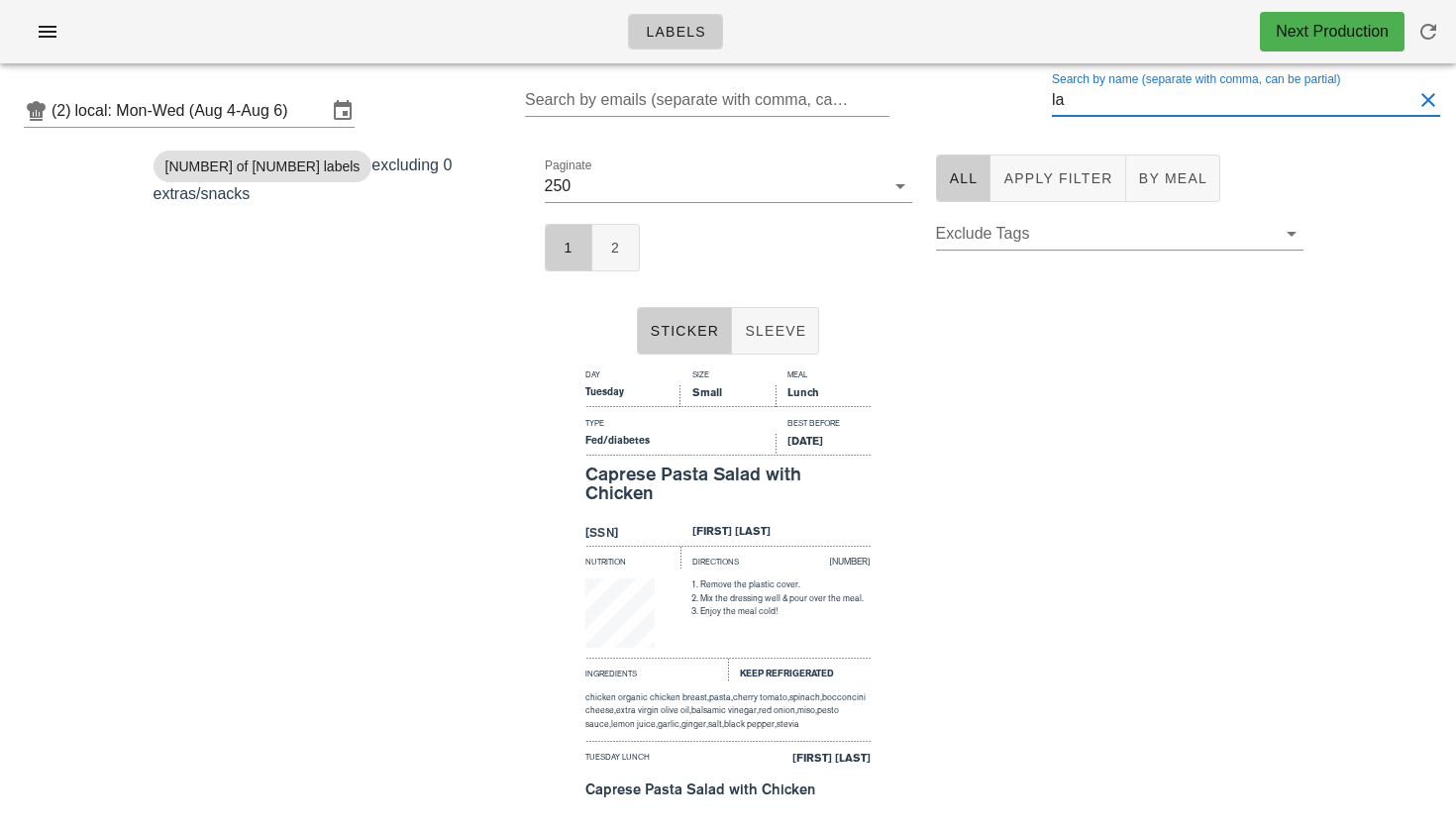 type on "l" 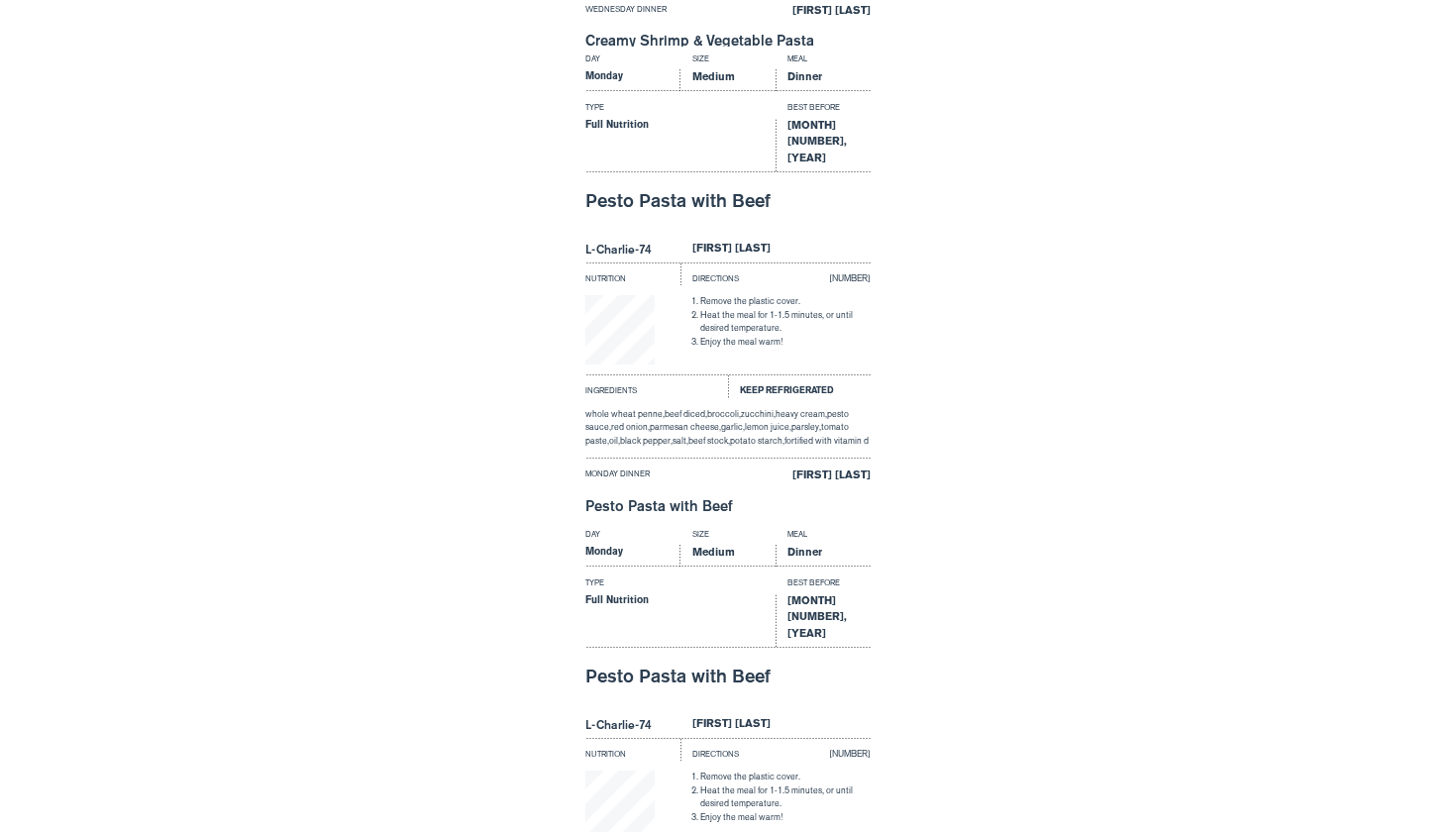 scroll, scrollTop: 828, scrollLeft: 0, axis: vertical 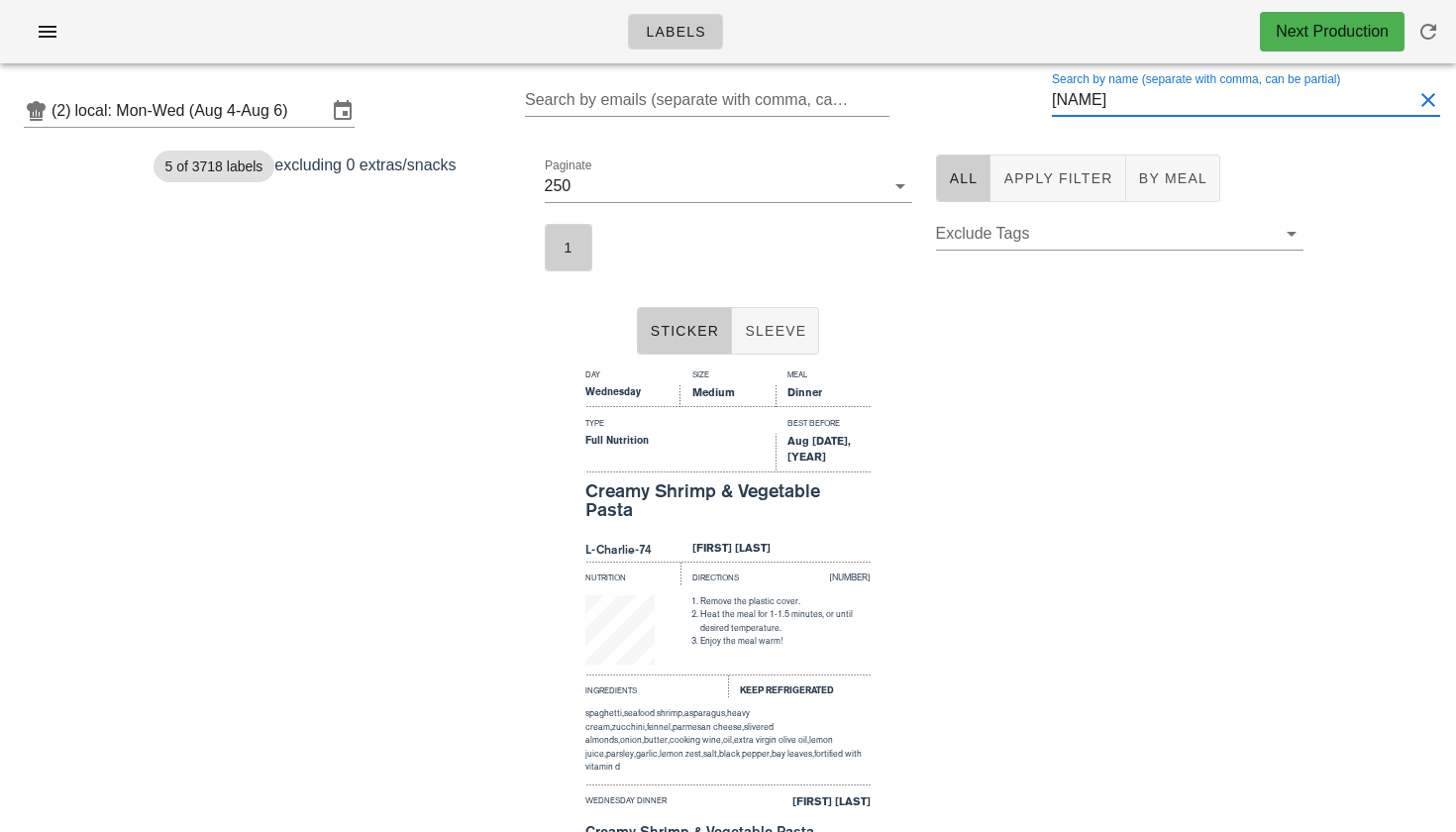 drag, startPoint x: 1129, startPoint y: 100, endPoint x: 1017, endPoint y: 111, distance: 112.538882 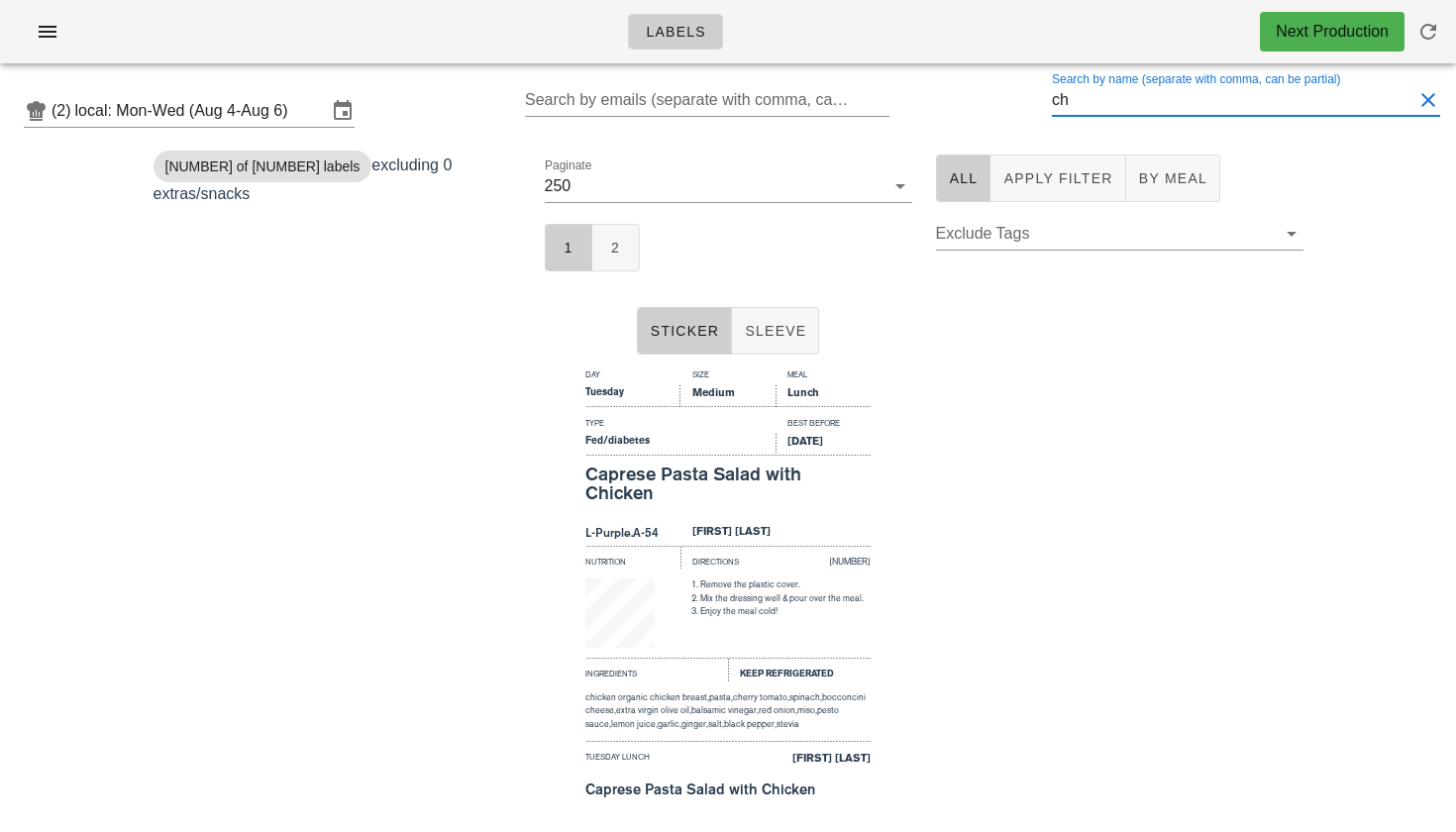 type on "c" 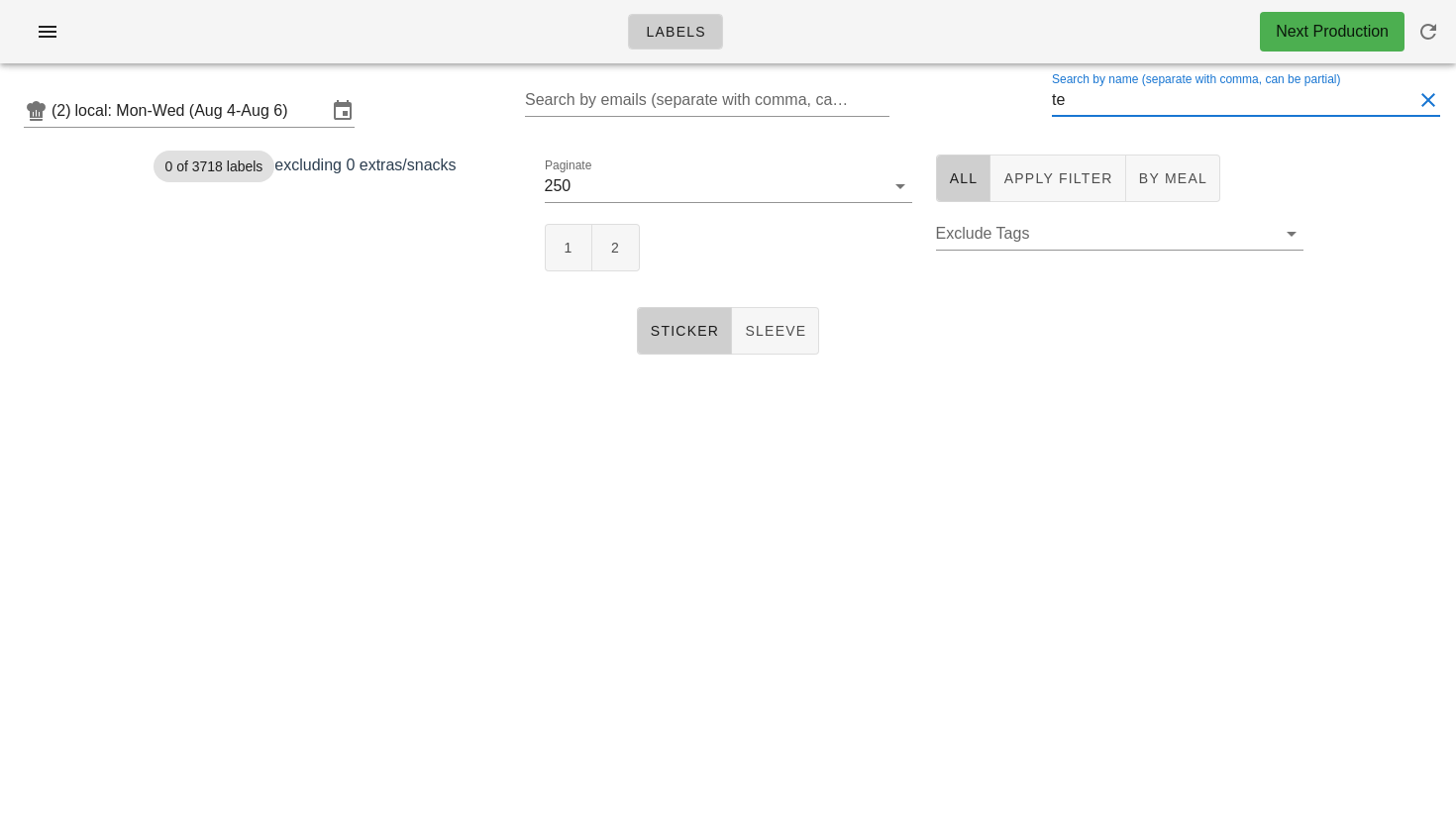 type on "t" 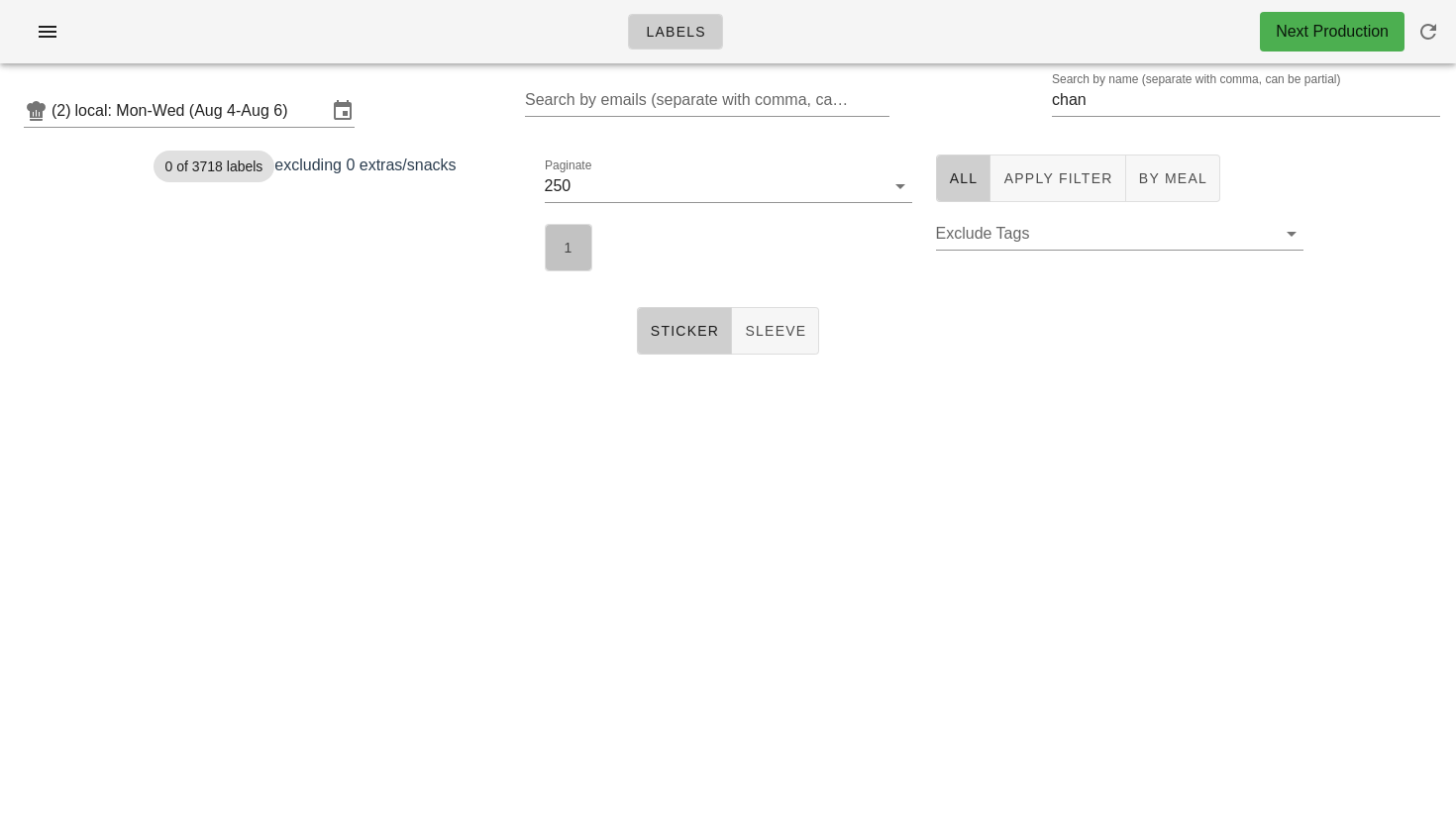 click on "1" at bounding box center (569, 248) 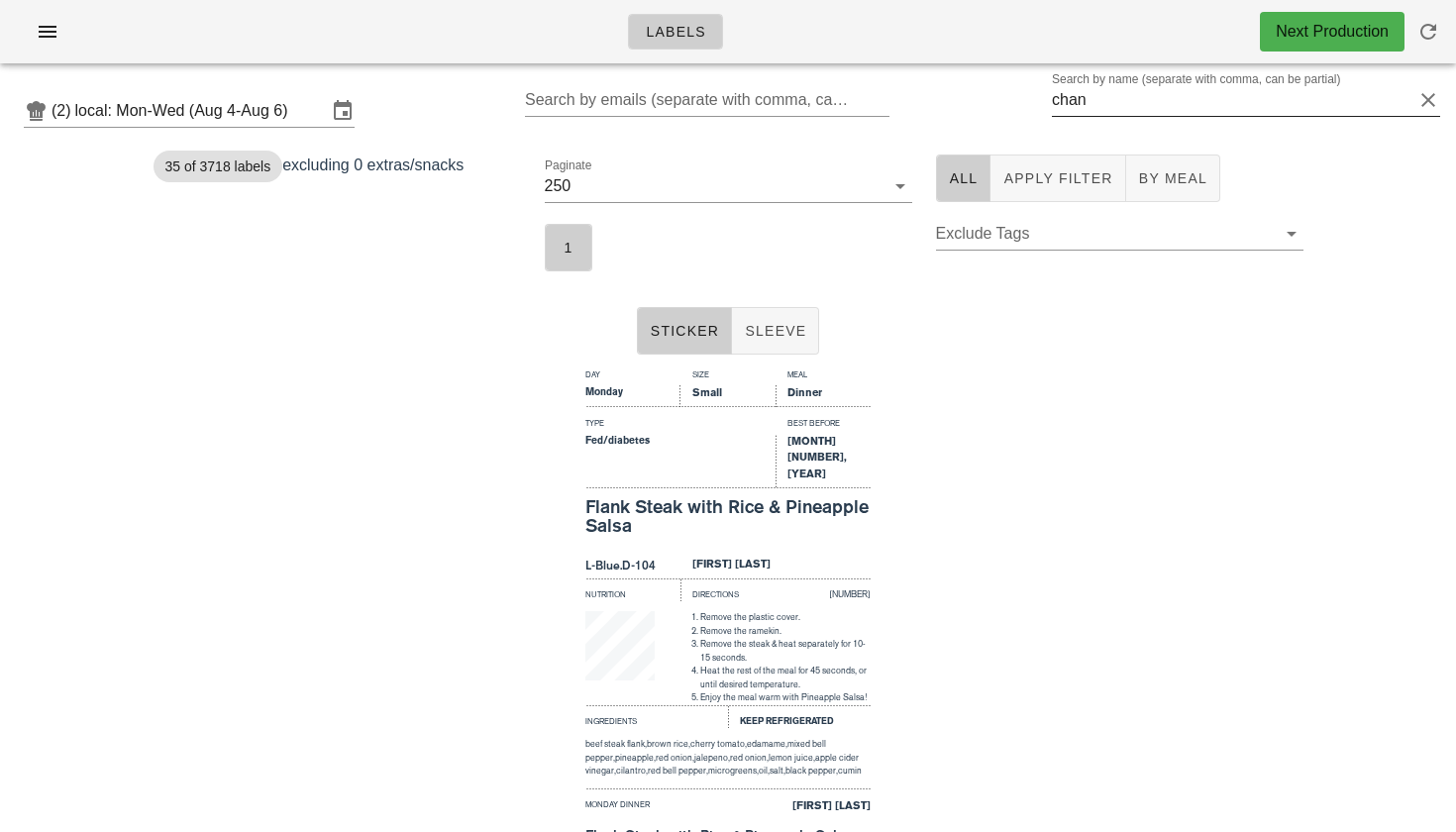 scroll, scrollTop: 0, scrollLeft: 0, axis: both 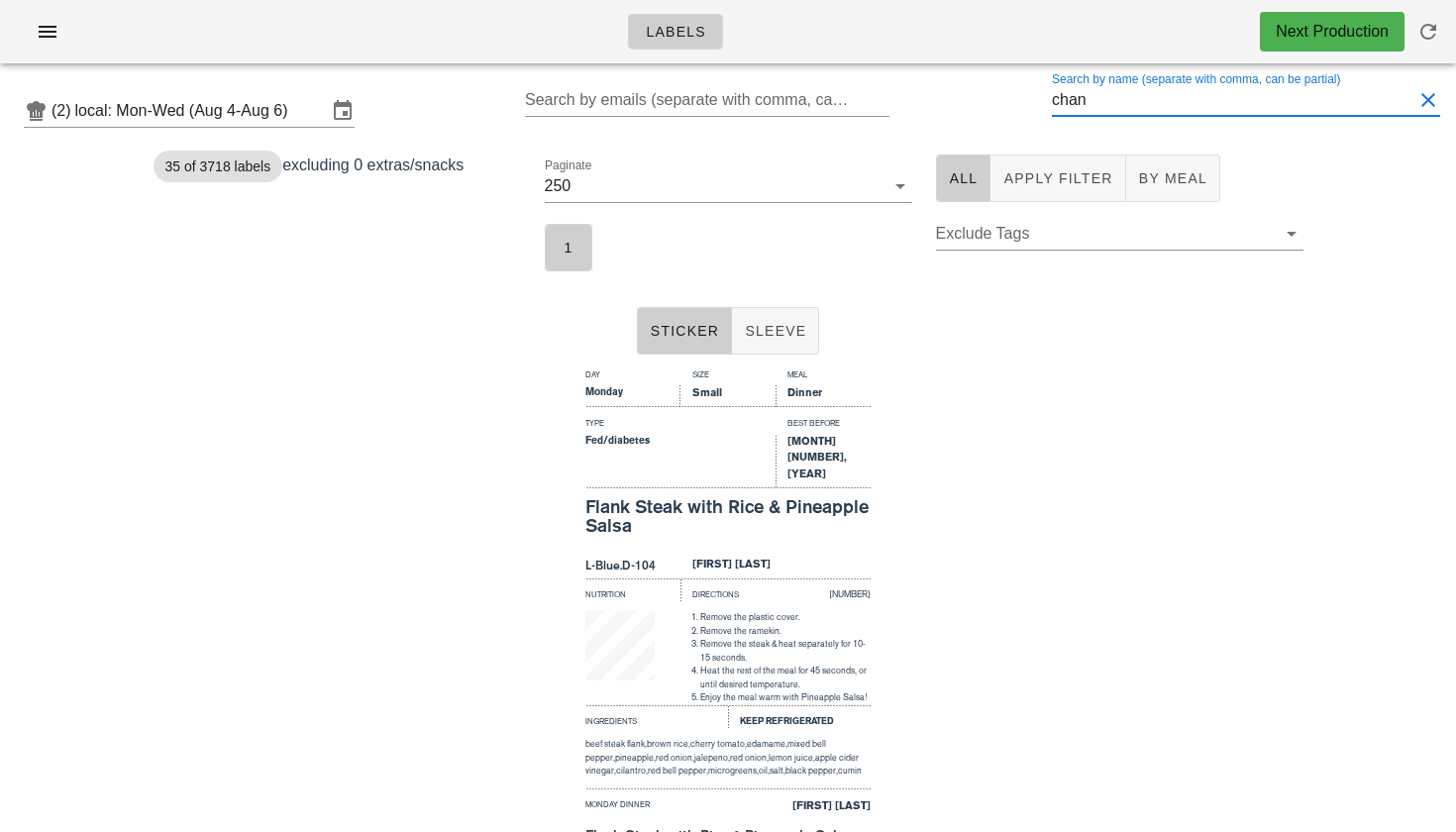 drag, startPoint x: 1112, startPoint y: 98, endPoint x: 1002, endPoint y: 100, distance: 110.01818 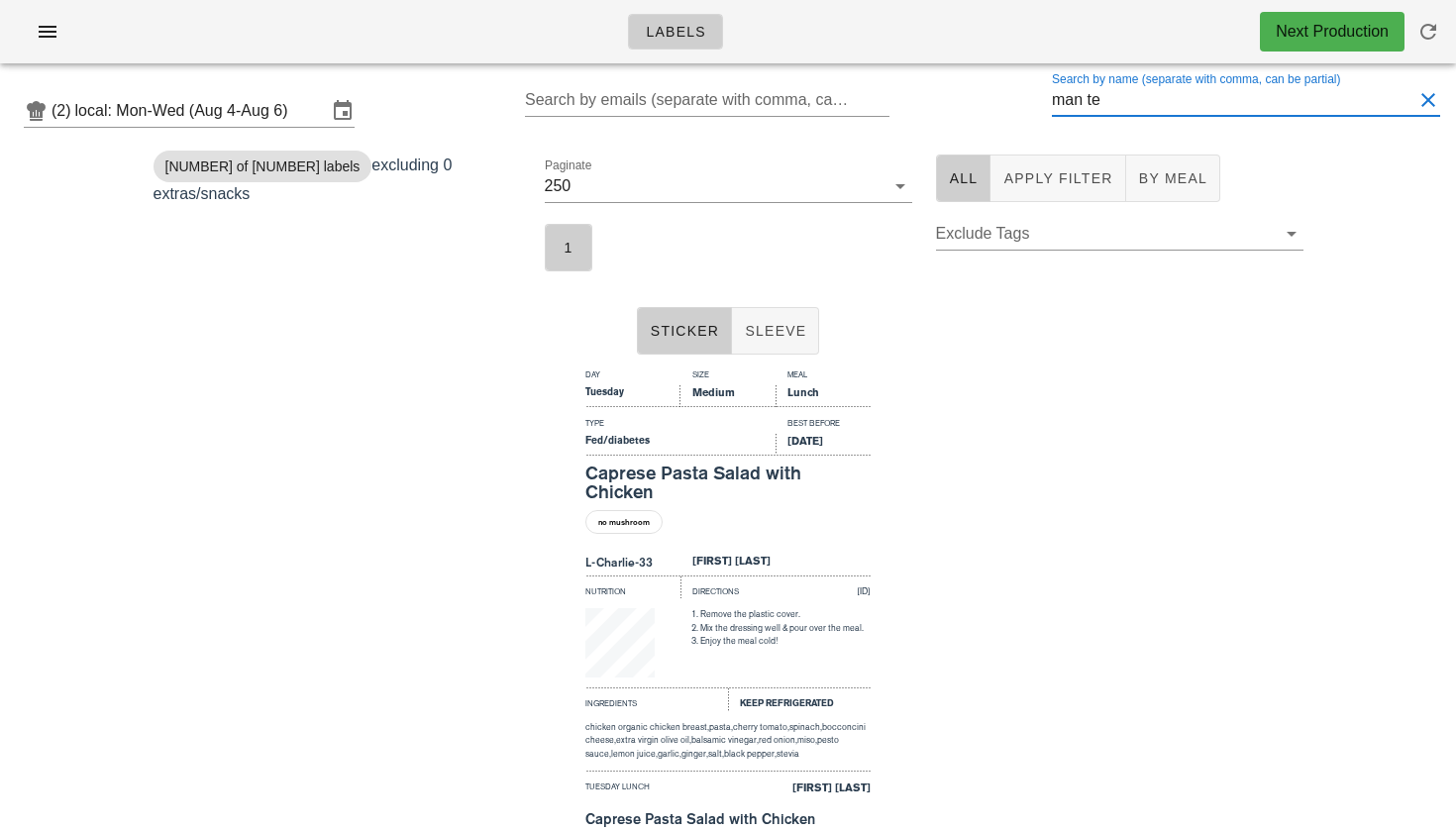 scroll, scrollTop: -1, scrollLeft: 0, axis: vertical 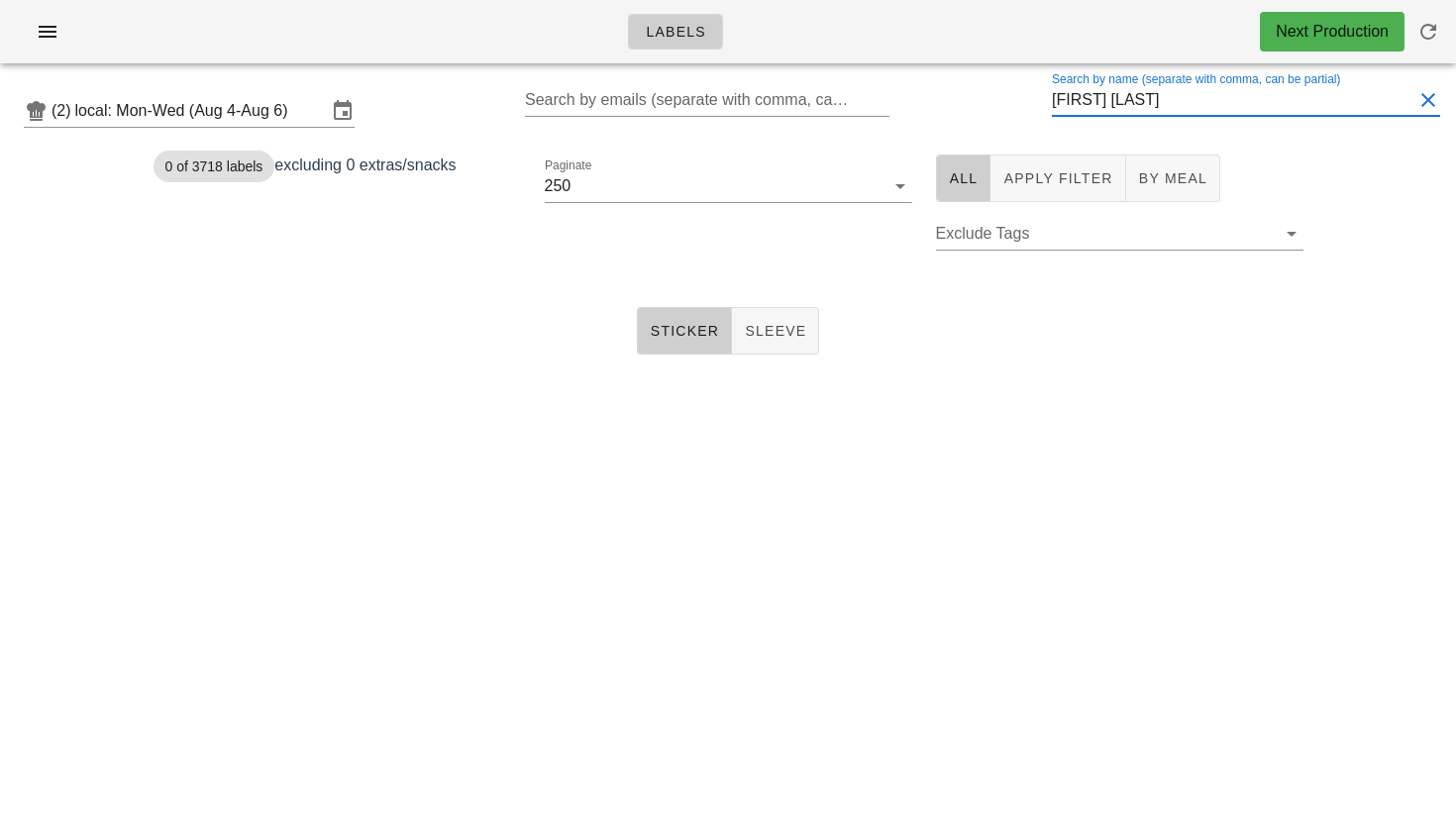 drag, startPoint x: 1179, startPoint y: 100, endPoint x: 986, endPoint y: 103, distance: 193.02331 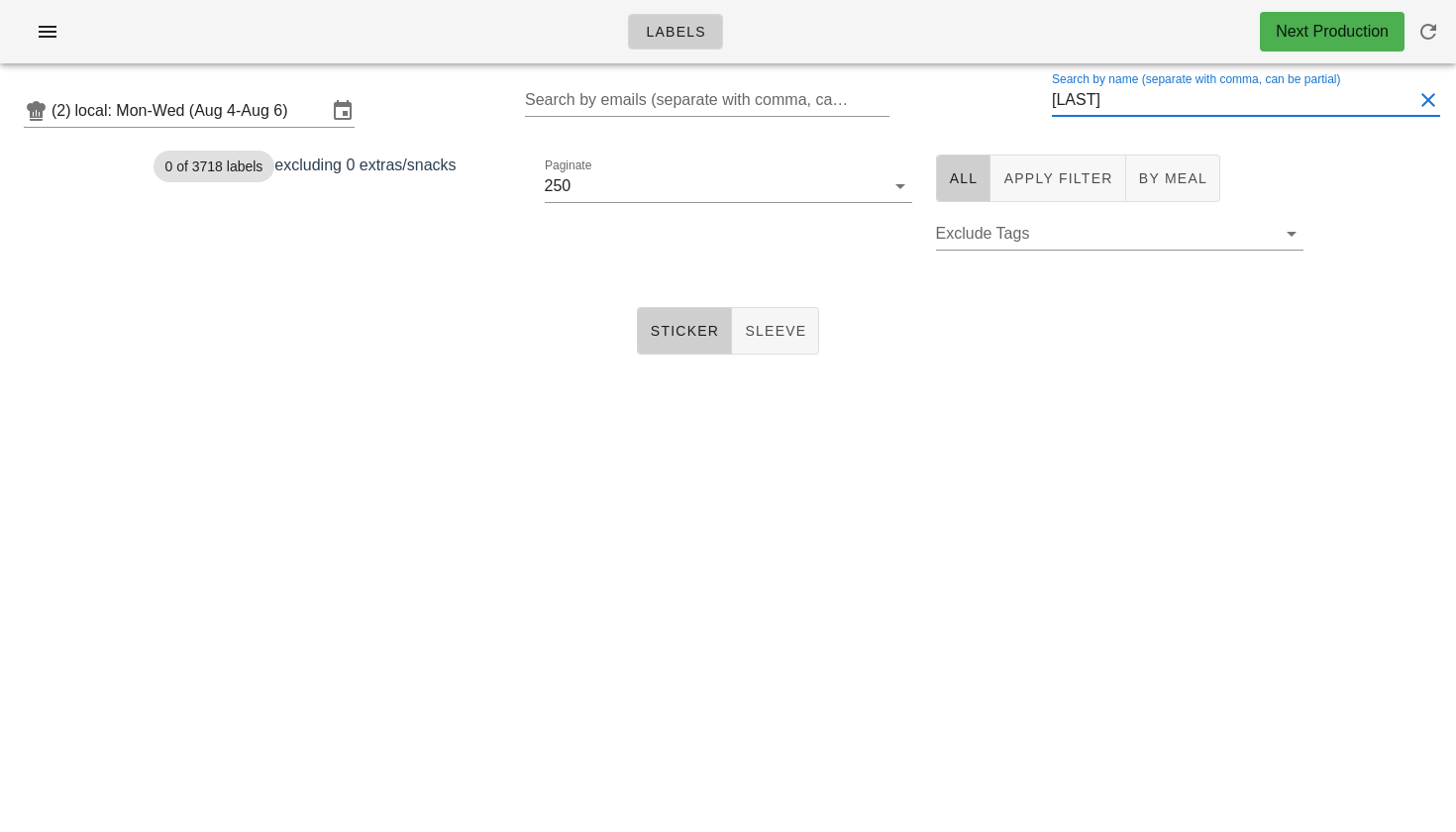 drag, startPoint x: 1146, startPoint y: 102, endPoint x: 948, endPoint y: 93, distance: 198.2044 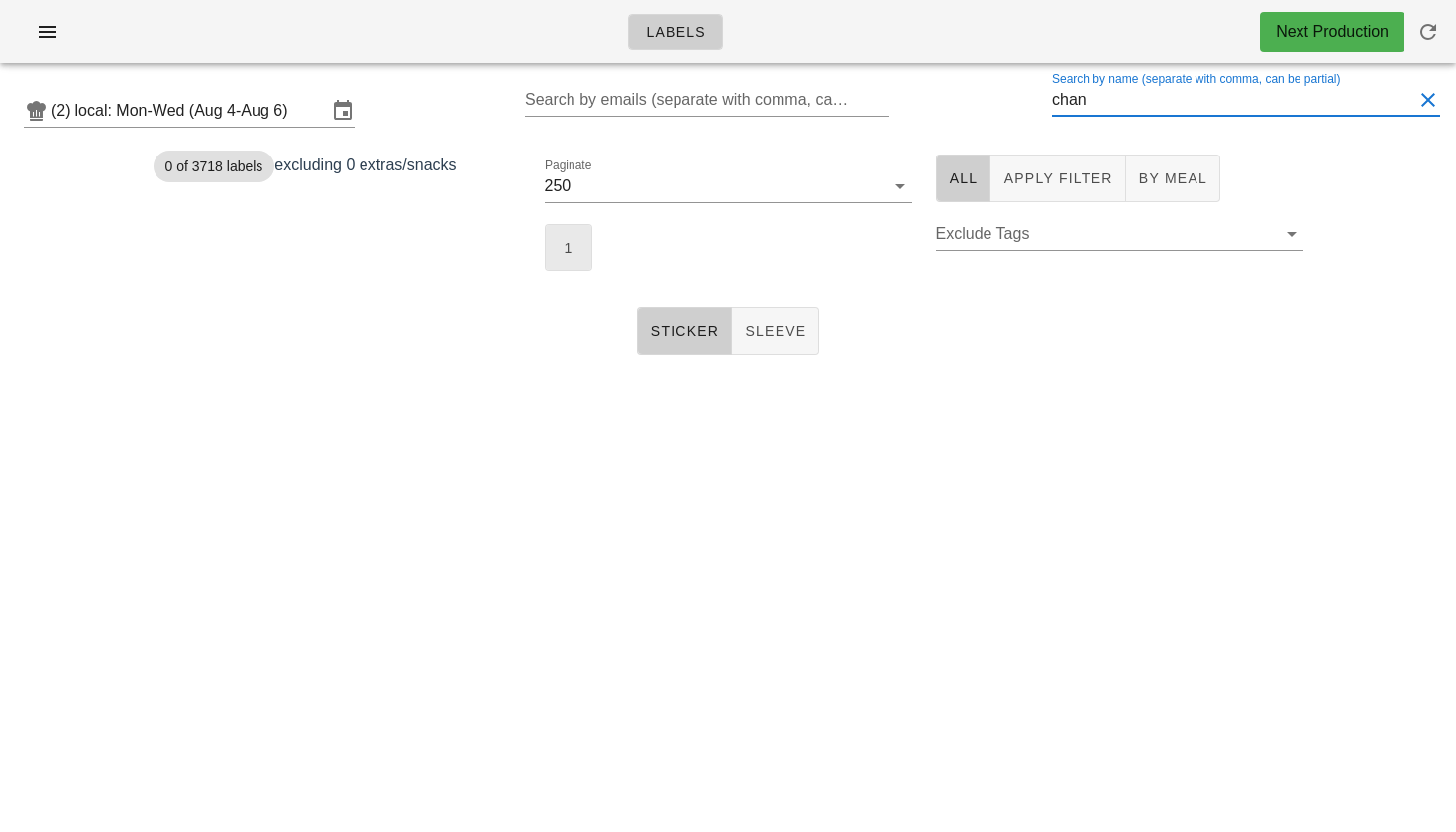 click on "1" at bounding box center [569, 248] 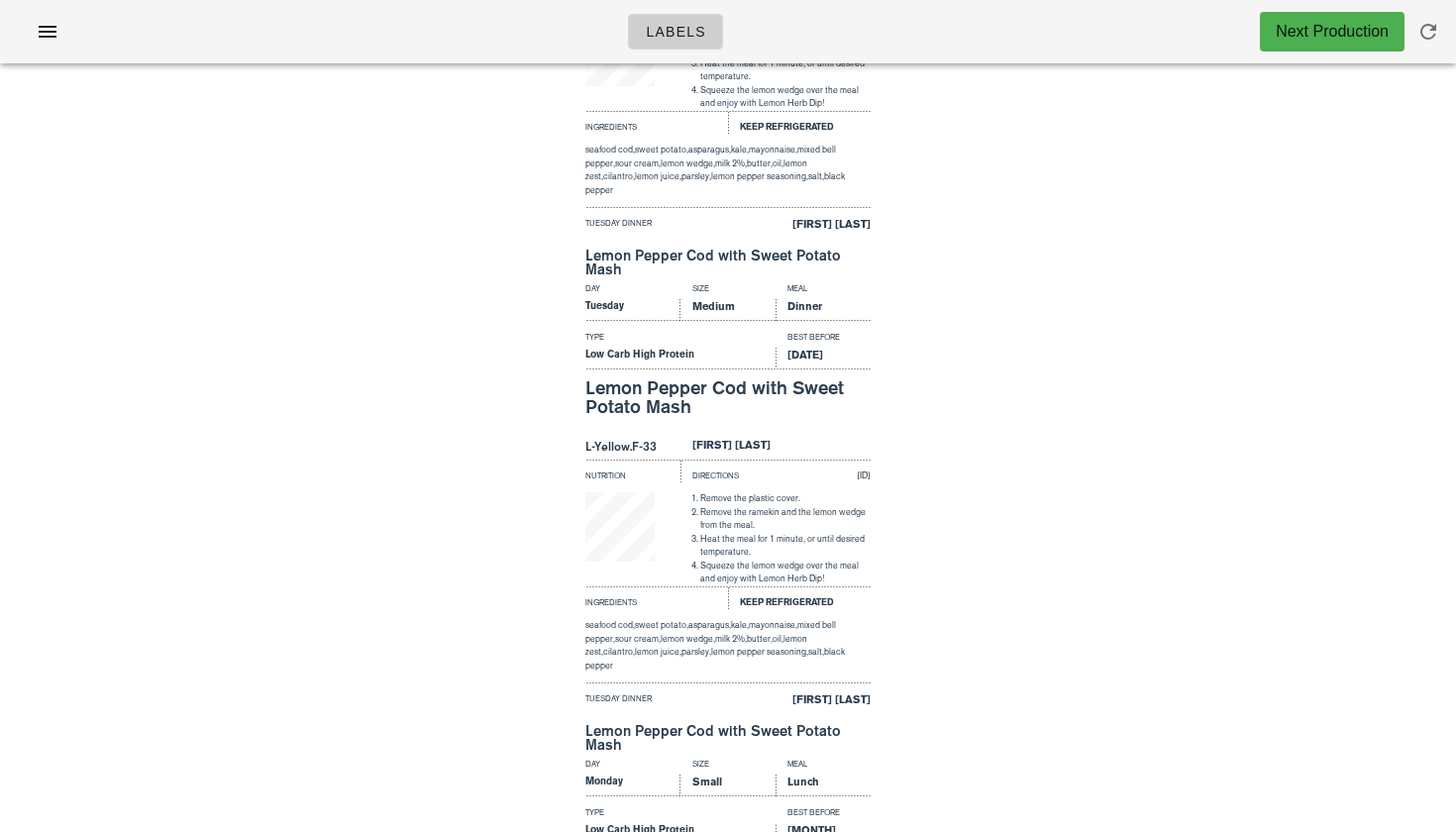 scroll, scrollTop: 11794, scrollLeft: 0, axis: vertical 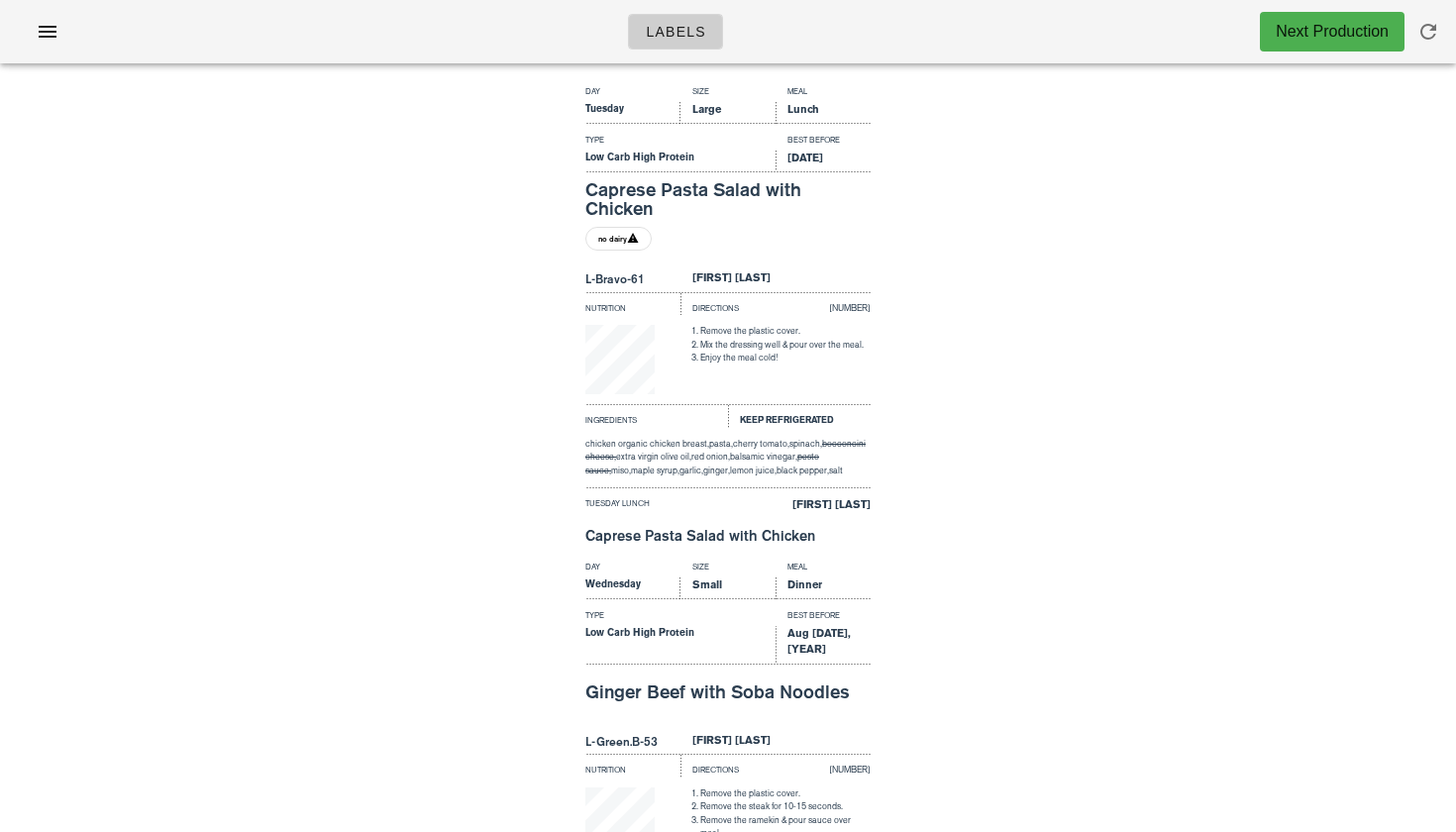 click on "Day   Size   Meal   Wednesday   Small   Dinner  Type Best Before Low Carb High Protein Aug 8, 2025  Ginger Beef with Soba Noodles  L-Green.B-53 Monica Chan Nutrition  Directions  34890-1-1-1022 Remove the plastic cover.  Remove the steak for 10-15 seconds. Remove the ramekin & pour sauce over meal. Heat the rest of the meal for 1 minute, or until desired temperature. Enjoy the meal warm! Ingredients Keep Refrigerated beef steak flank,  soba noodles,  broccoli,  edamame,  bok choy,  water,  tamari soy sauce,  cashews,  lime juice,  maple syrup,  green onion,  hoisin sauce,  red wine vinegar,  ground ginger,  ginger,  garlic,  black sesame seeds,  cornstarch,  fortified with vitamin d Wednesday dinner Monica Chan Ginger Beef with Soba Noodles" at bounding box center (728, 792) 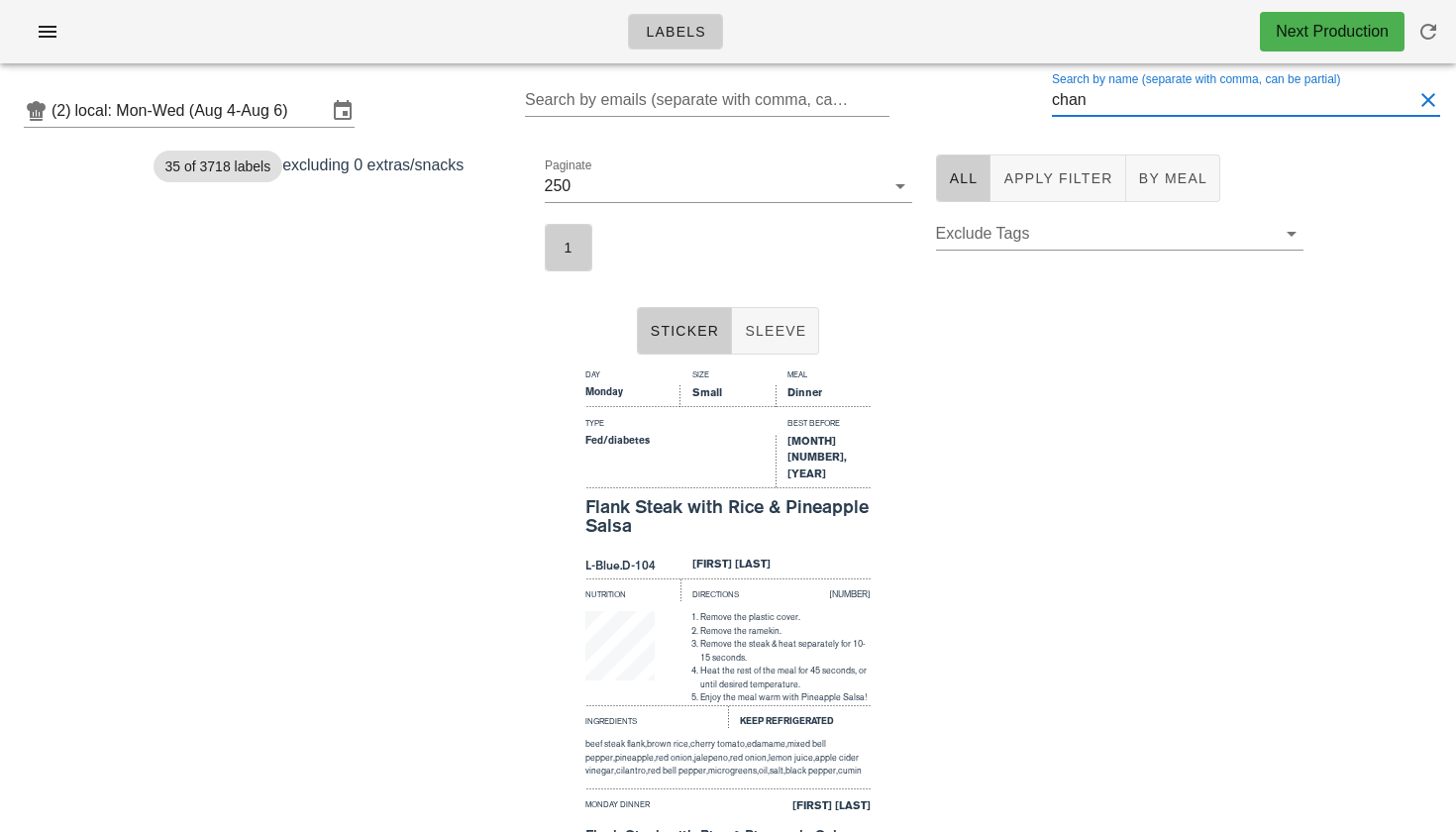 drag, startPoint x: 1108, startPoint y: 104, endPoint x: 1043, endPoint y: 104, distance: 65 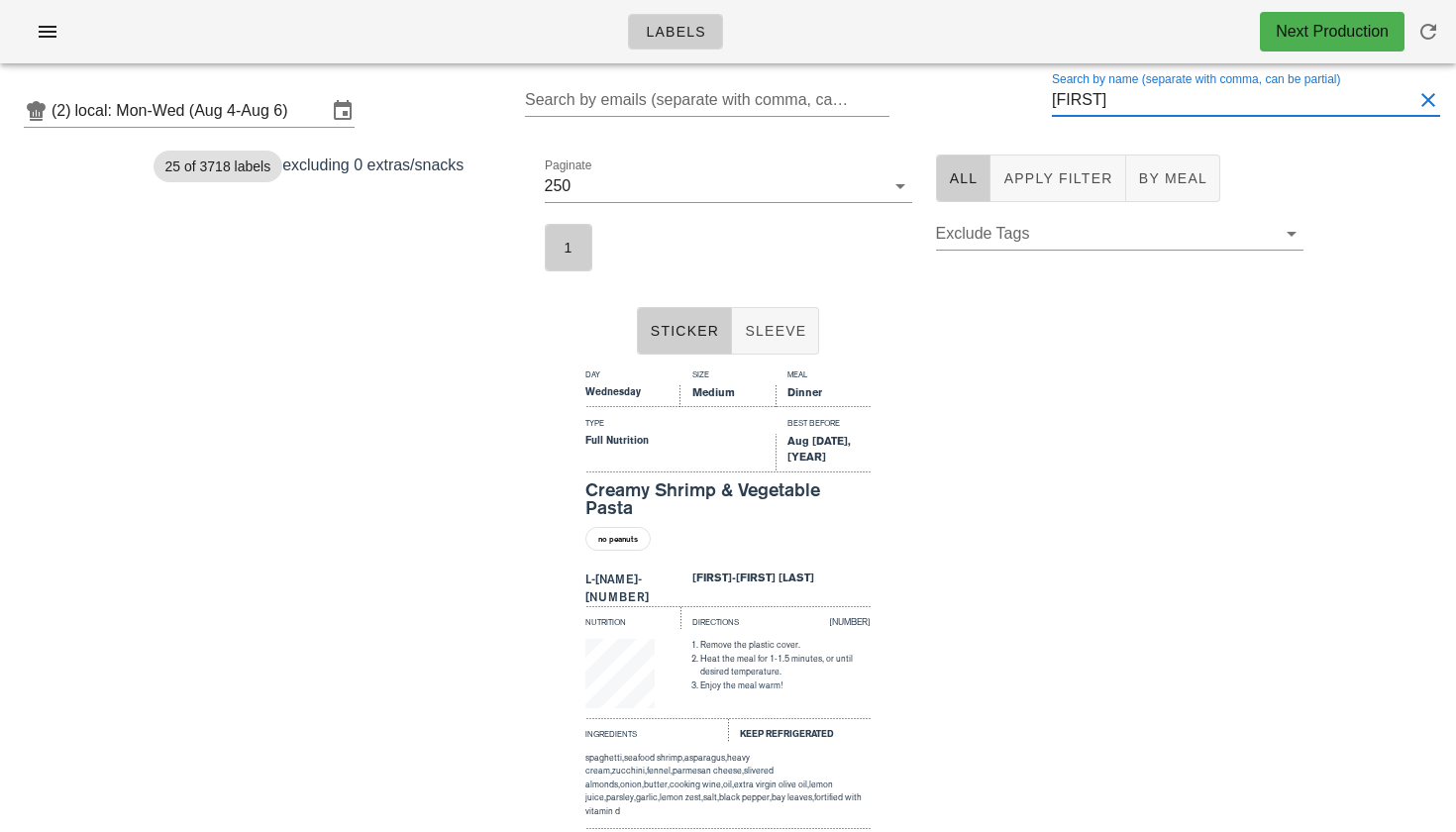 drag, startPoint x: 1121, startPoint y: 96, endPoint x: 1014, endPoint y: 104, distance: 107.29865 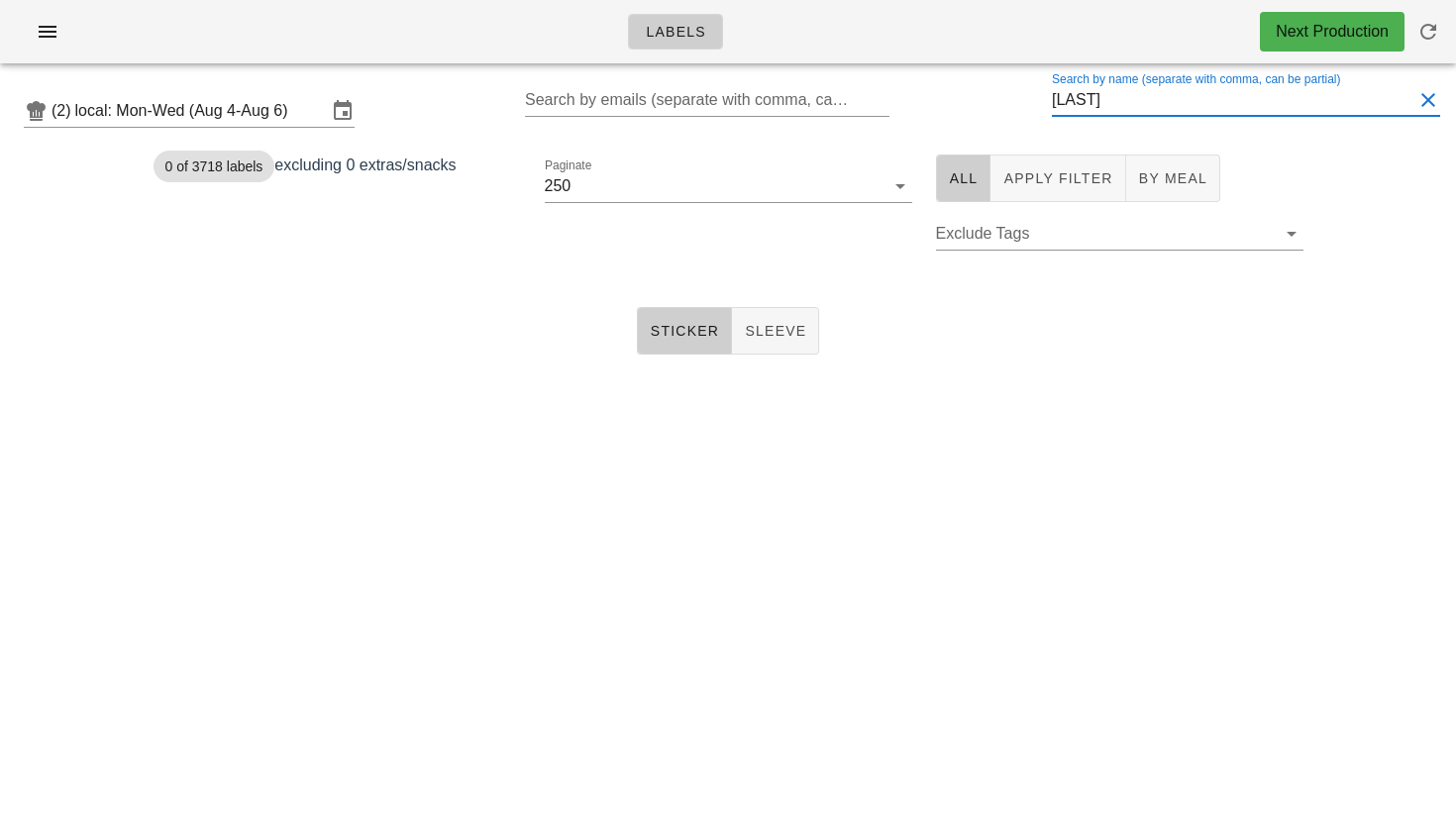 drag, startPoint x: 868, startPoint y: 229, endPoint x: 999, endPoint y: 380, distance: 199.90498 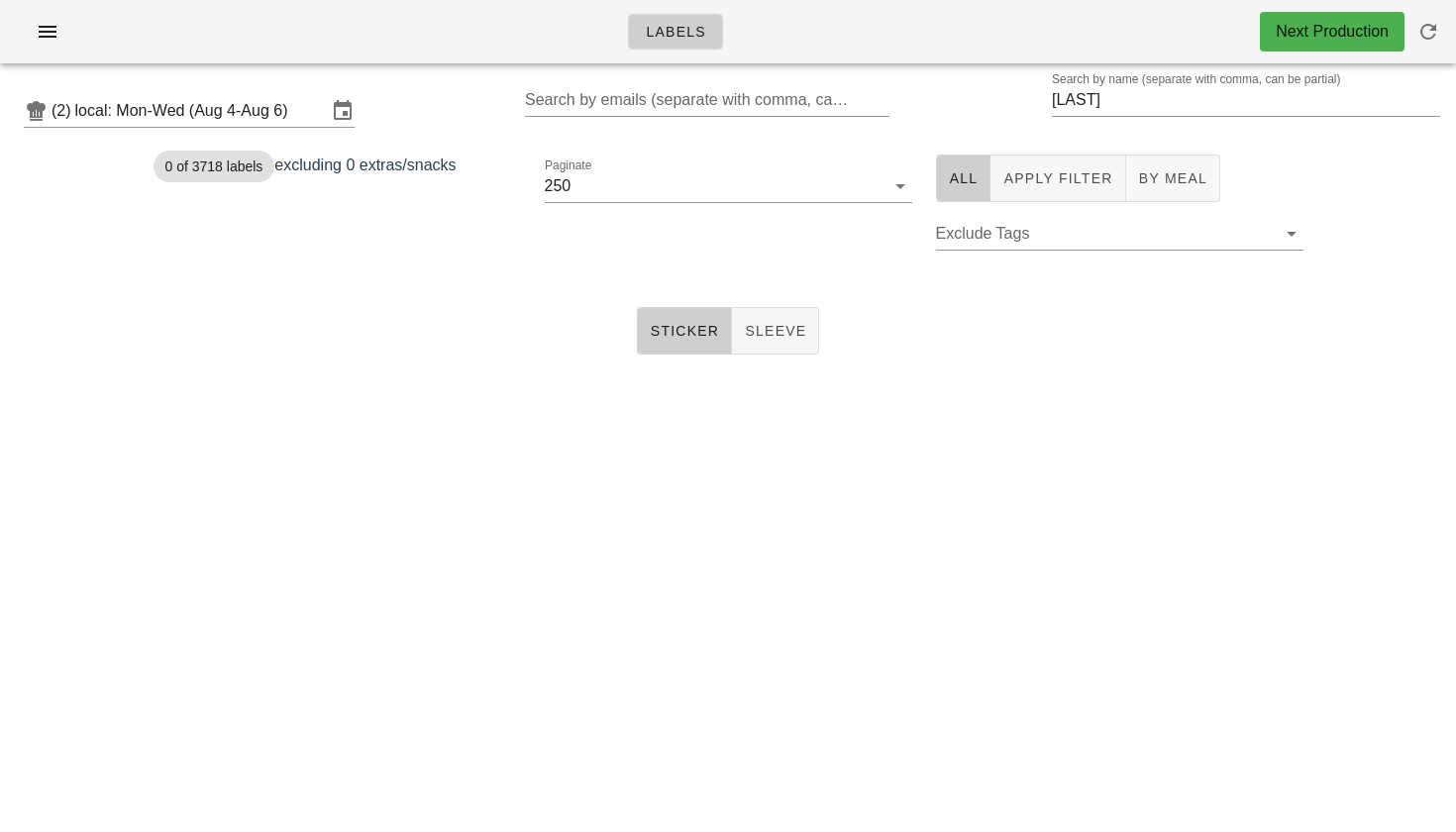 click on "(2) local: Mon-Wed (Aug 4-Aug 6) Search by emails (separate with comma, can be partial) Search by name  (separate with comma, can be partial) Coulter 0 of 3718 labels  excluding 0 extras/snacks  Paginate 250 All Apply Filter By Meal Exclude Tags Sticker Sleeve" at bounding box center [728, 241] 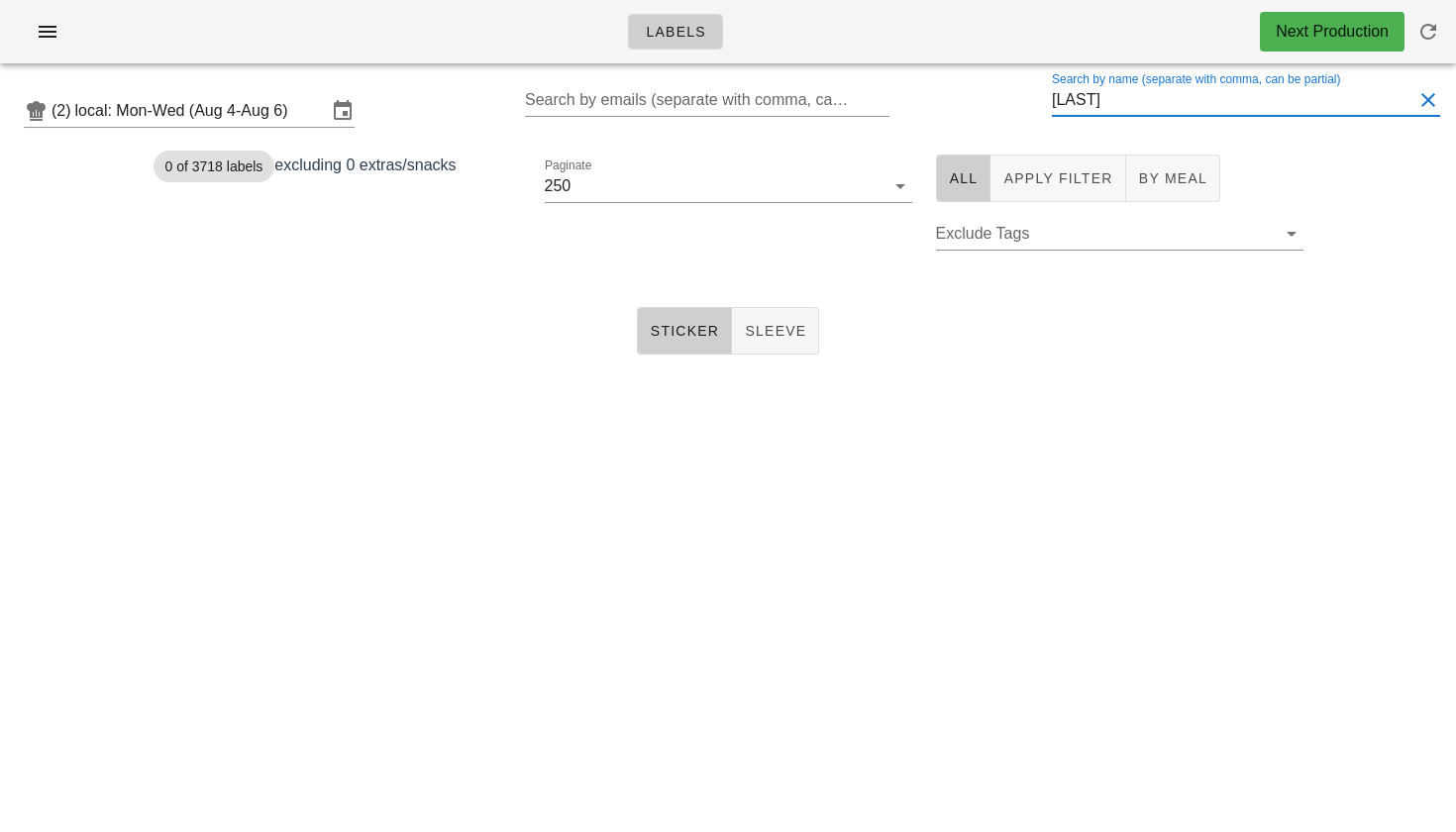 drag, startPoint x: 1134, startPoint y: 105, endPoint x: 969, endPoint y: 119, distance: 165.5929 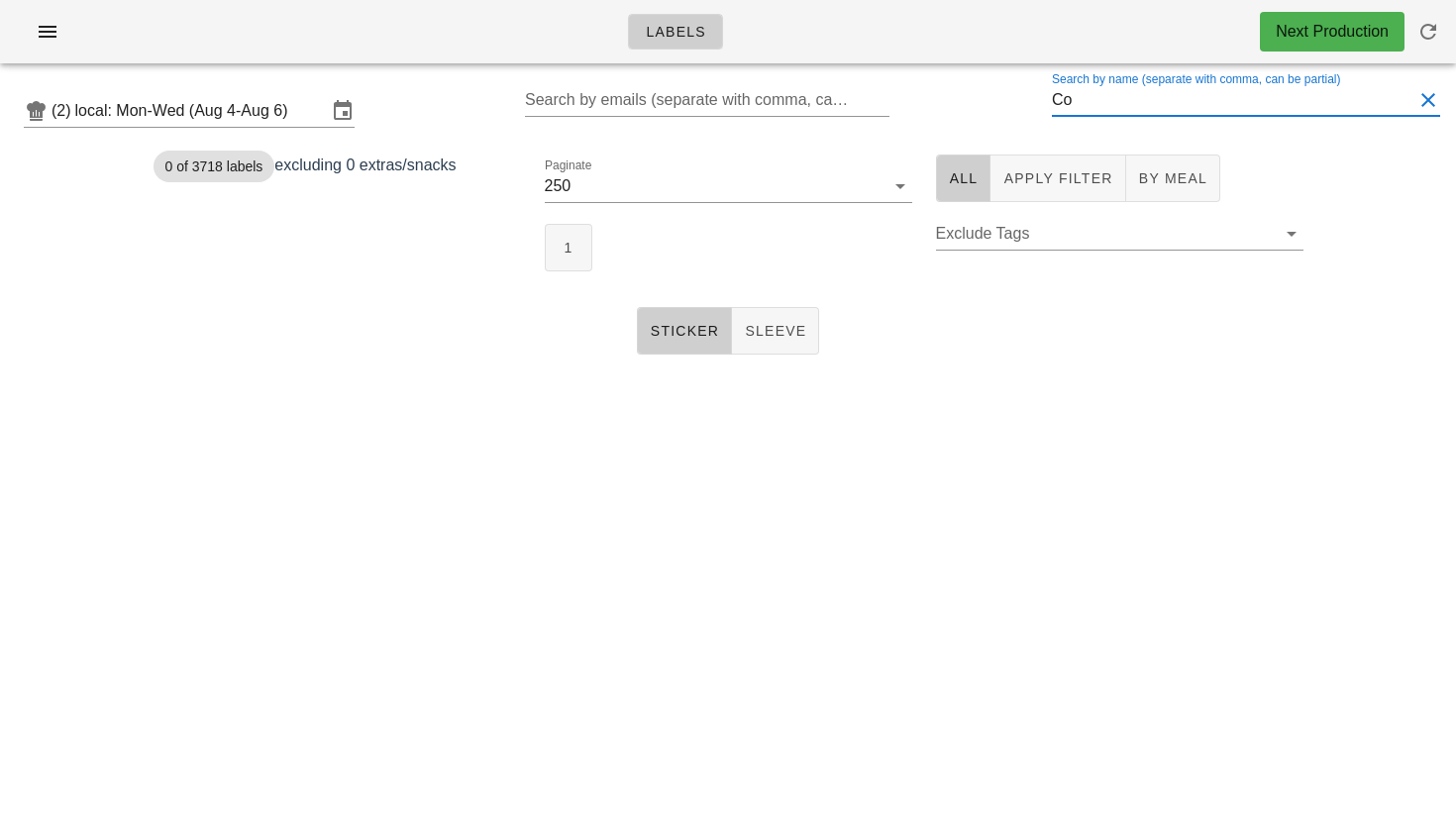 type on "C" 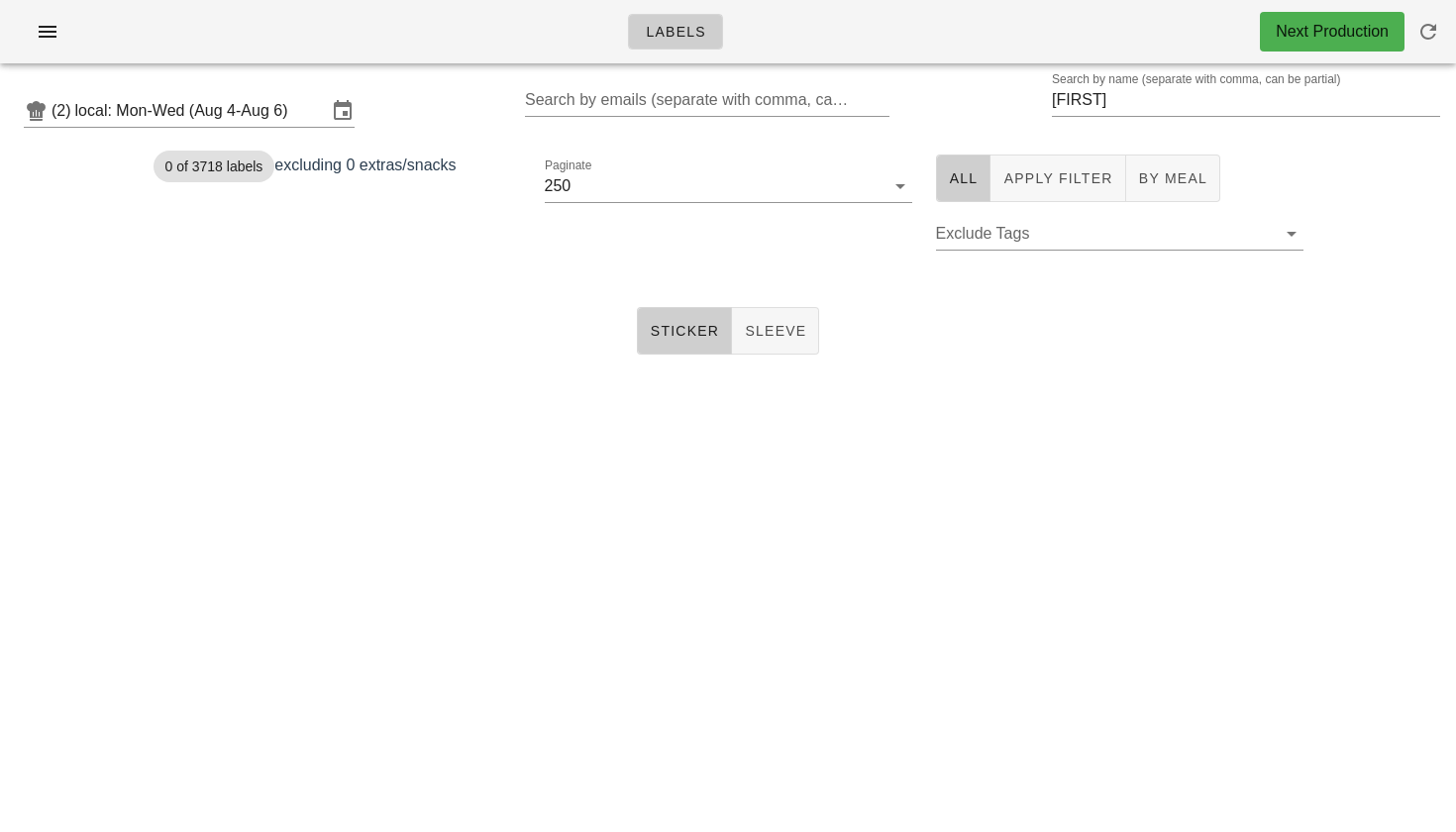 drag, startPoint x: 960, startPoint y: 163, endPoint x: 899, endPoint y: 340, distance: 187.21645 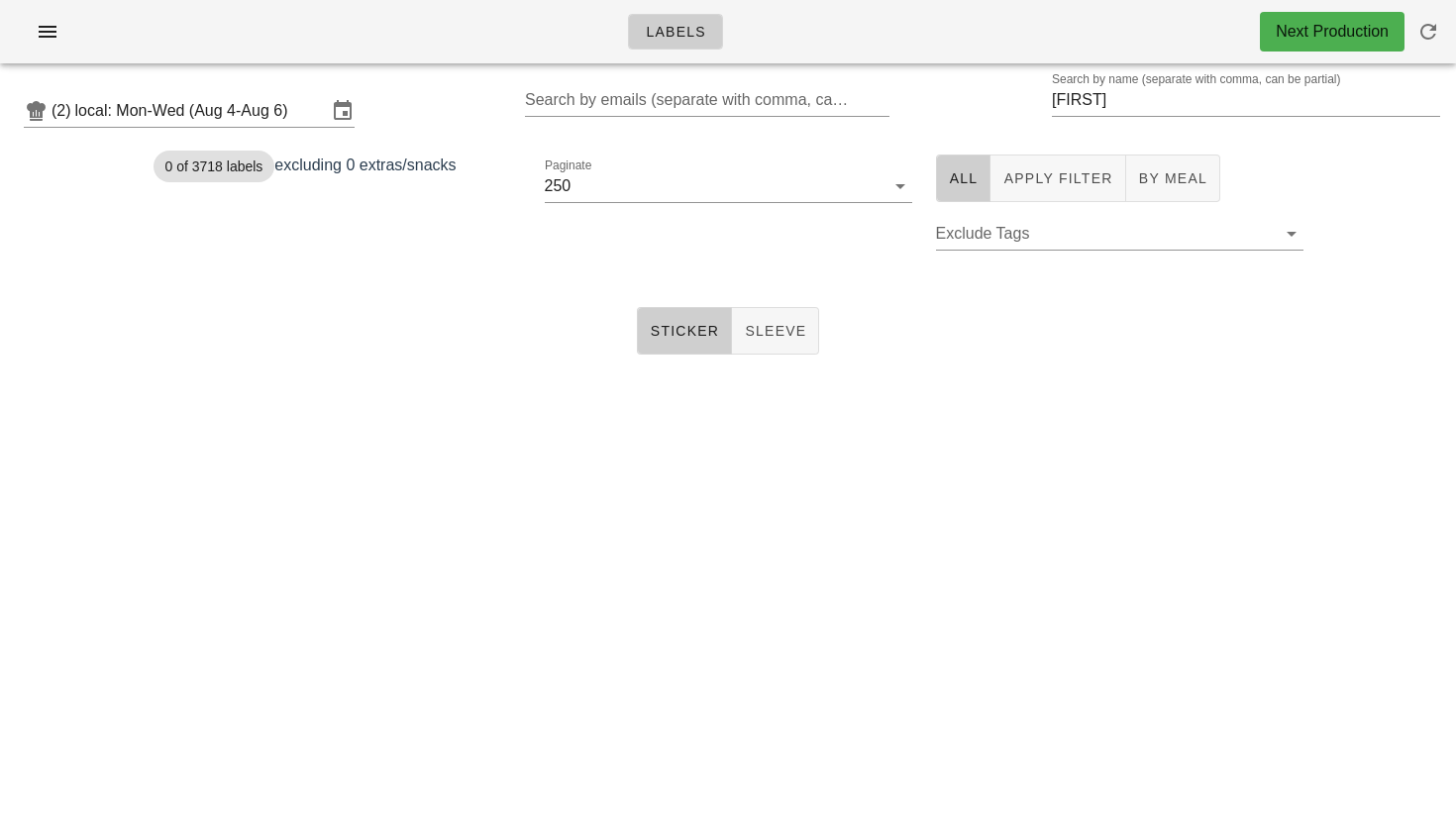 click on "All" at bounding box center [964, 178] 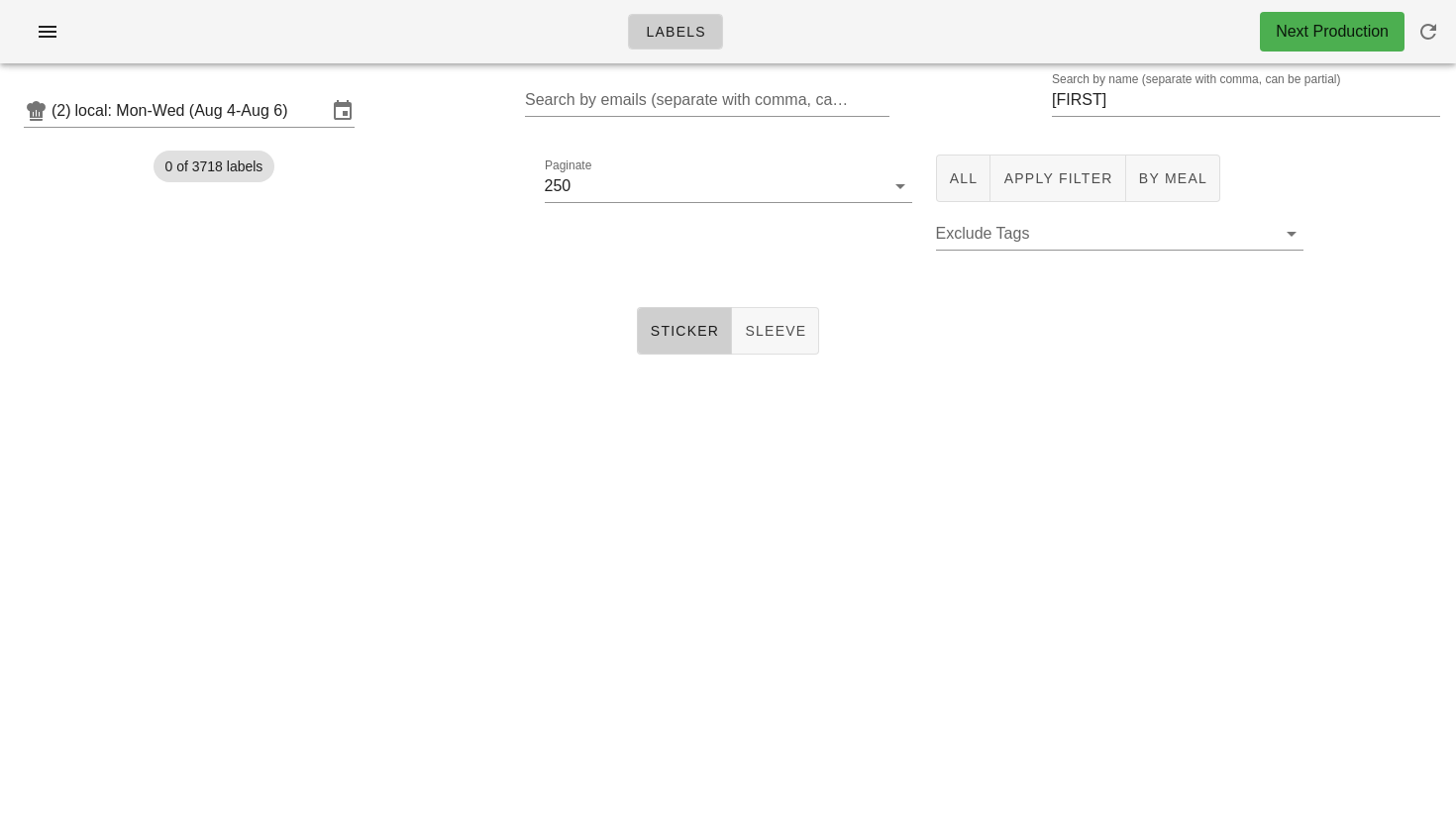 click on "Sticker Sleeve" at bounding box center (728, 331) 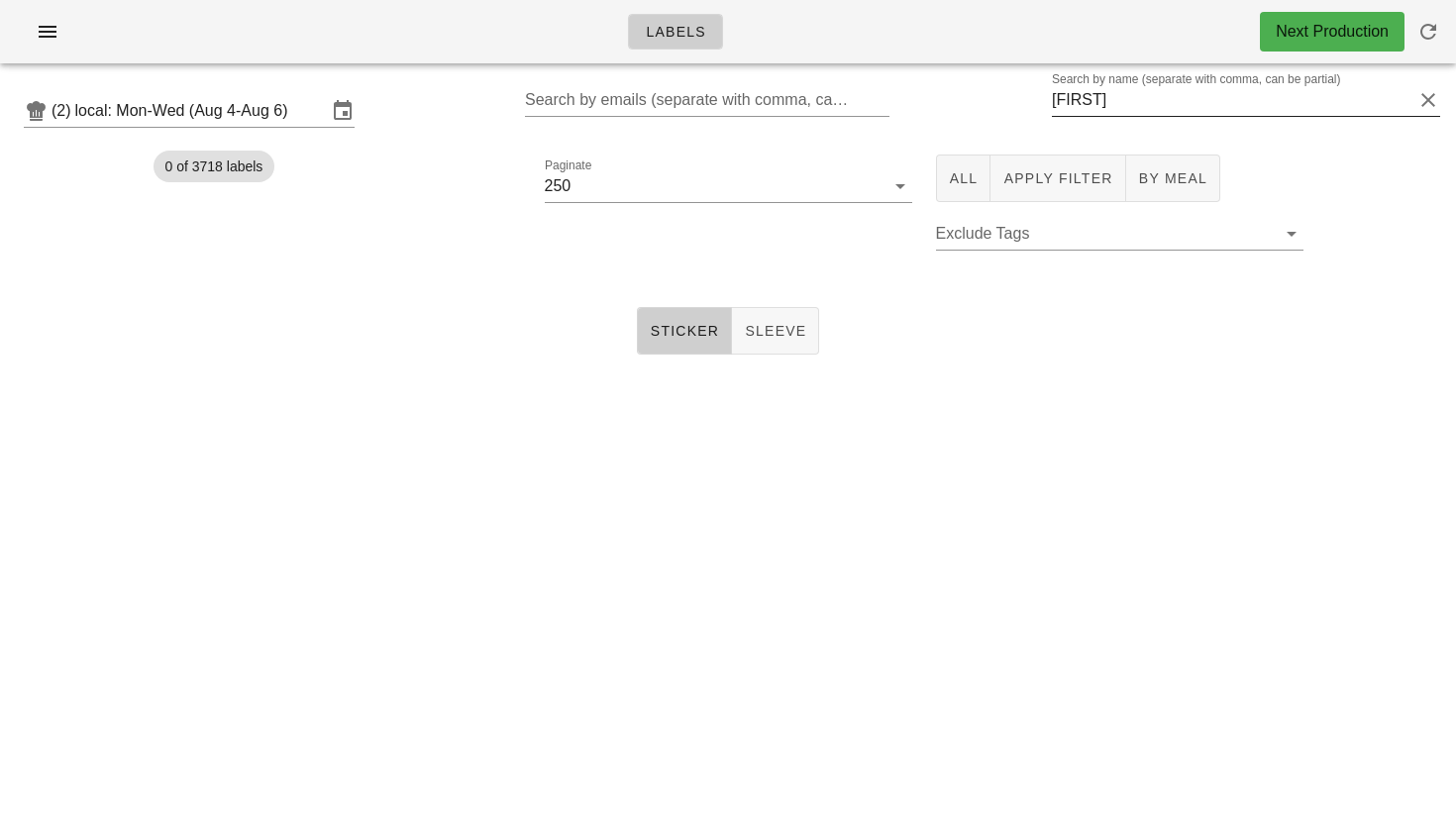 click on "Natasha" at bounding box center [1232, 100] 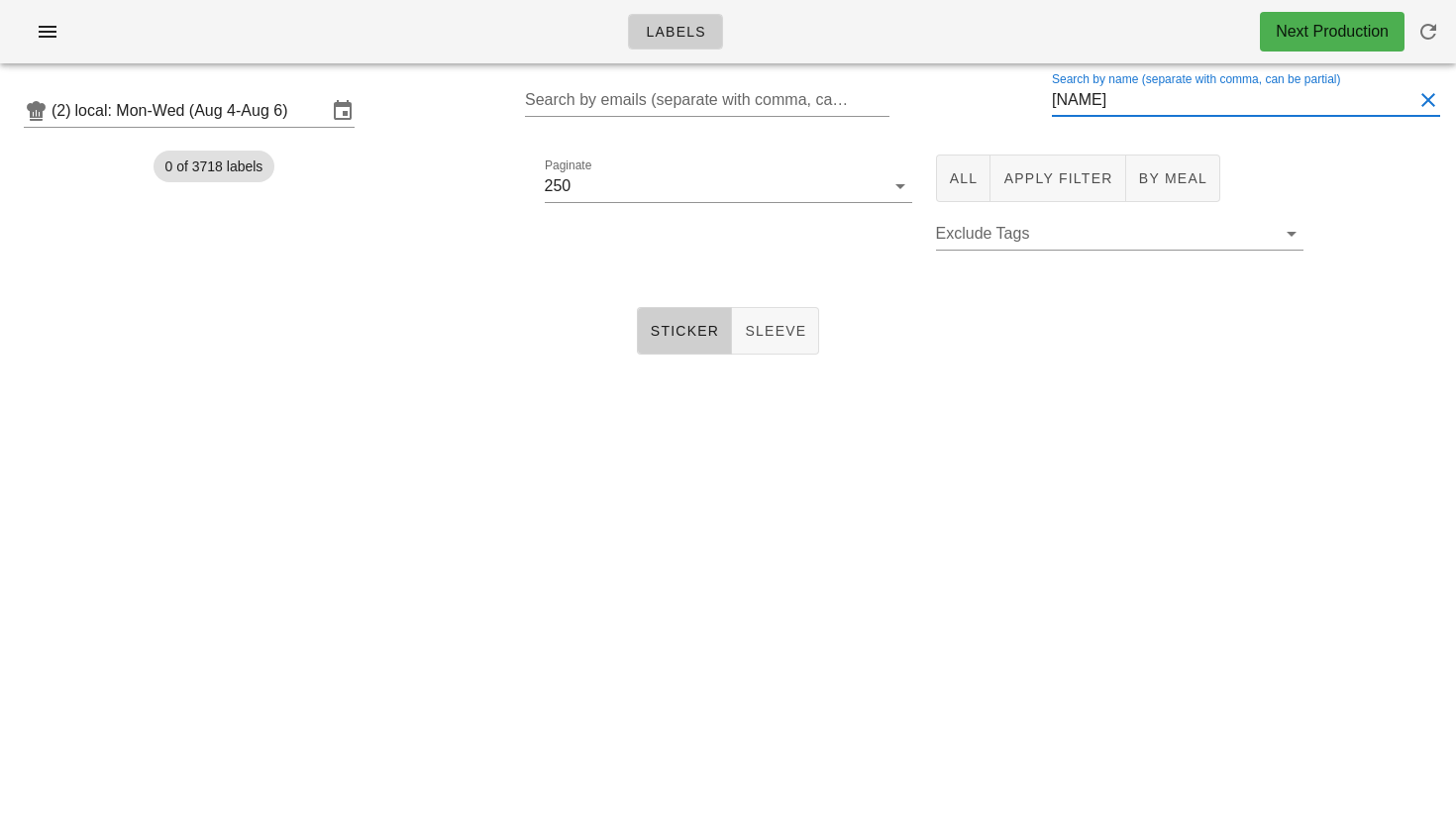 type on "N" 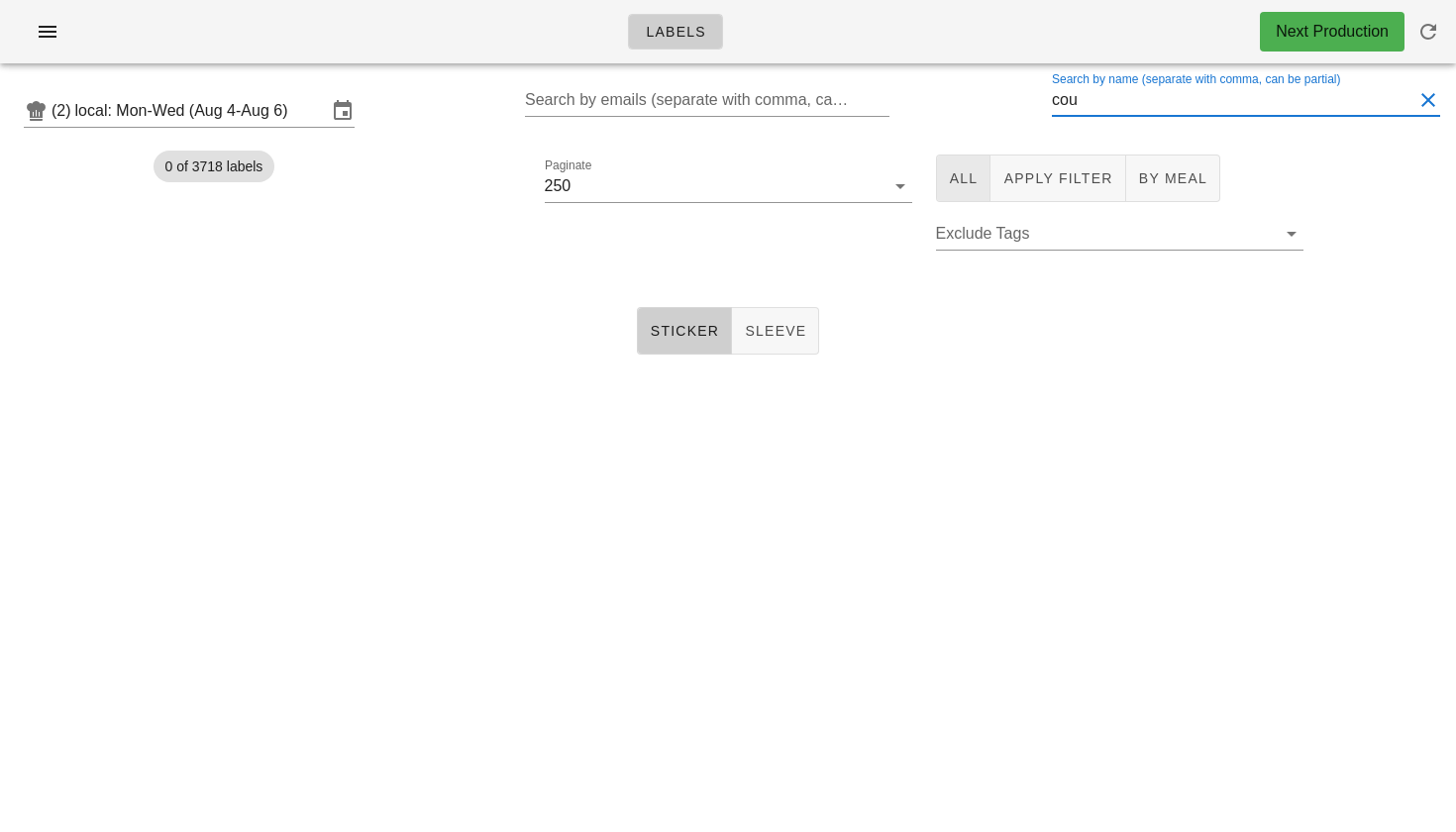 click on "All" at bounding box center [964, 178] 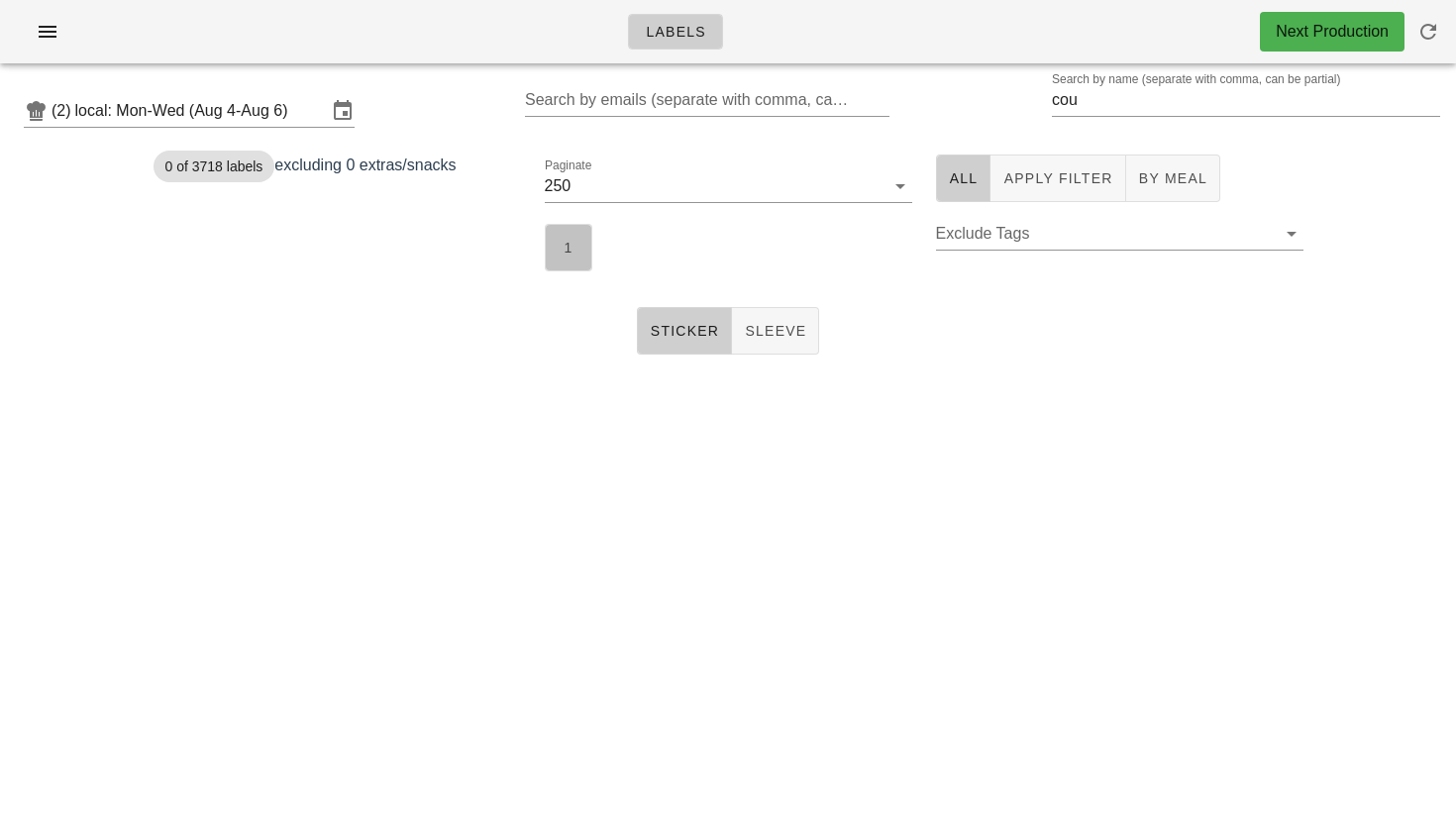 click on "1" at bounding box center [569, 248] 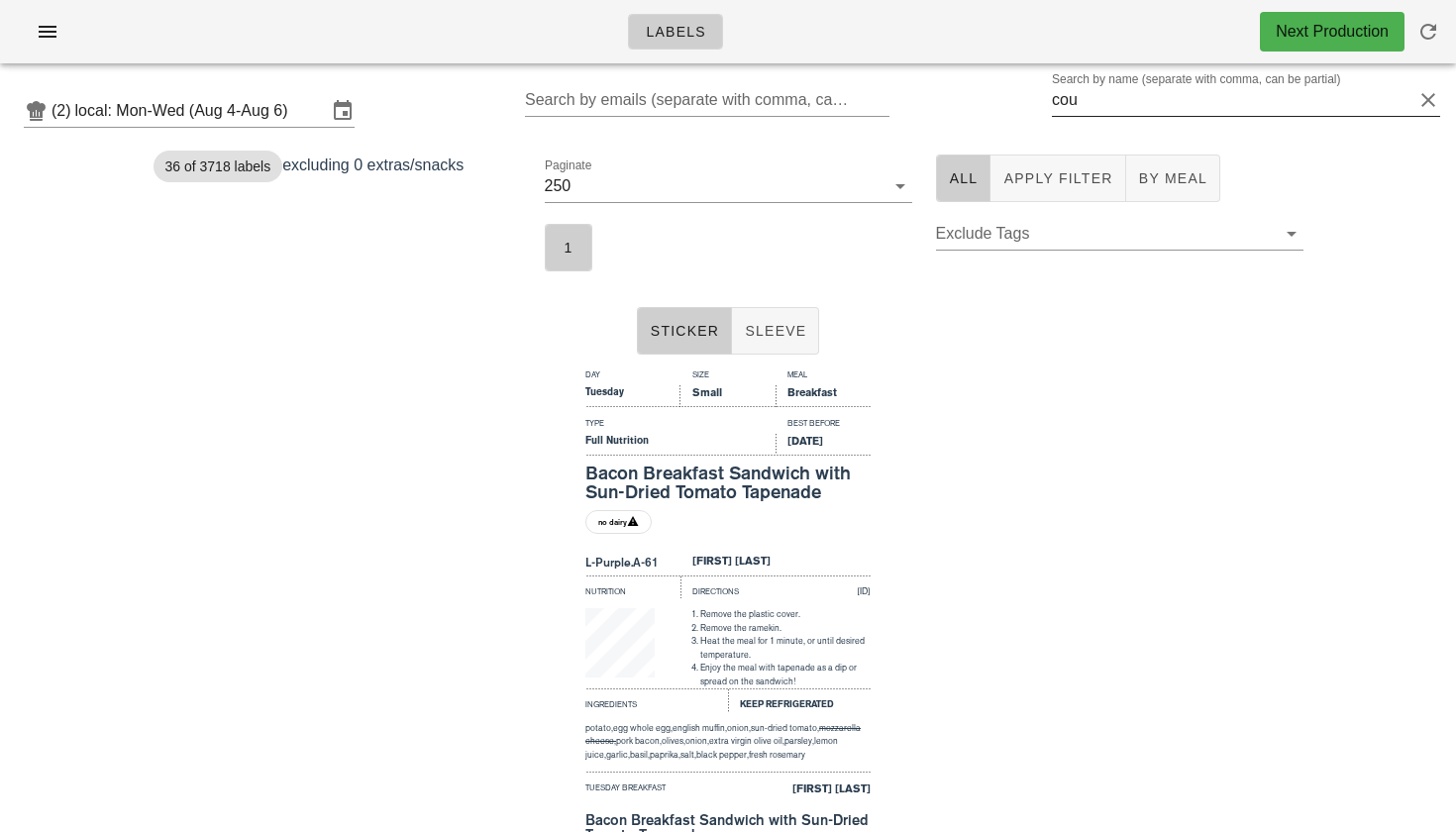 click on "cou" at bounding box center (1232, 100) 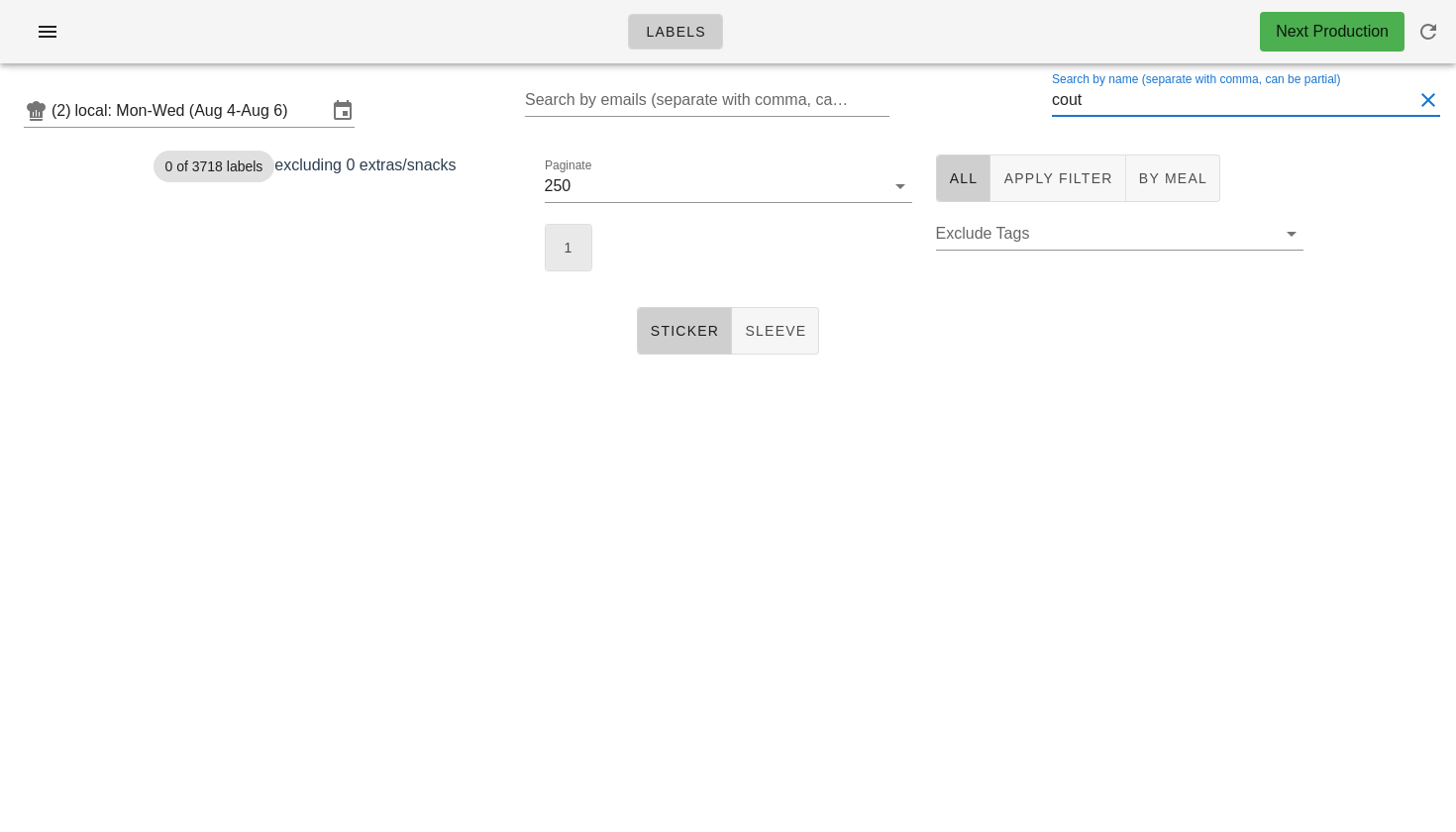 click on "1" at bounding box center [569, 248] 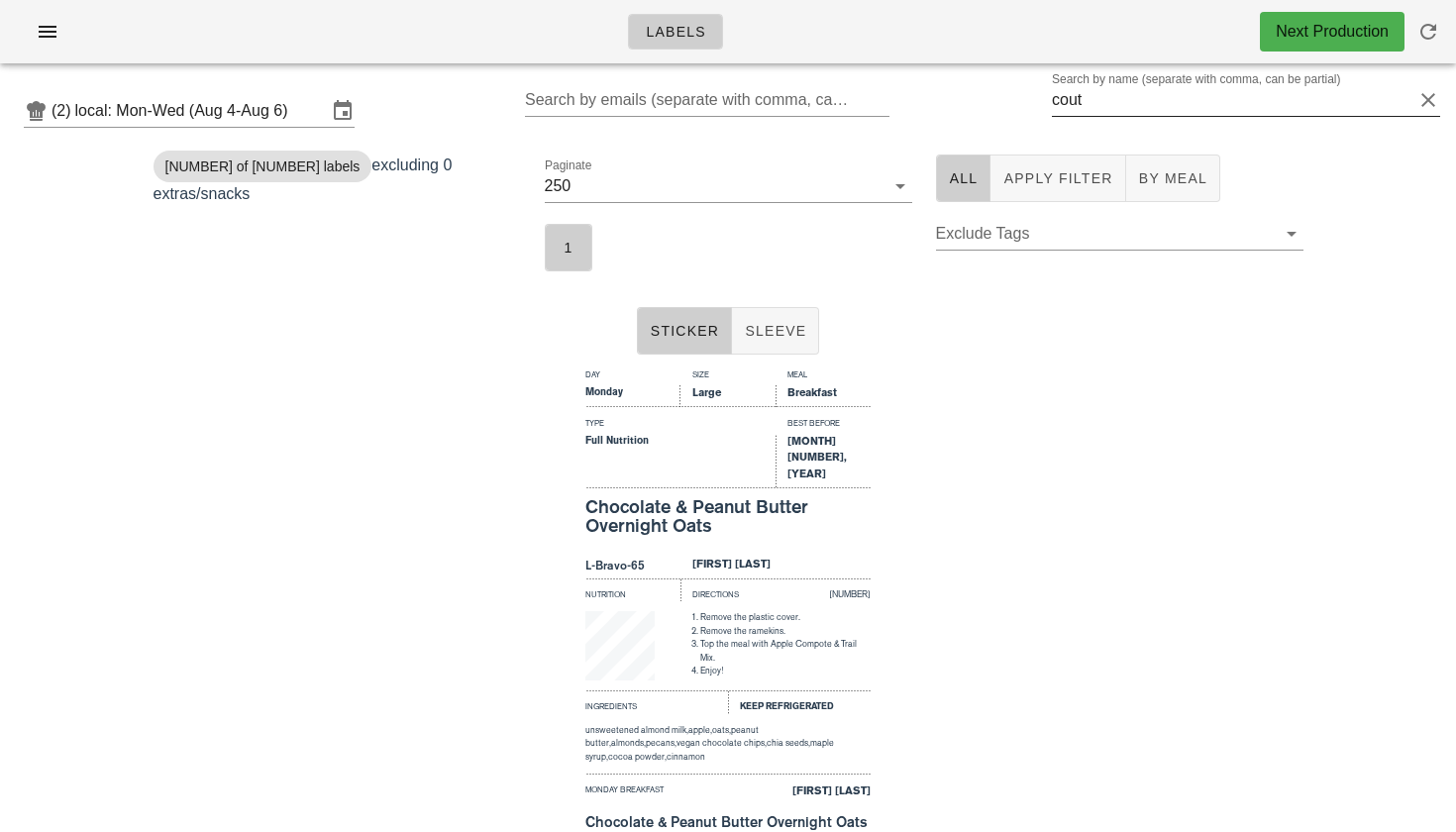 scroll, scrollTop: 0, scrollLeft: 0, axis: both 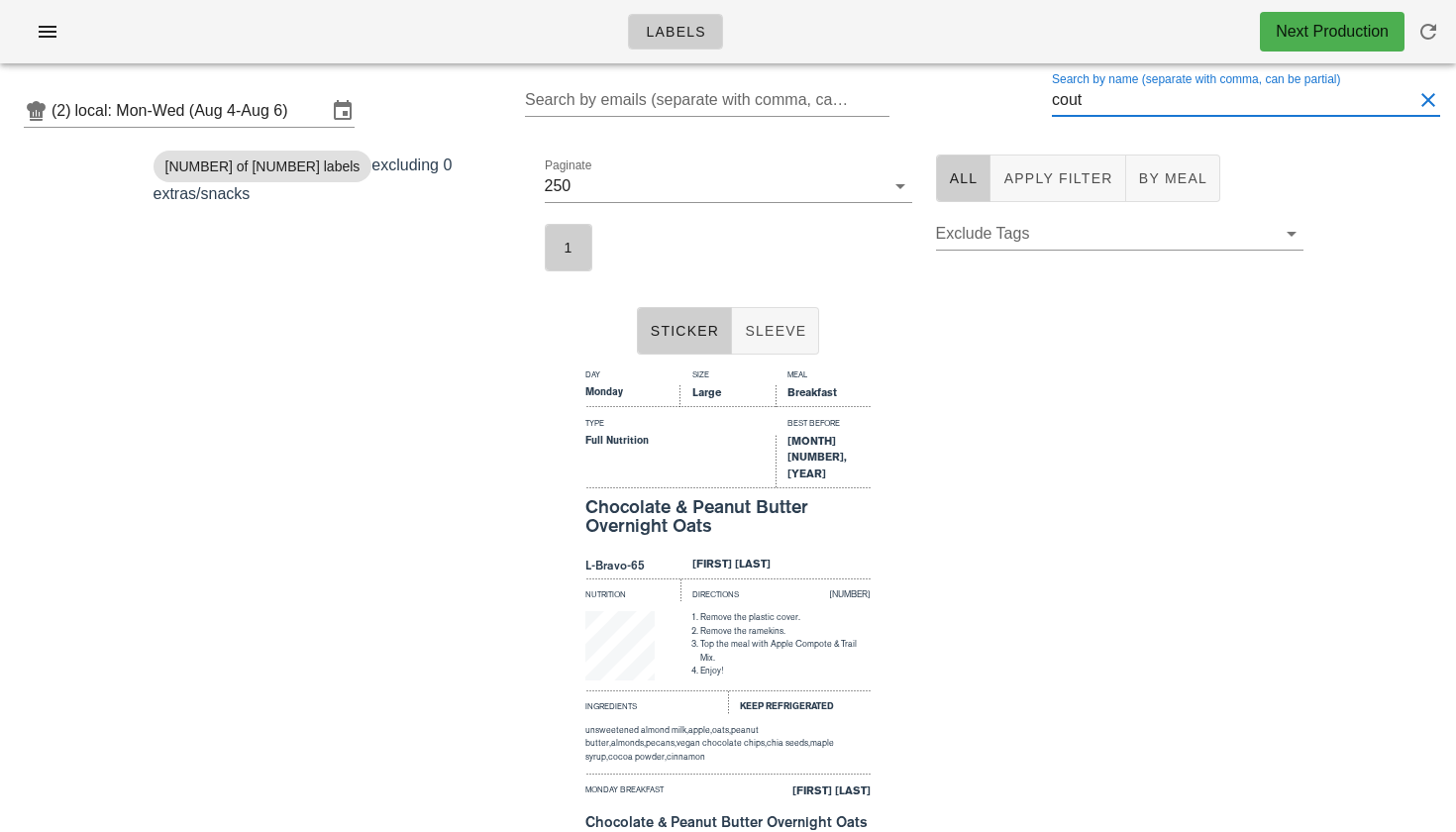 drag, startPoint x: 1120, startPoint y: 96, endPoint x: 1005, endPoint y: 116, distance: 116.72618 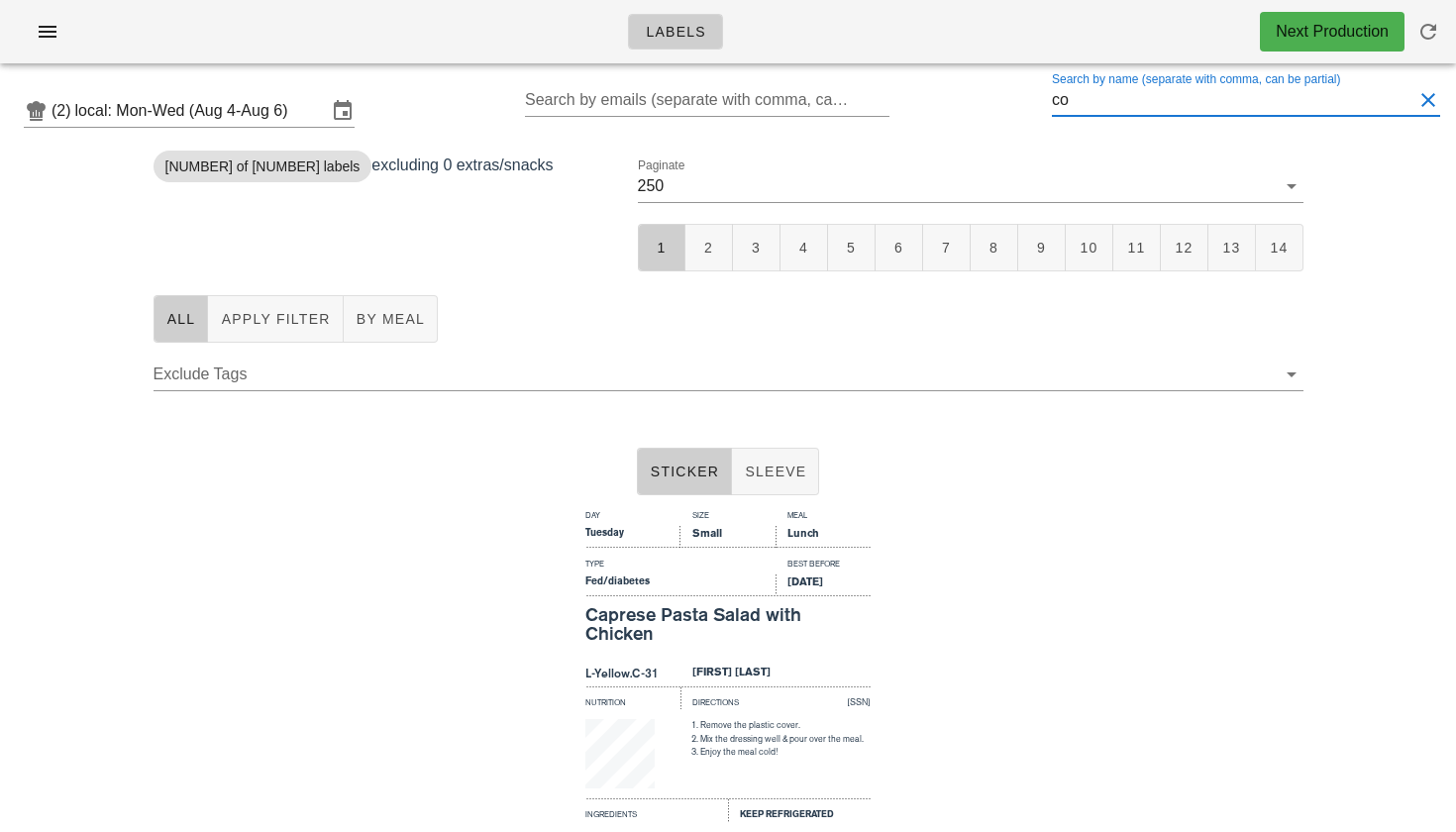 type on "c" 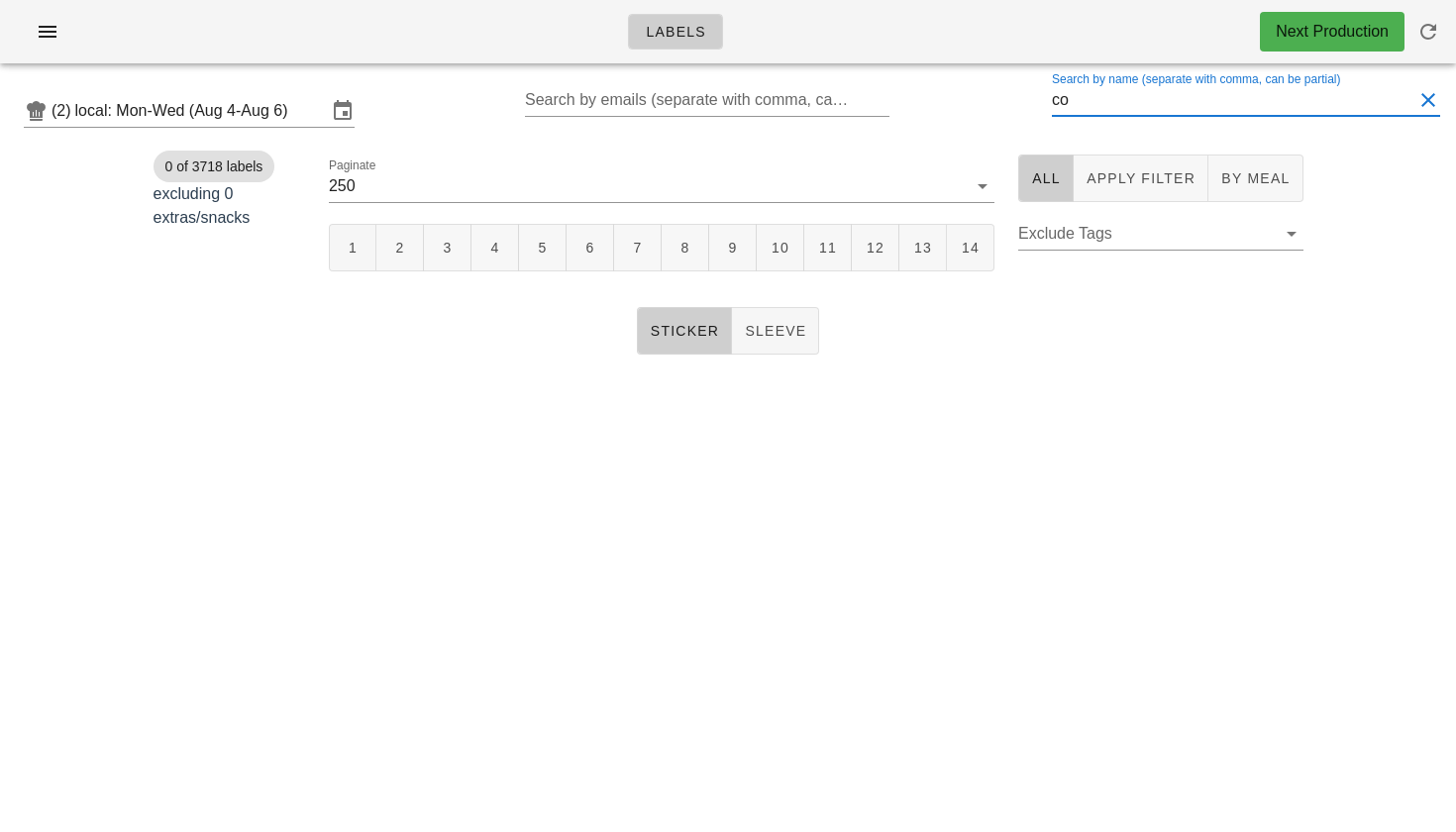 type on "c" 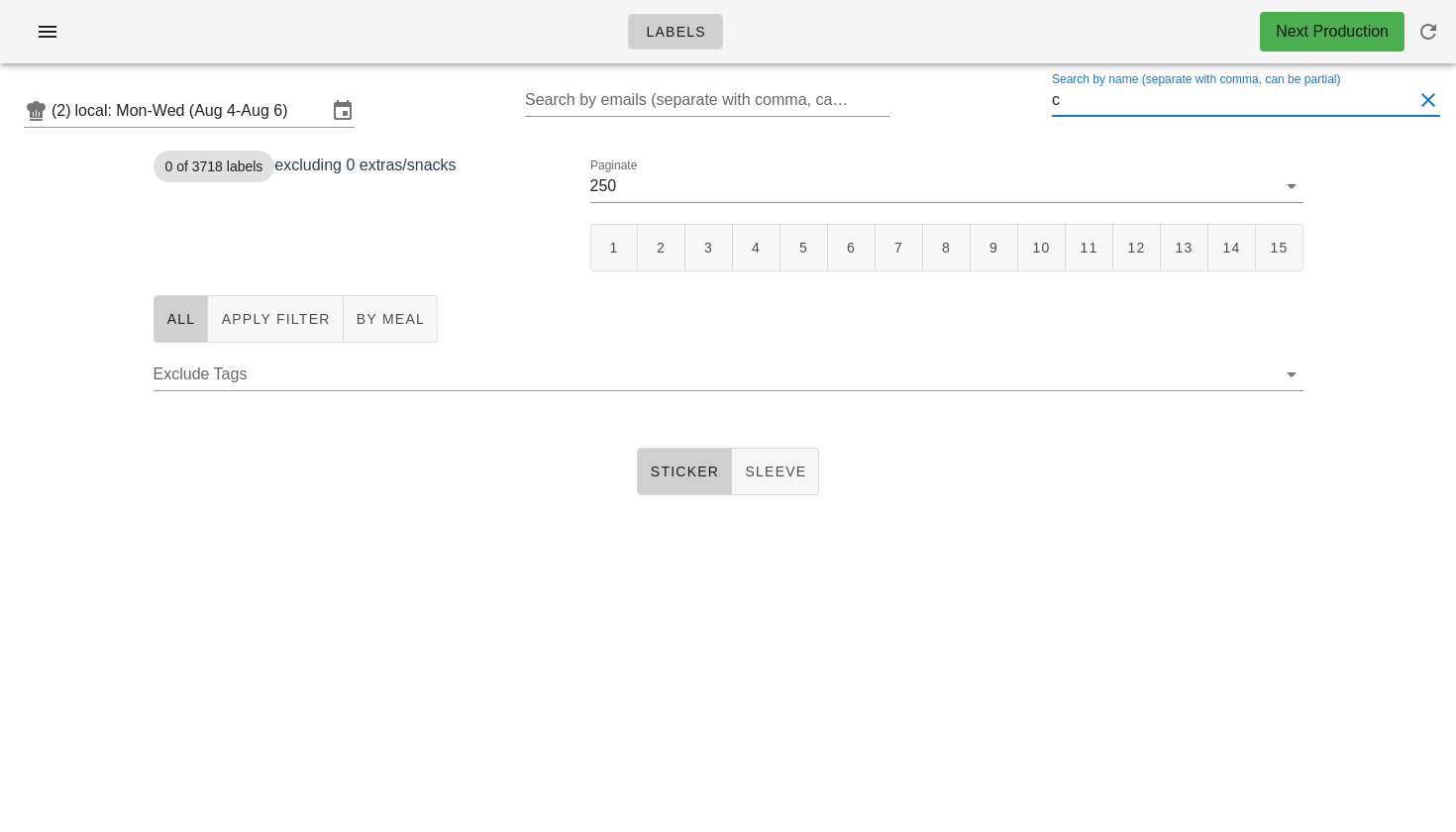 click on "c" at bounding box center (1232, 100) 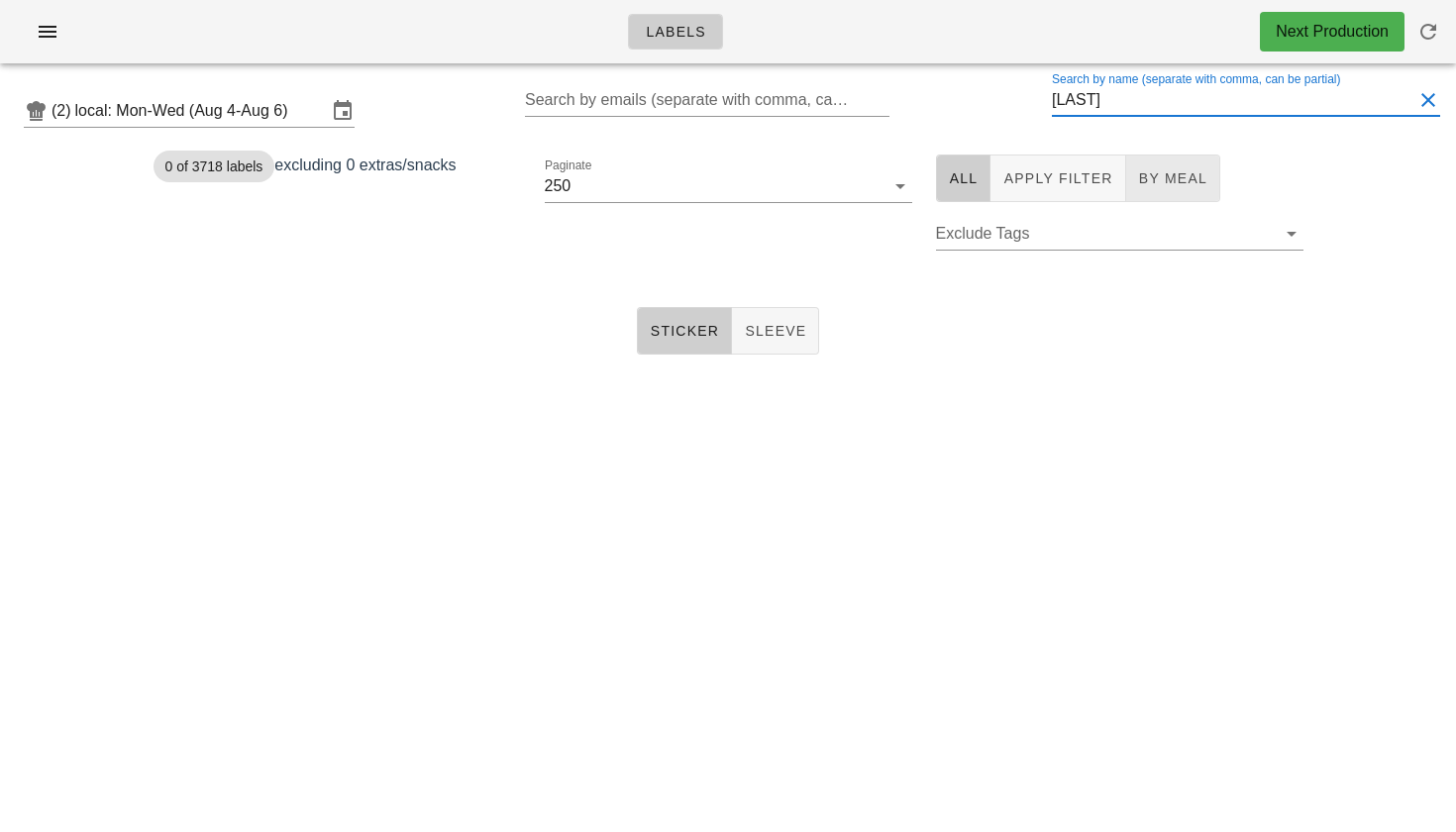 click on "By Meal" at bounding box center (1173, 178) 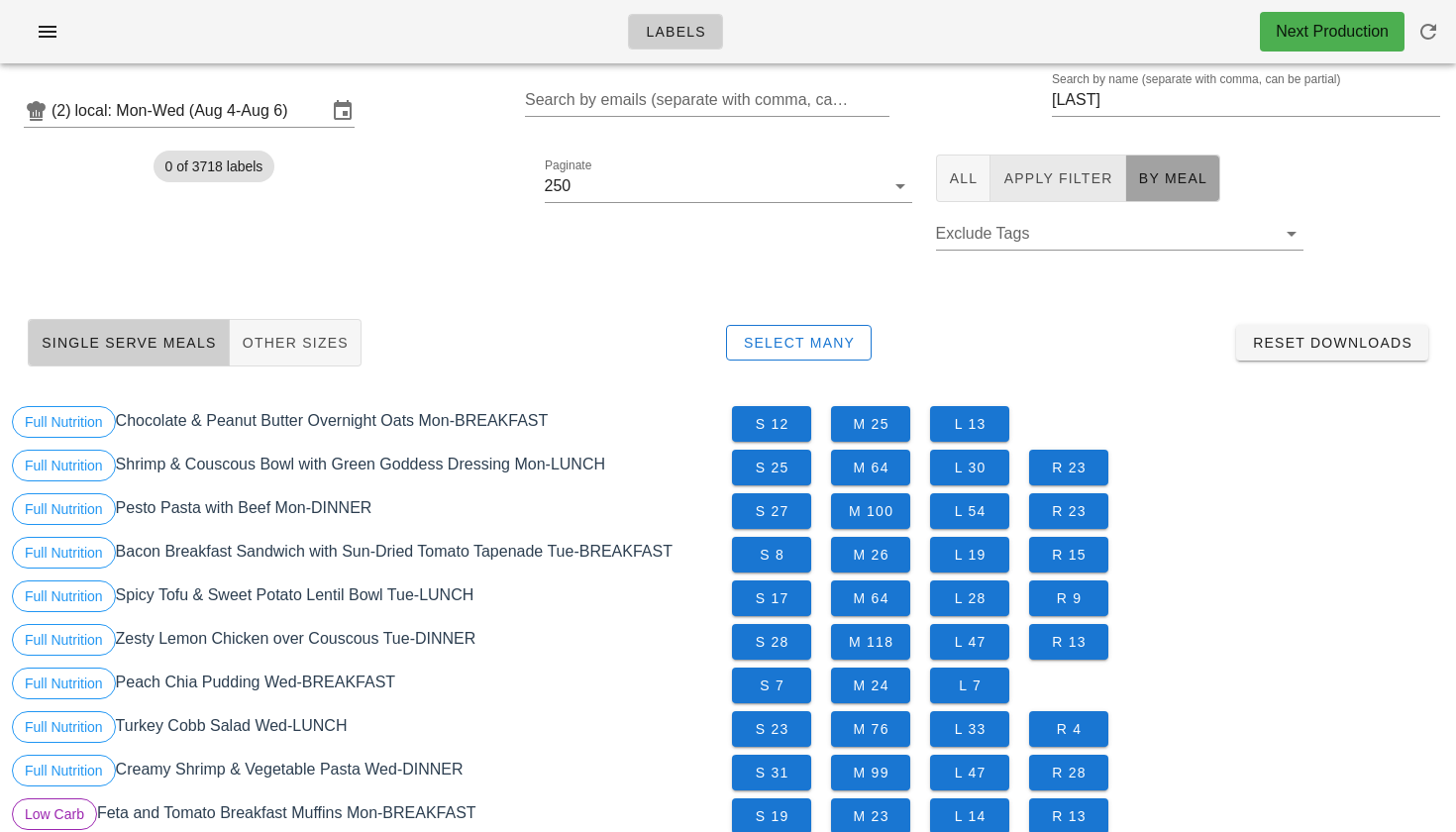 click on "All Apply Filter By Meal Exclude Tags" at bounding box center [1119, 213] 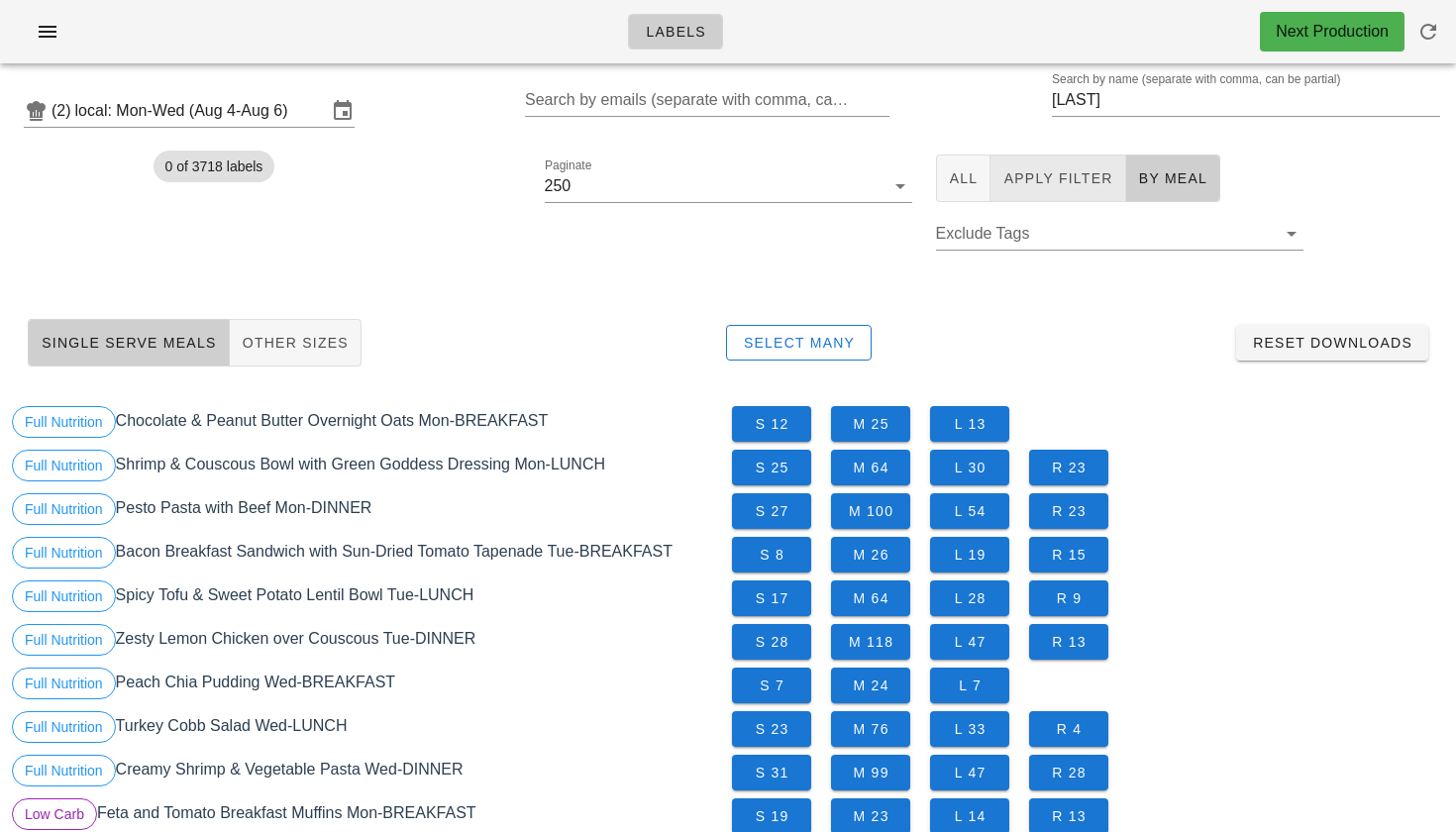 click on "Apply Filter" at bounding box center (1058, 178) 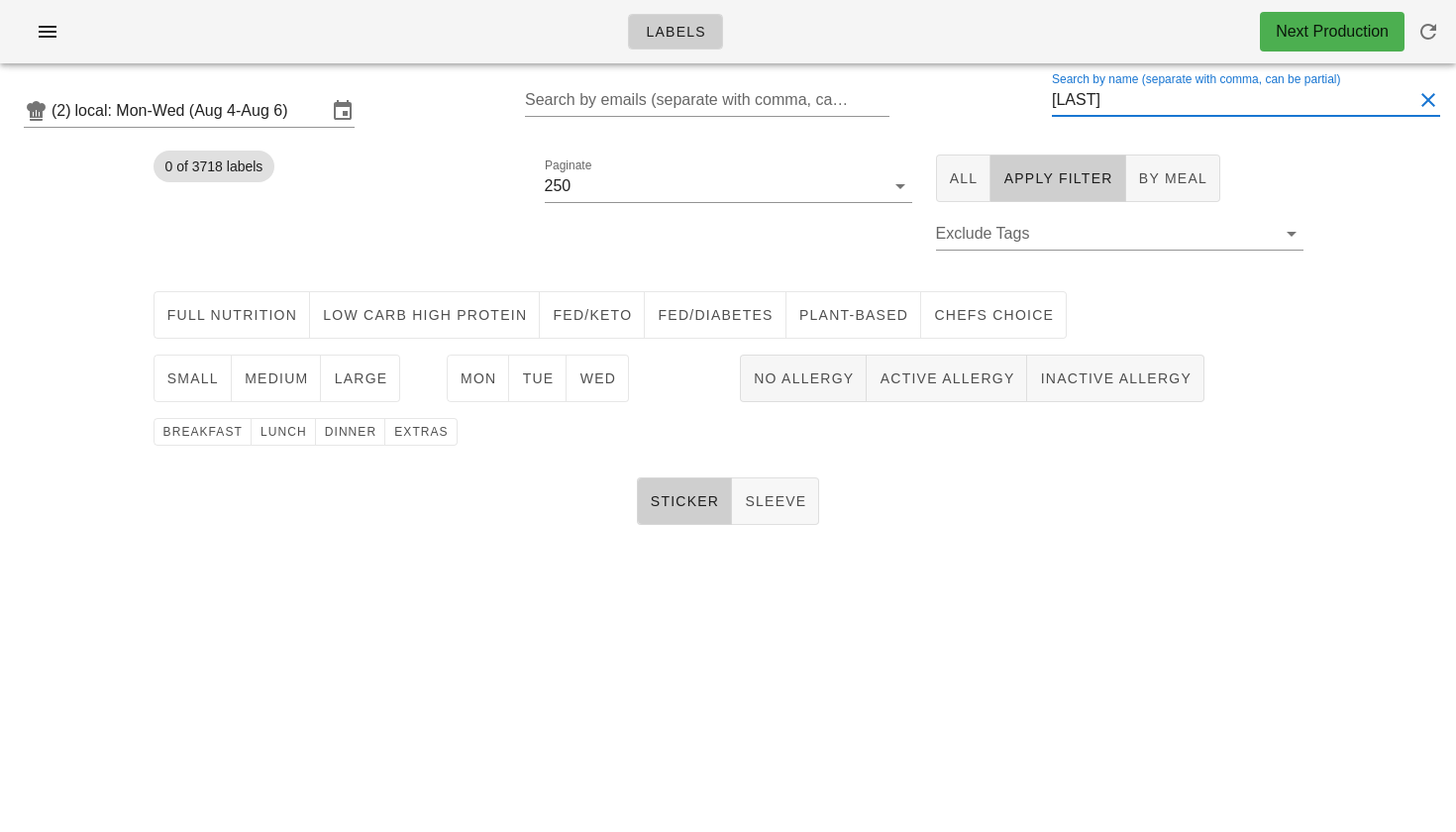 drag, startPoint x: 1113, startPoint y: 93, endPoint x: 943, endPoint y: 118, distance: 171.8284 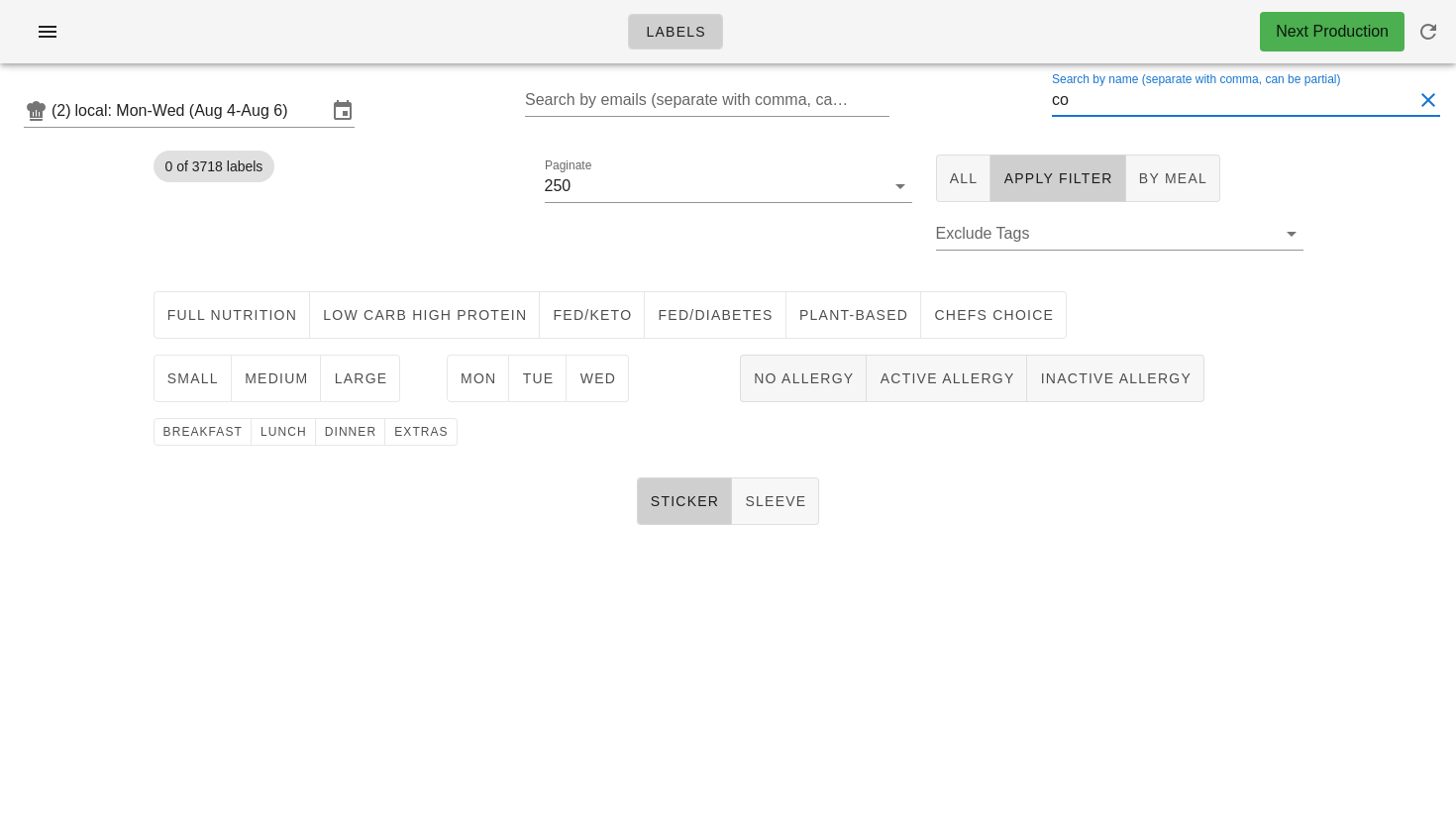 type on "c" 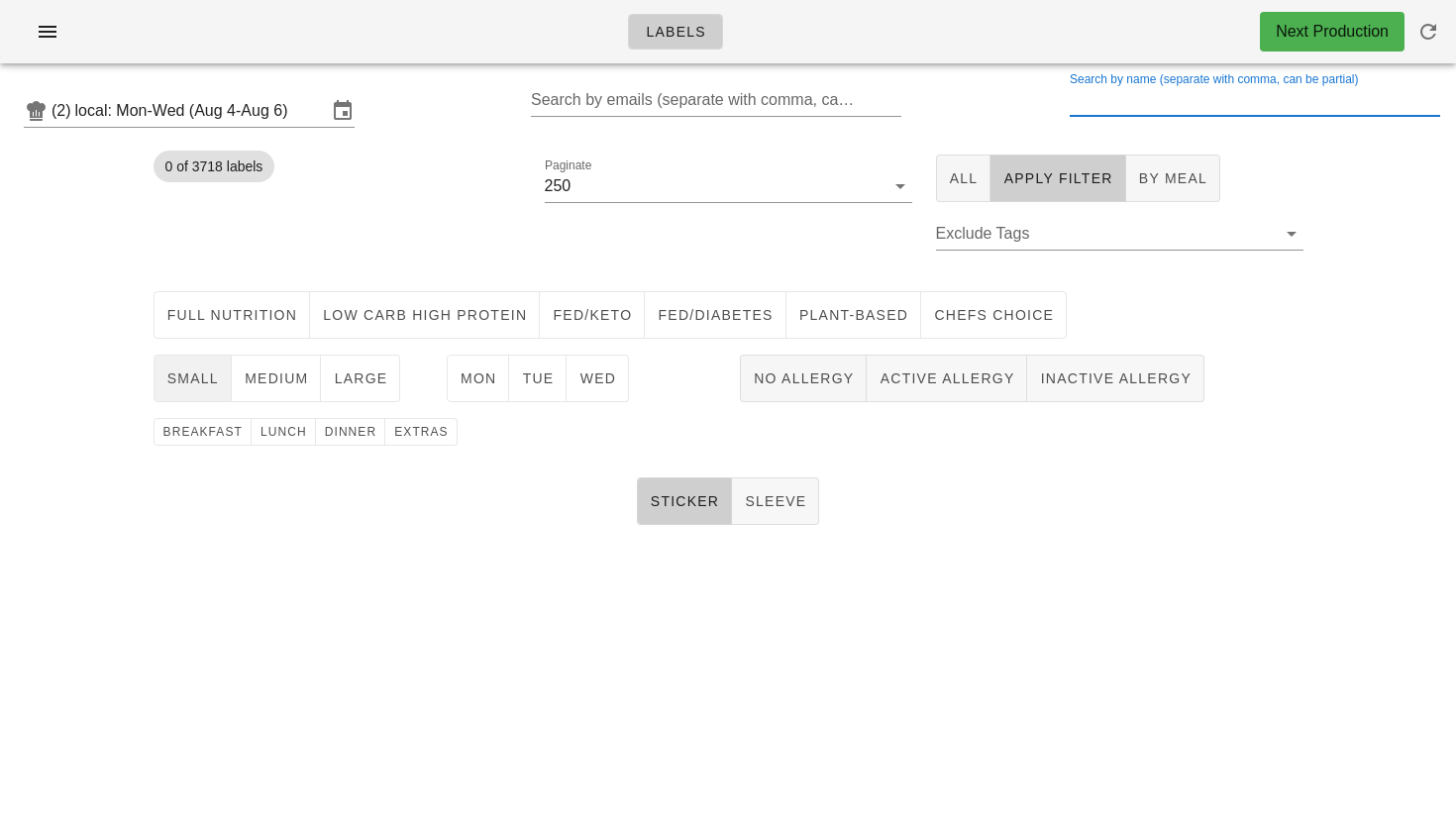 type 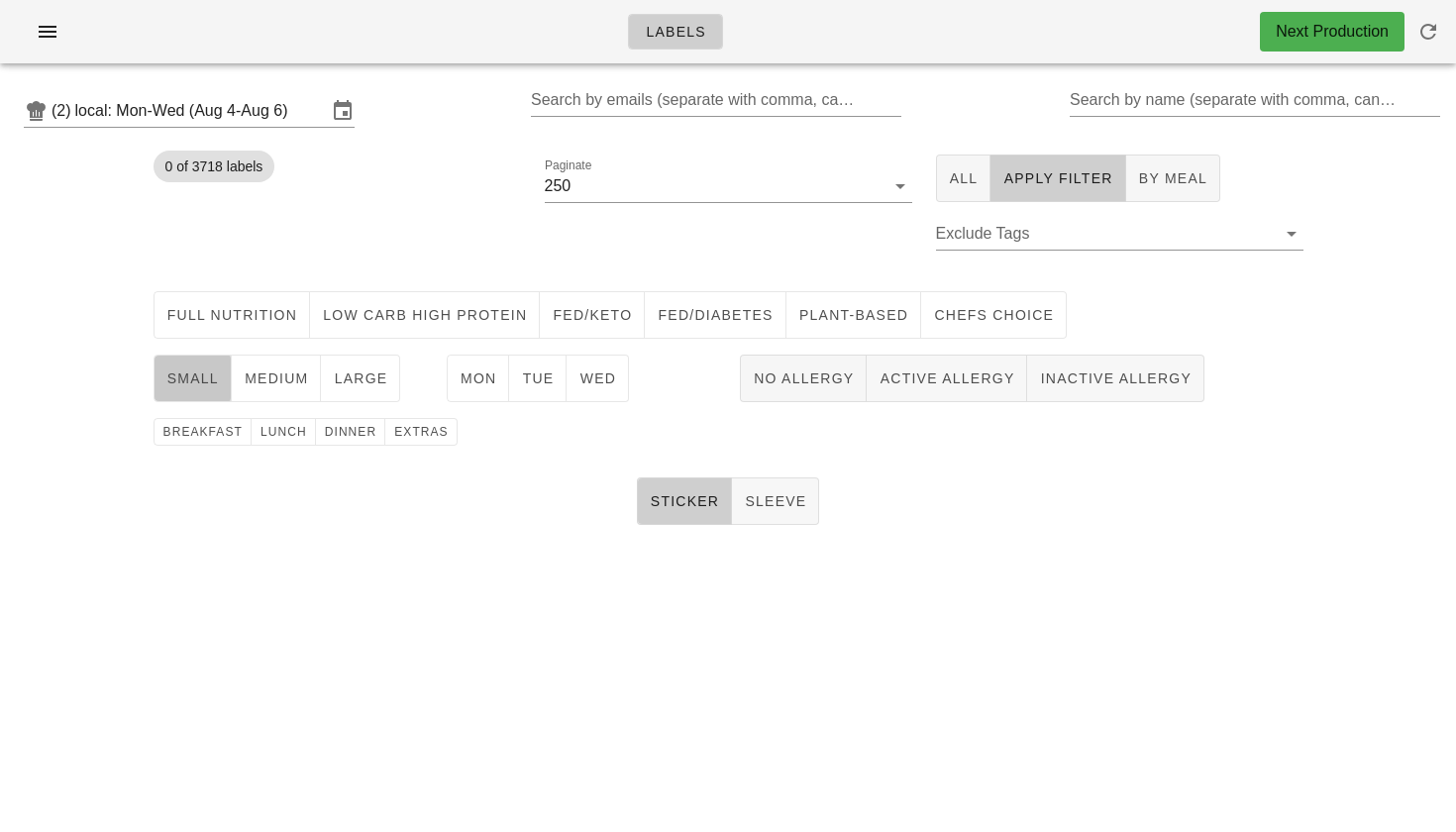 click on "small" at bounding box center [192, 378] 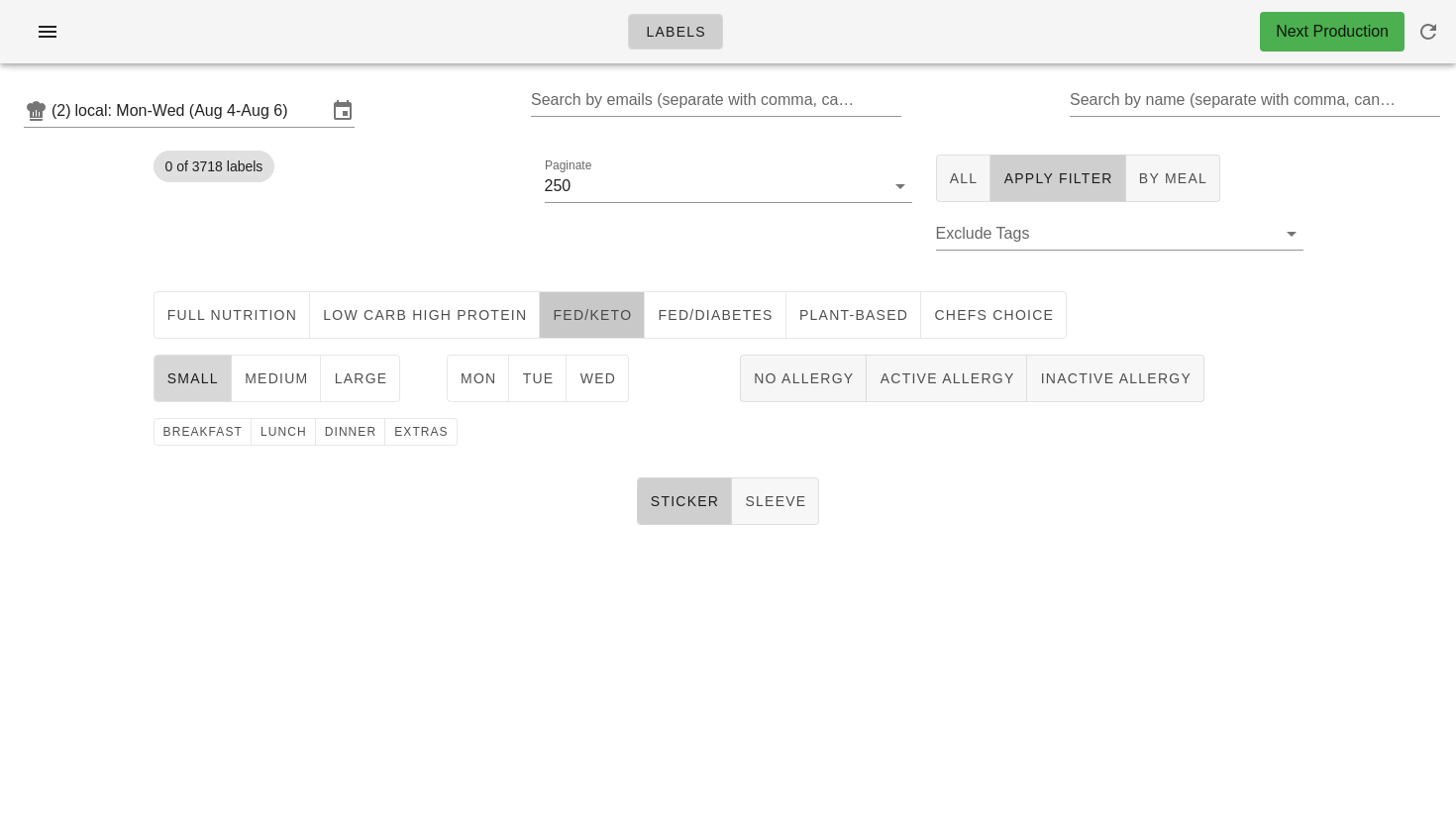 click on "Fed/keto" at bounding box center (592, 315) 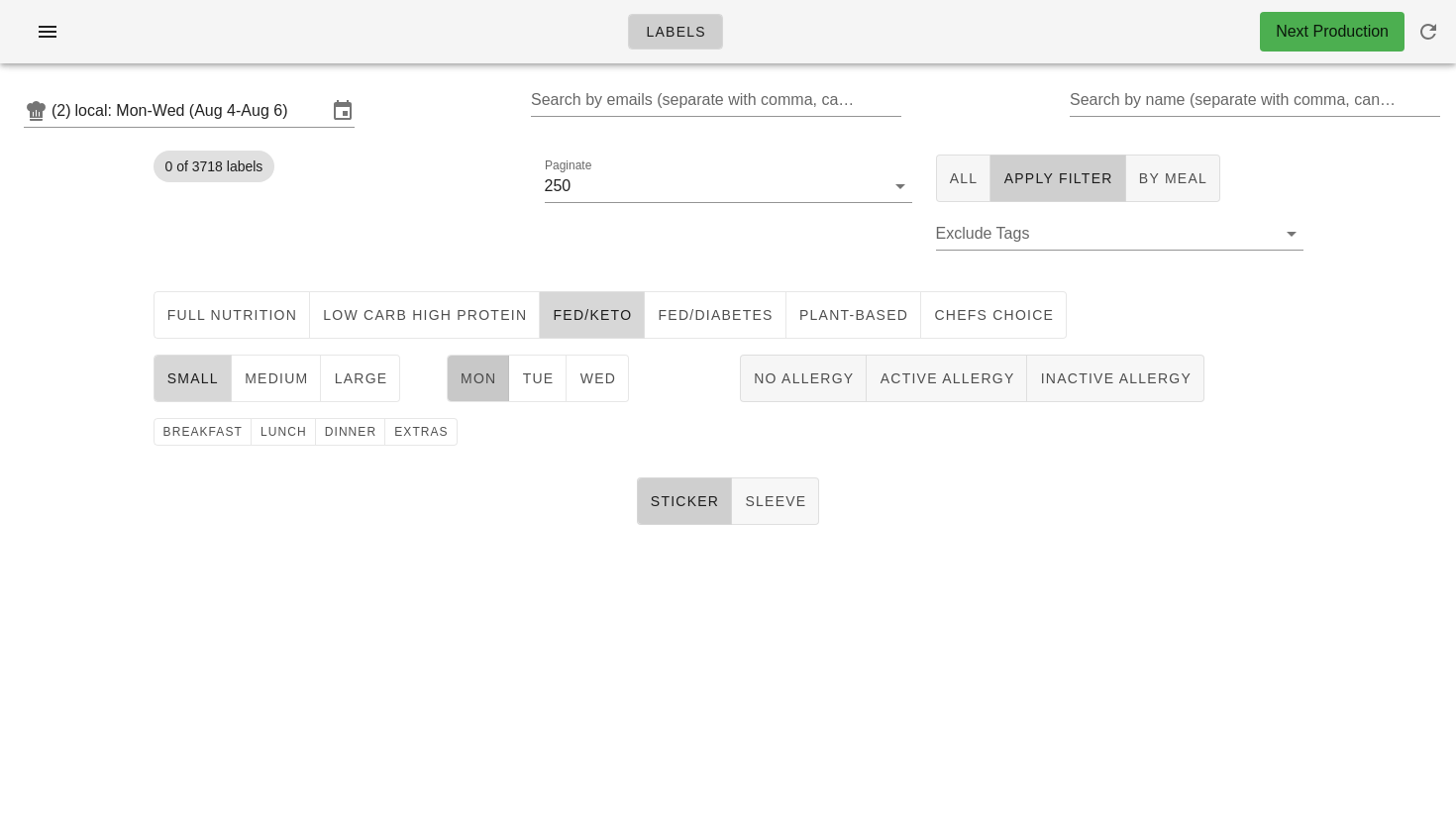 click on "Mon" at bounding box center (478, 378) 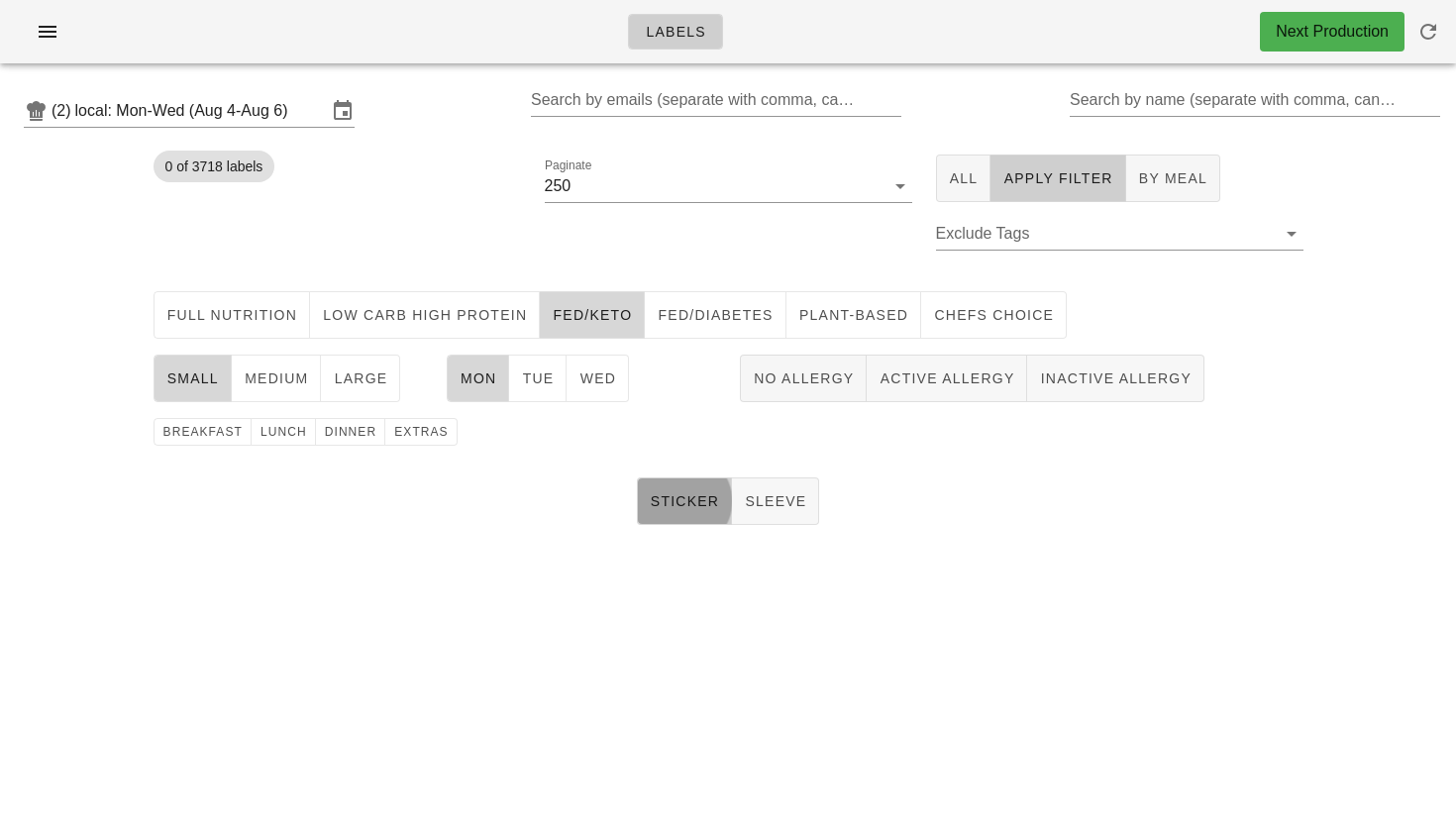 click on "Sticker" at bounding box center [684, 501] 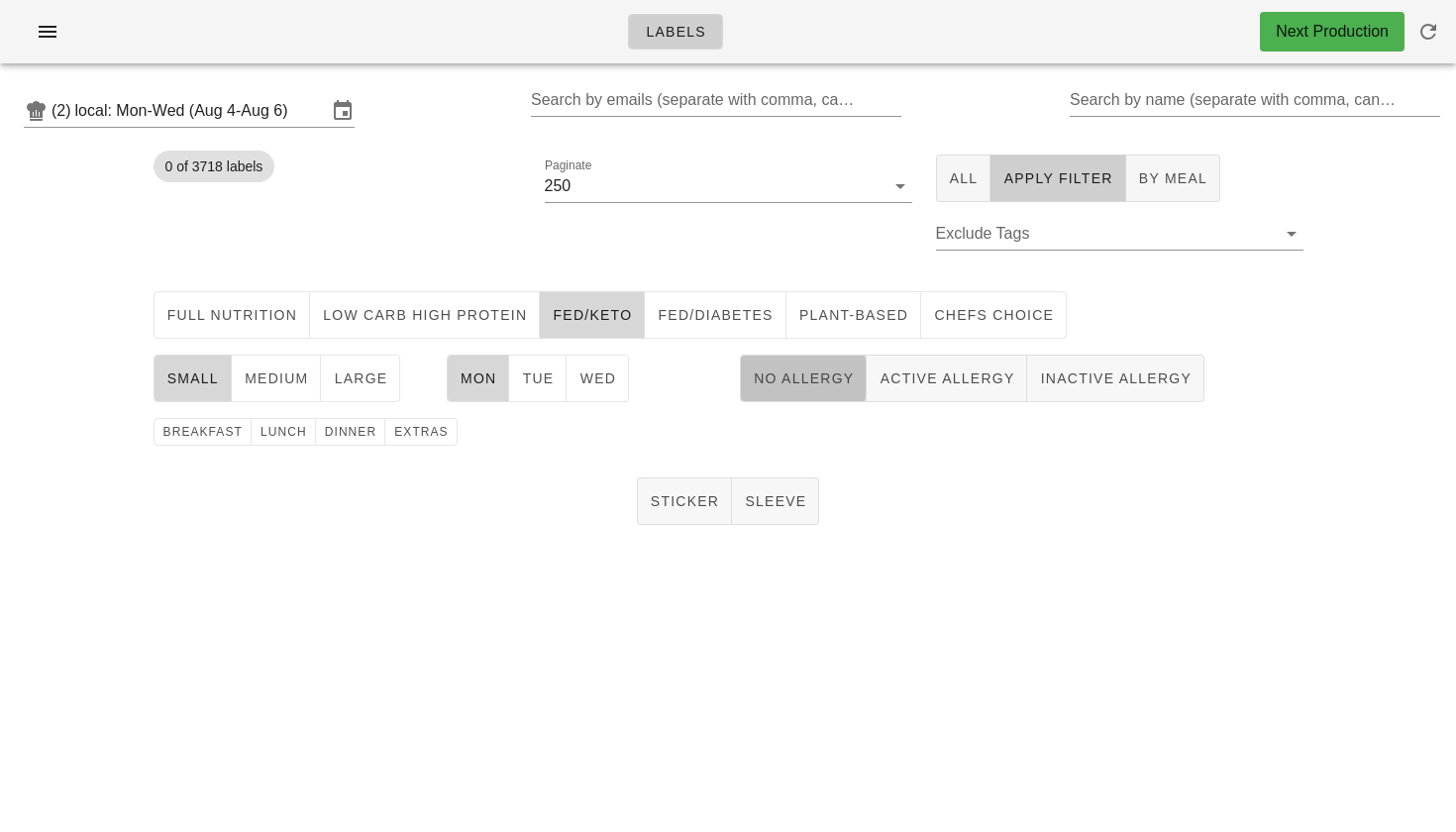 click on "No Allergy" at bounding box center [803, 378] 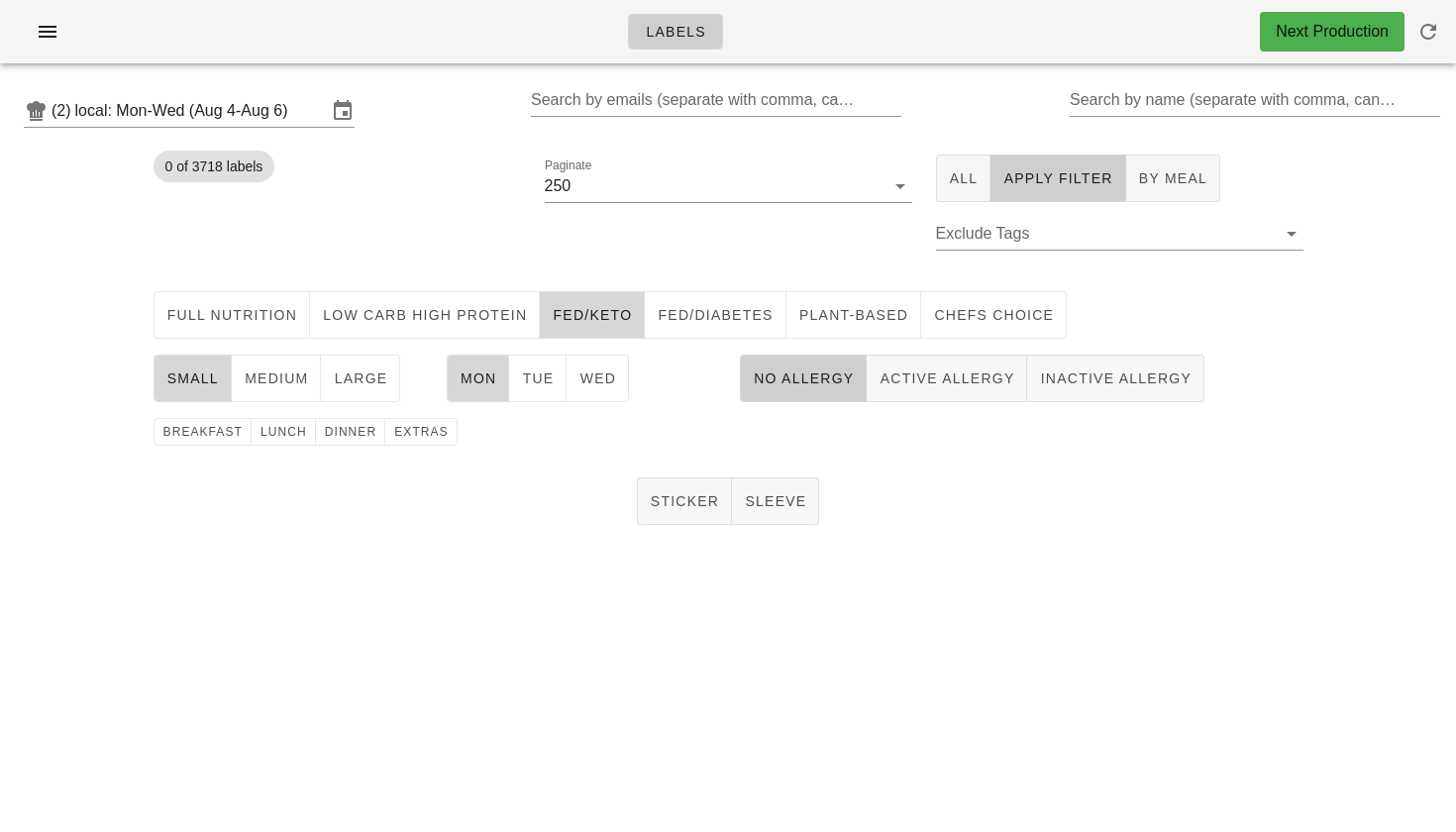 click on "Sticker Sleeve" at bounding box center (728, 501) 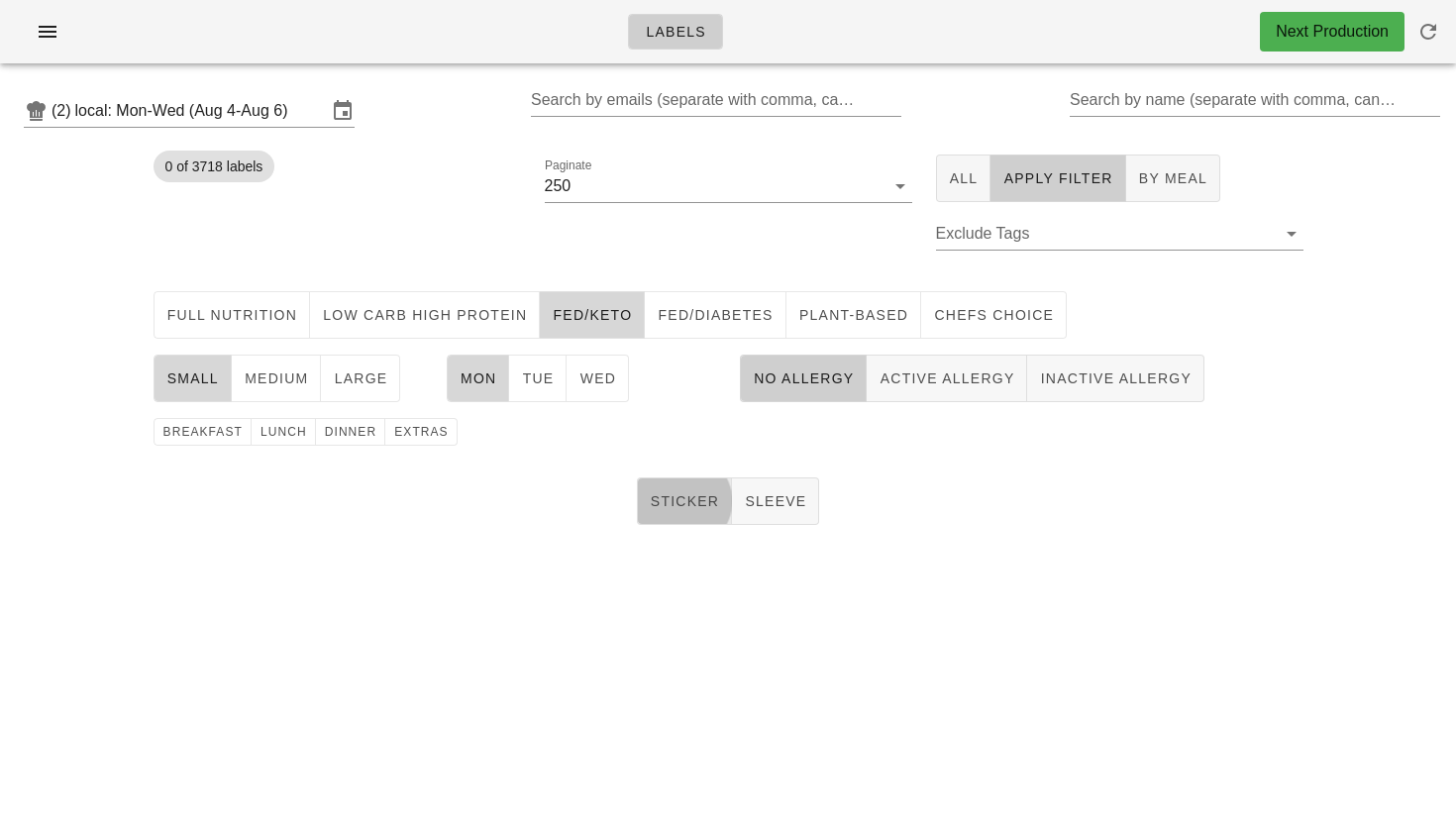 click on "Sticker" at bounding box center (684, 501) 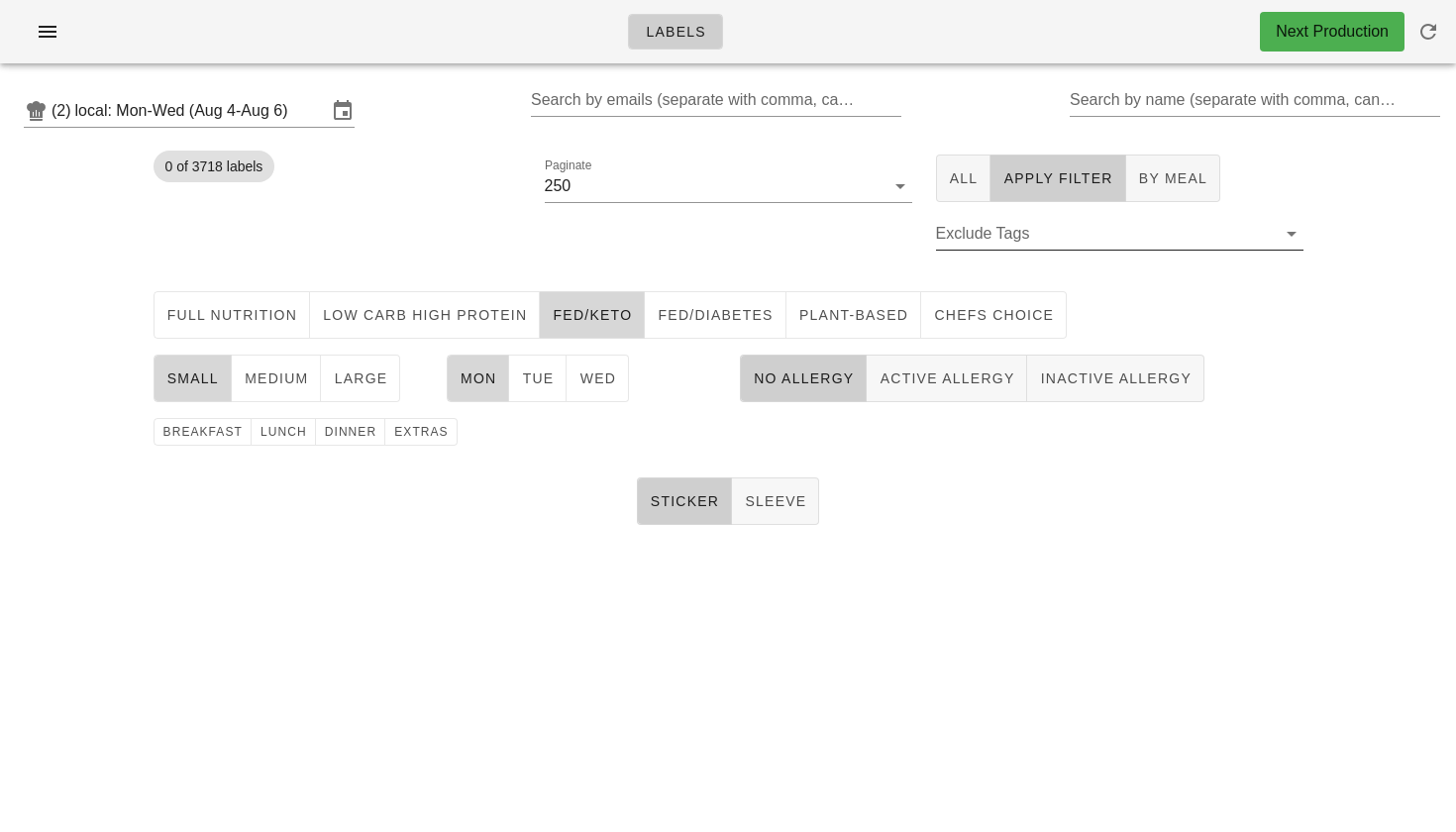 scroll, scrollTop: 0, scrollLeft: 0, axis: both 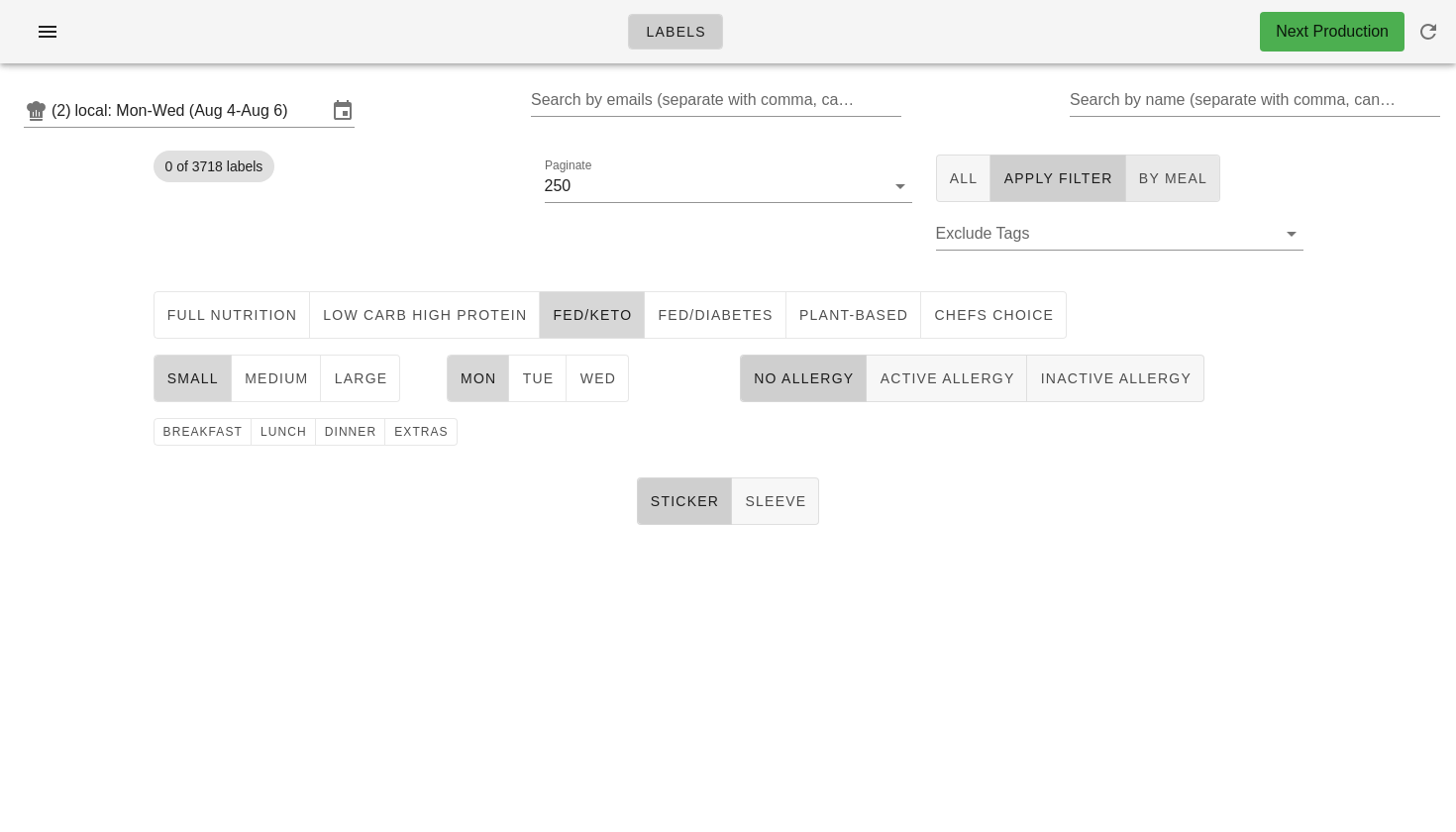 click on "By Meal" at bounding box center [1173, 178] 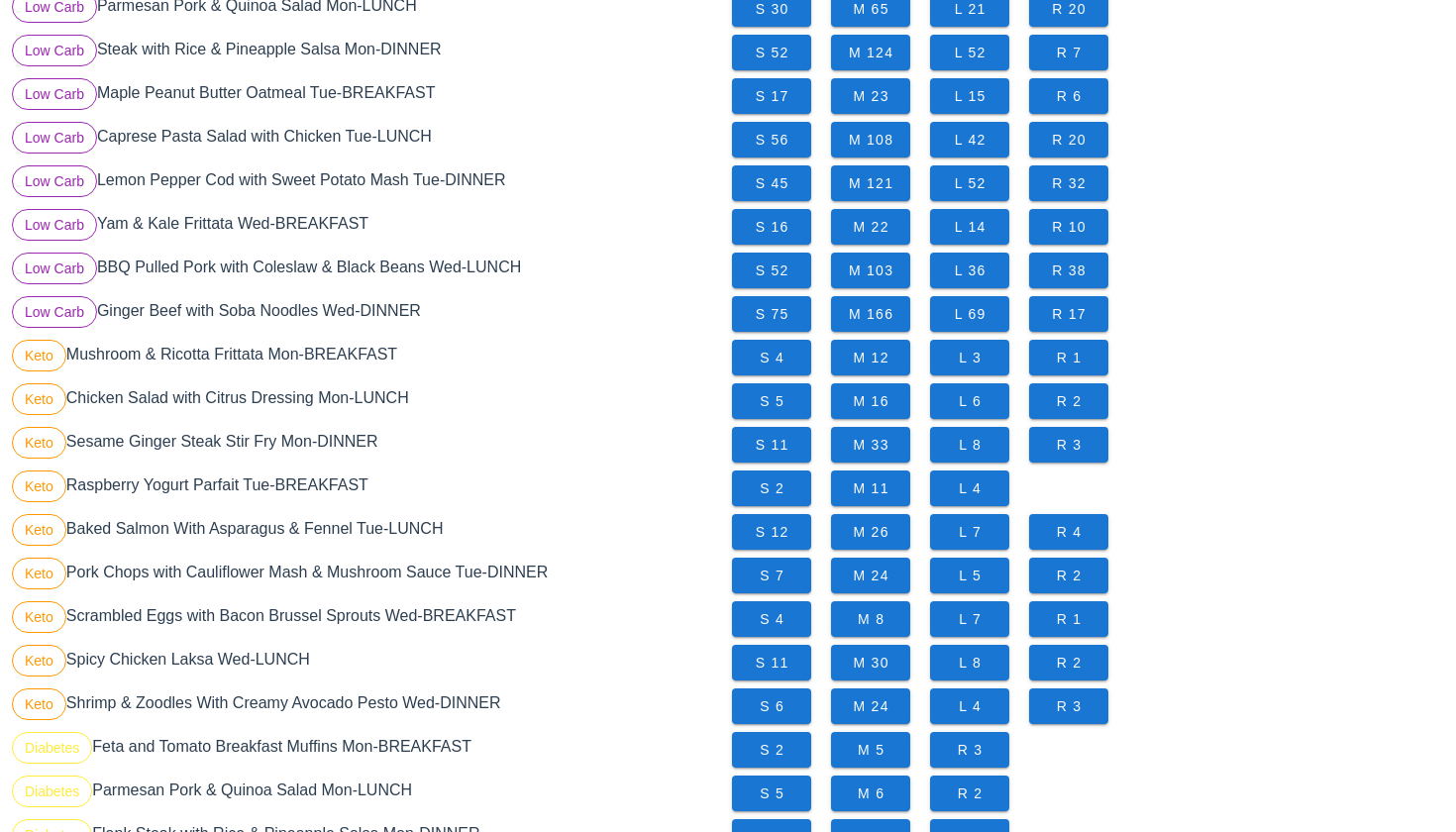 scroll, scrollTop: 869, scrollLeft: 0, axis: vertical 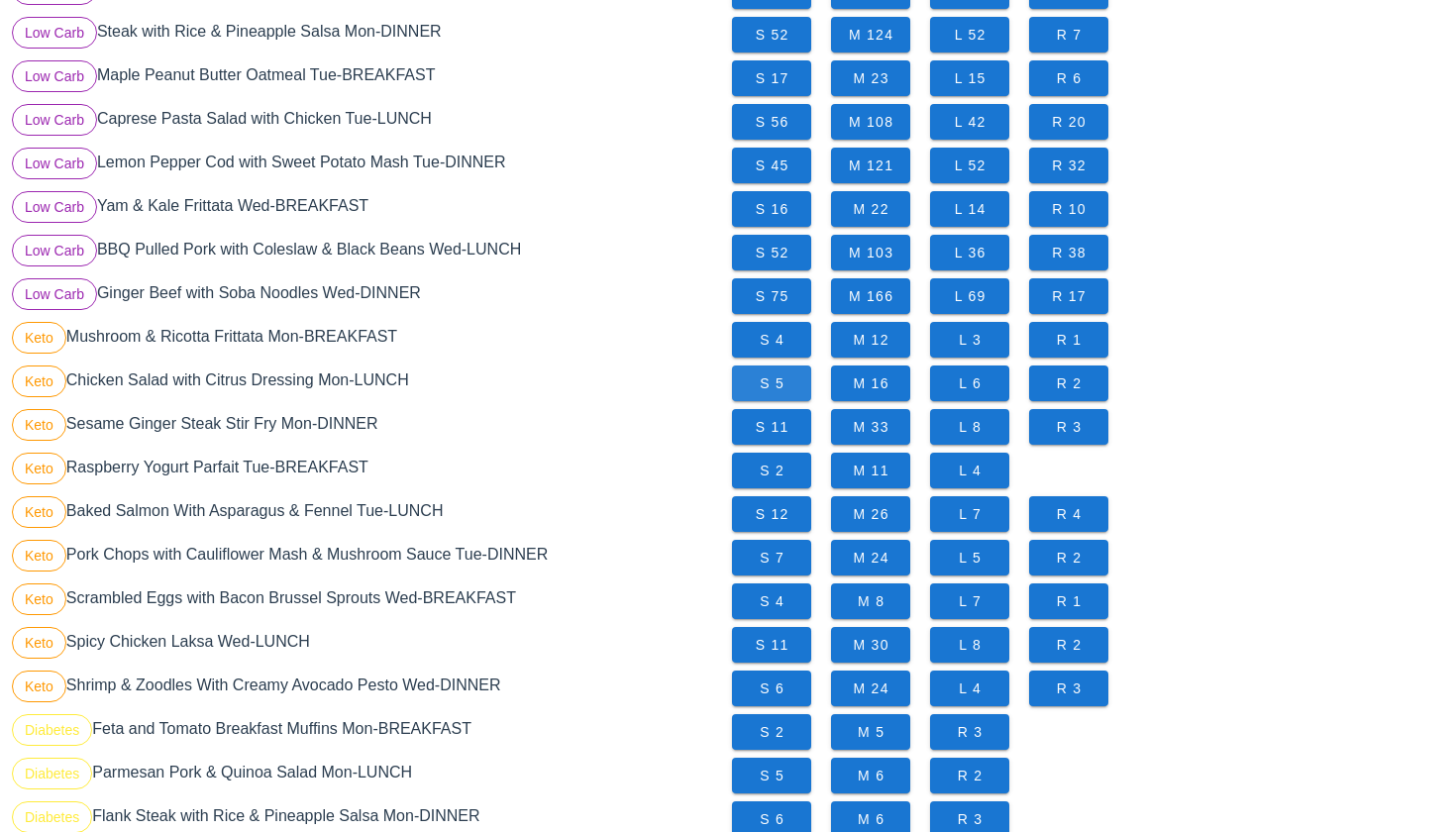 click on "S 5" at bounding box center (772, 383) 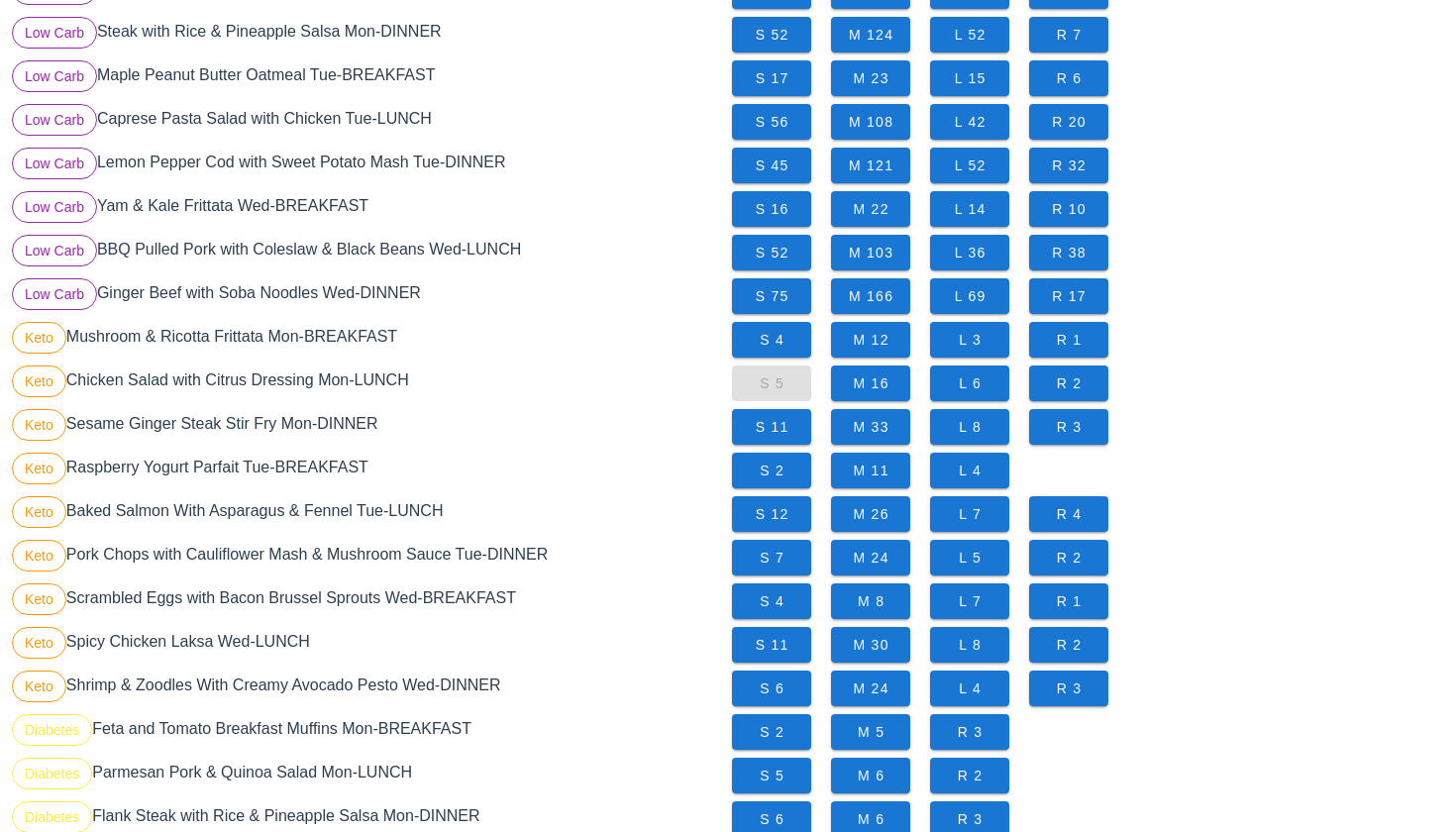 click on "S 5   M 16   L 6   R 2" at bounding box center [1088, 383] 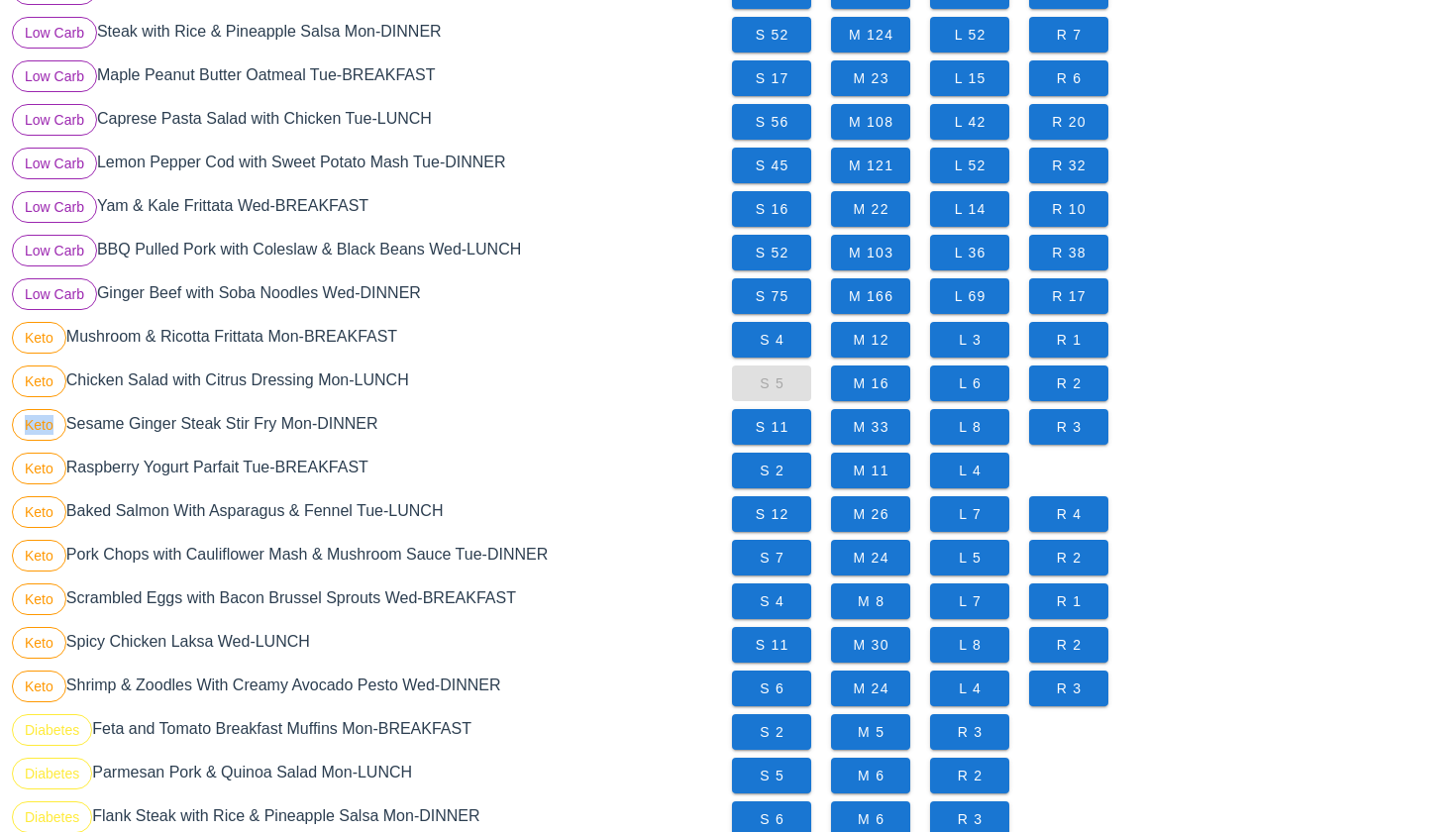 click on "S 5   M 16   L 6   R 2" at bounding box center (1088, 383) 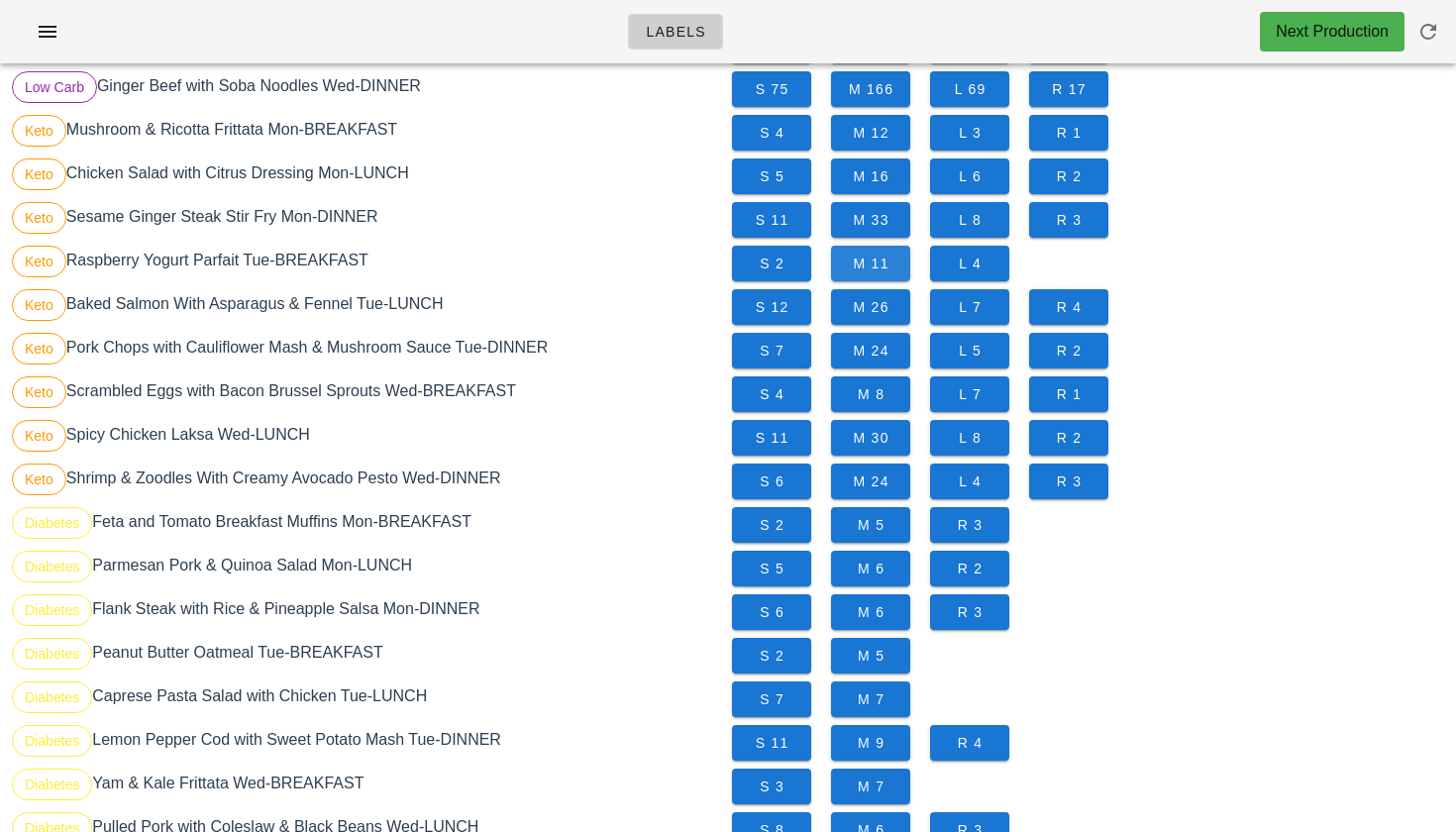 scroll, scrollTop: 1076, scrollLeft: 0, axis: vertical 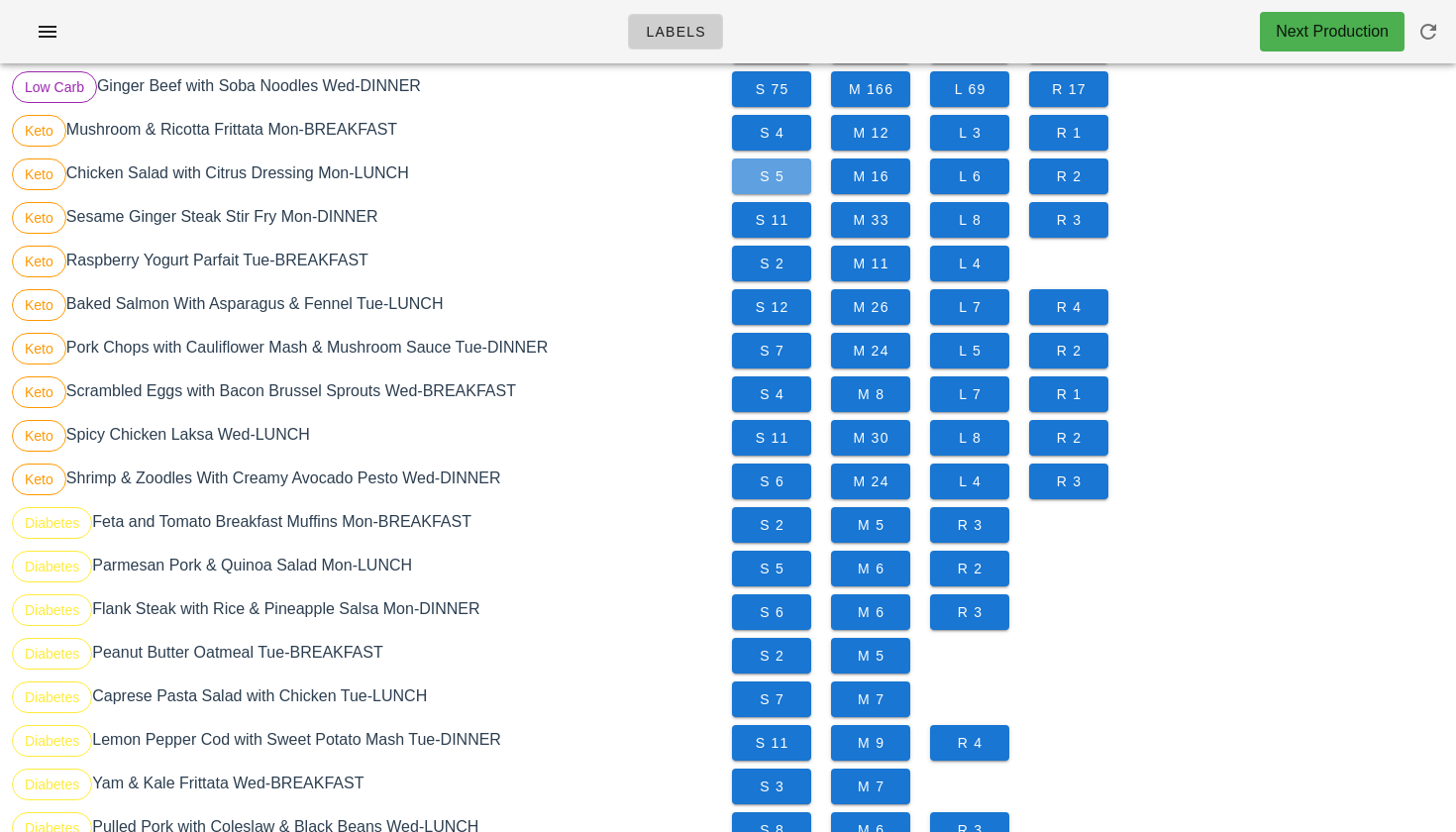 click on "S 5" at bounding box center (772, 176) 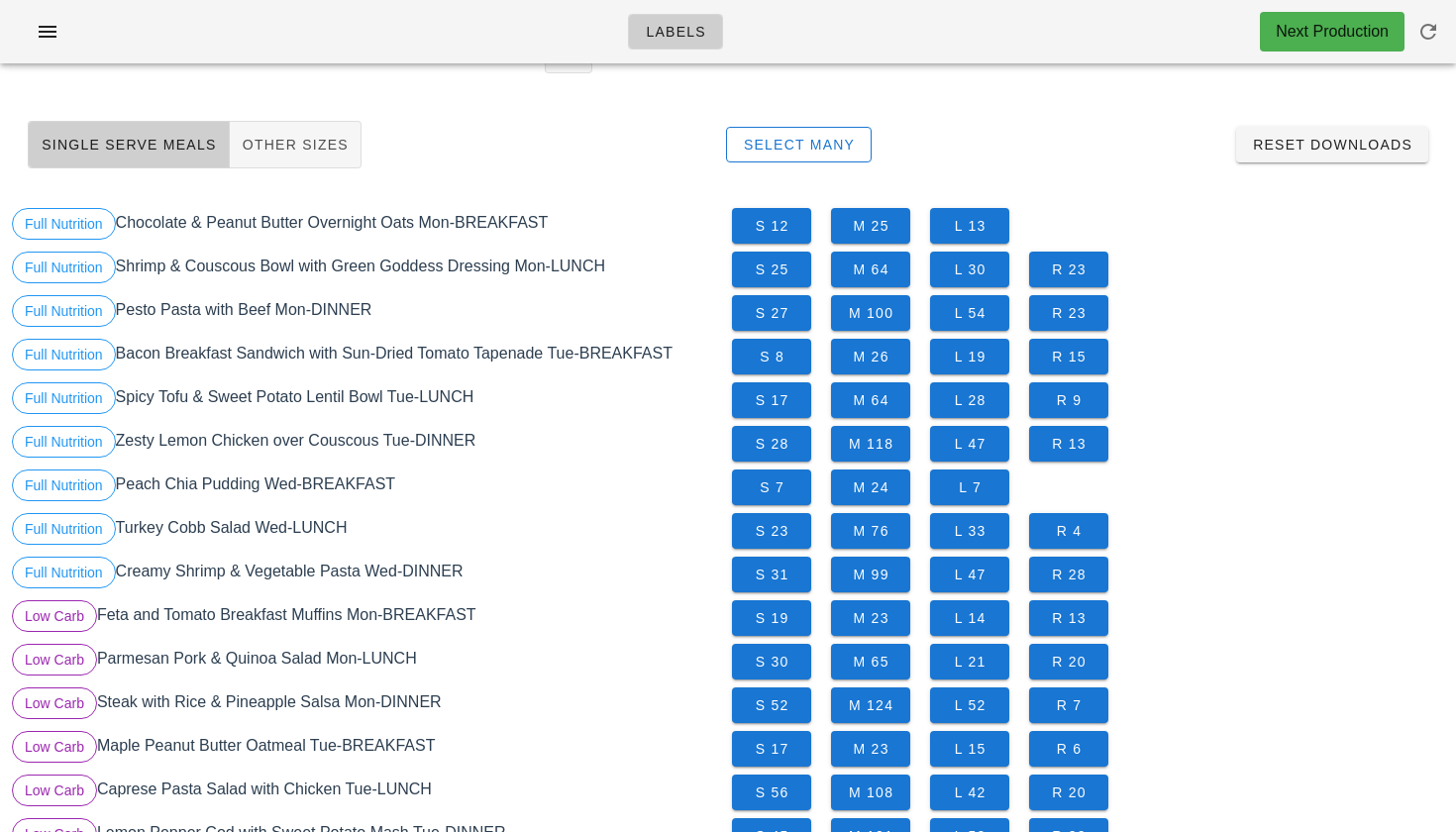 scroll, scrollTop: 86, scrollLeft: 0, axis: vertical 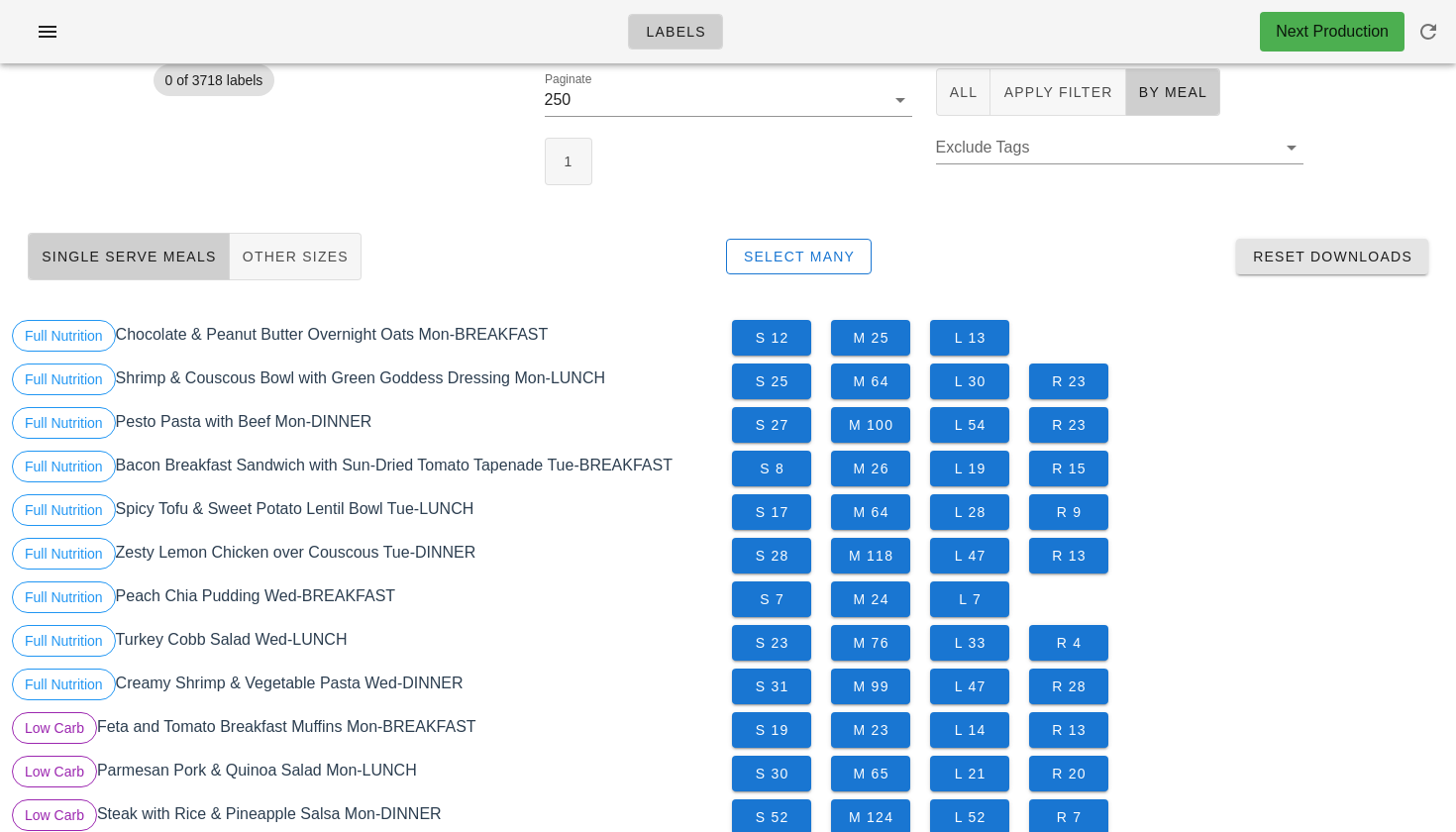 click on "Reset Downloads" at bounding box center (1332, 257) 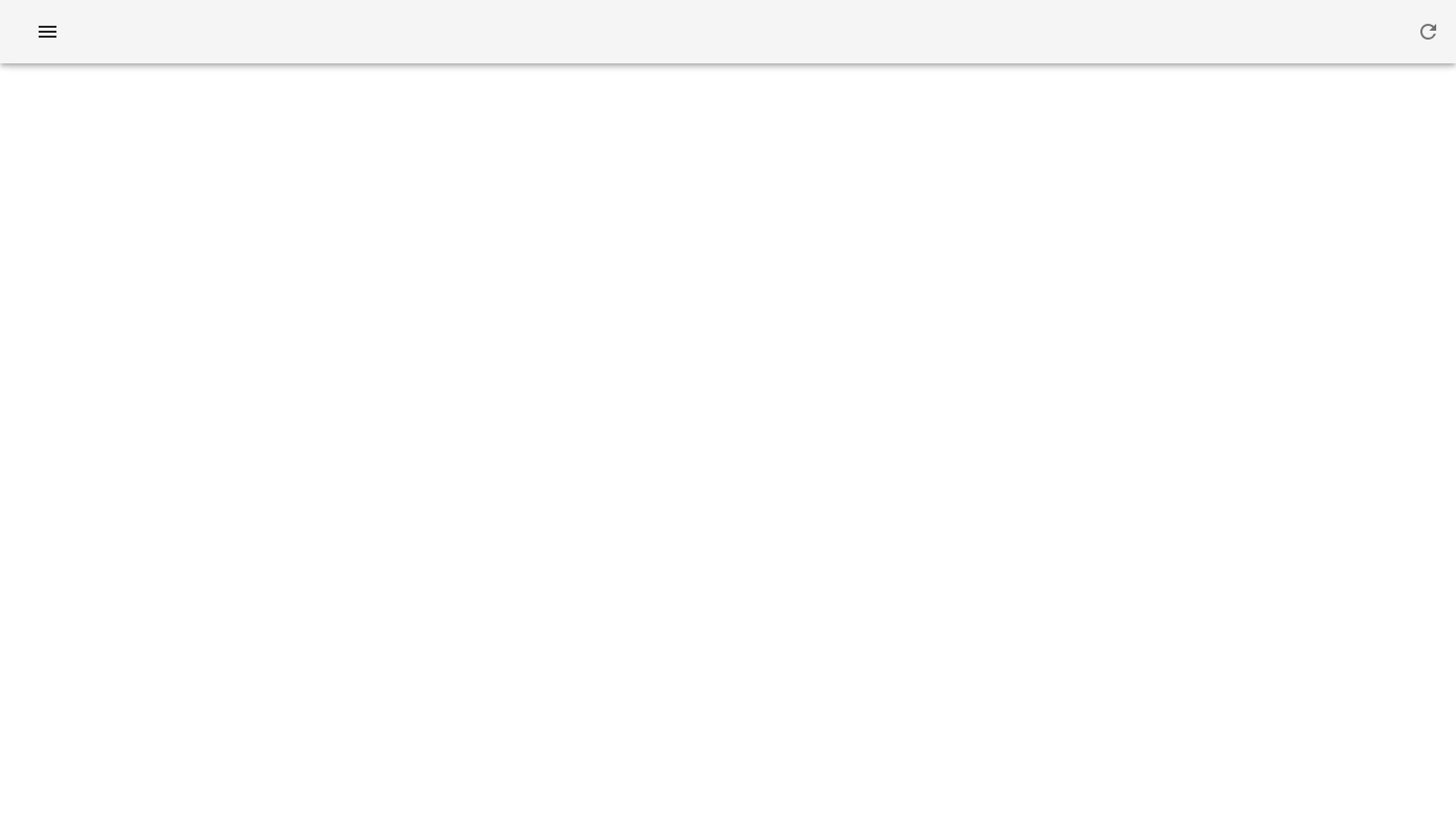 scroll, scrollTop: 0, scrollLeft: 0, axis: both 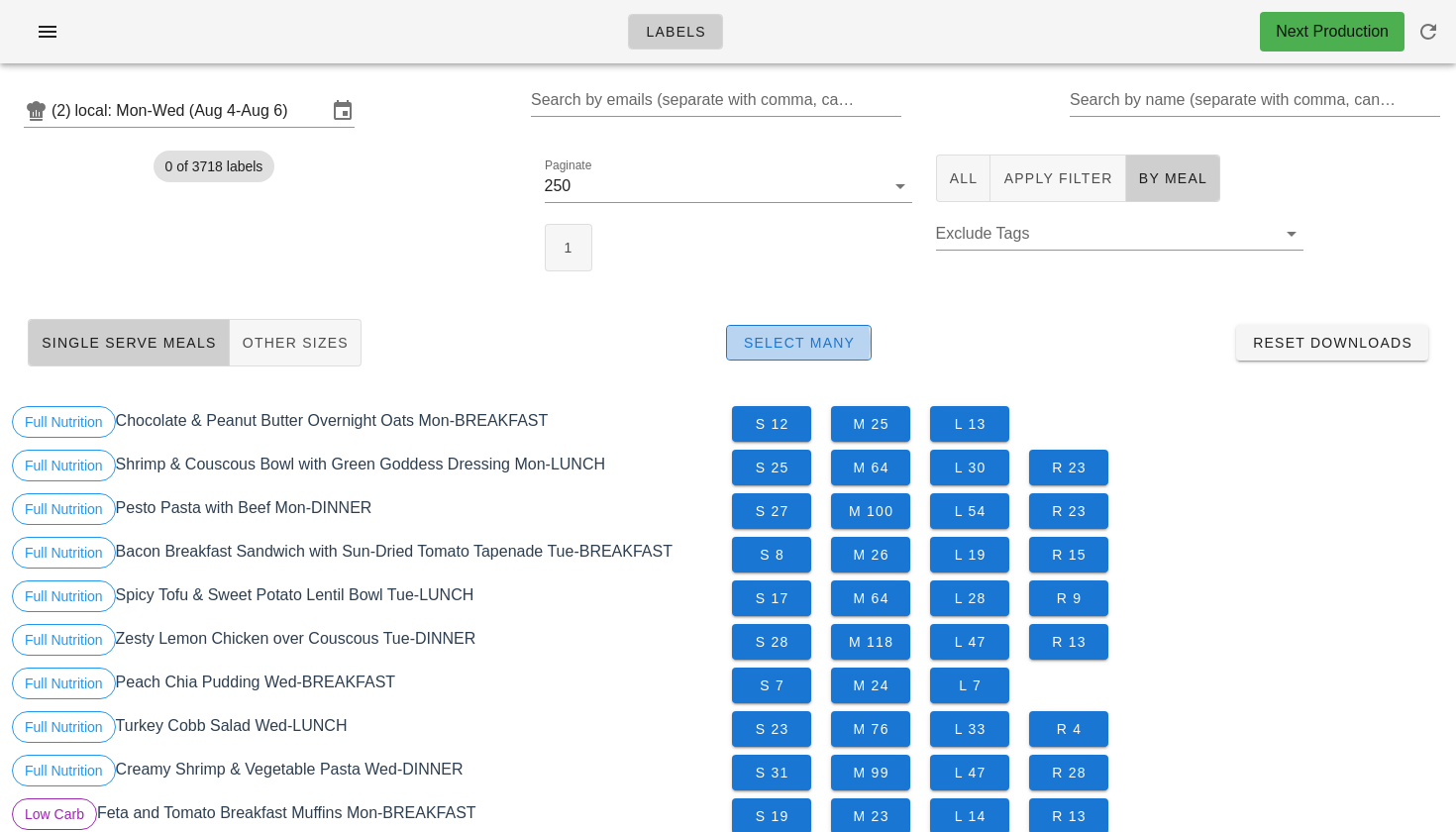 click on "Select Many" at bounding box center (799, 343) 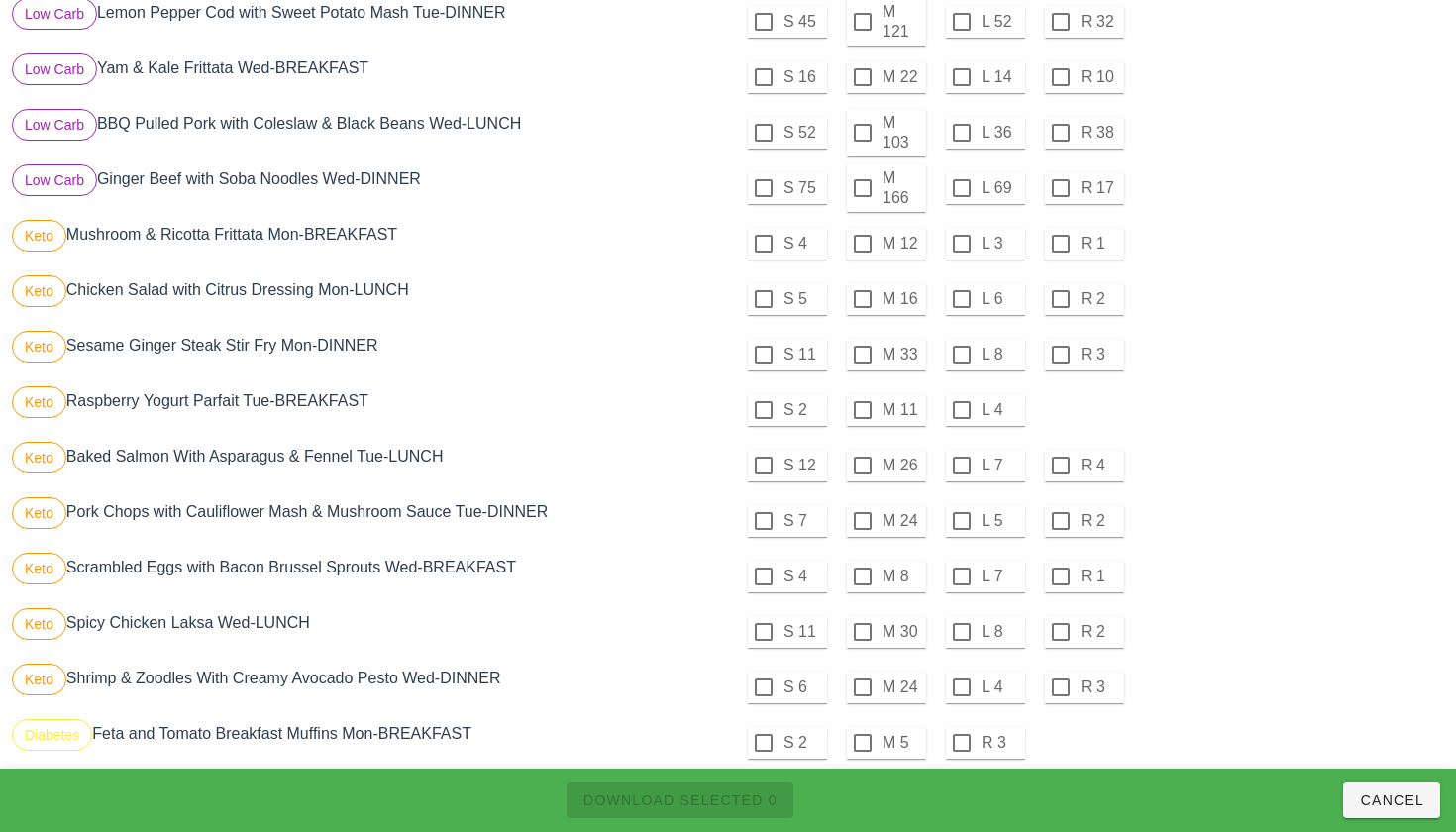 scroll, scrollTop: 1234, scrollLeft: 0, axis: vertical 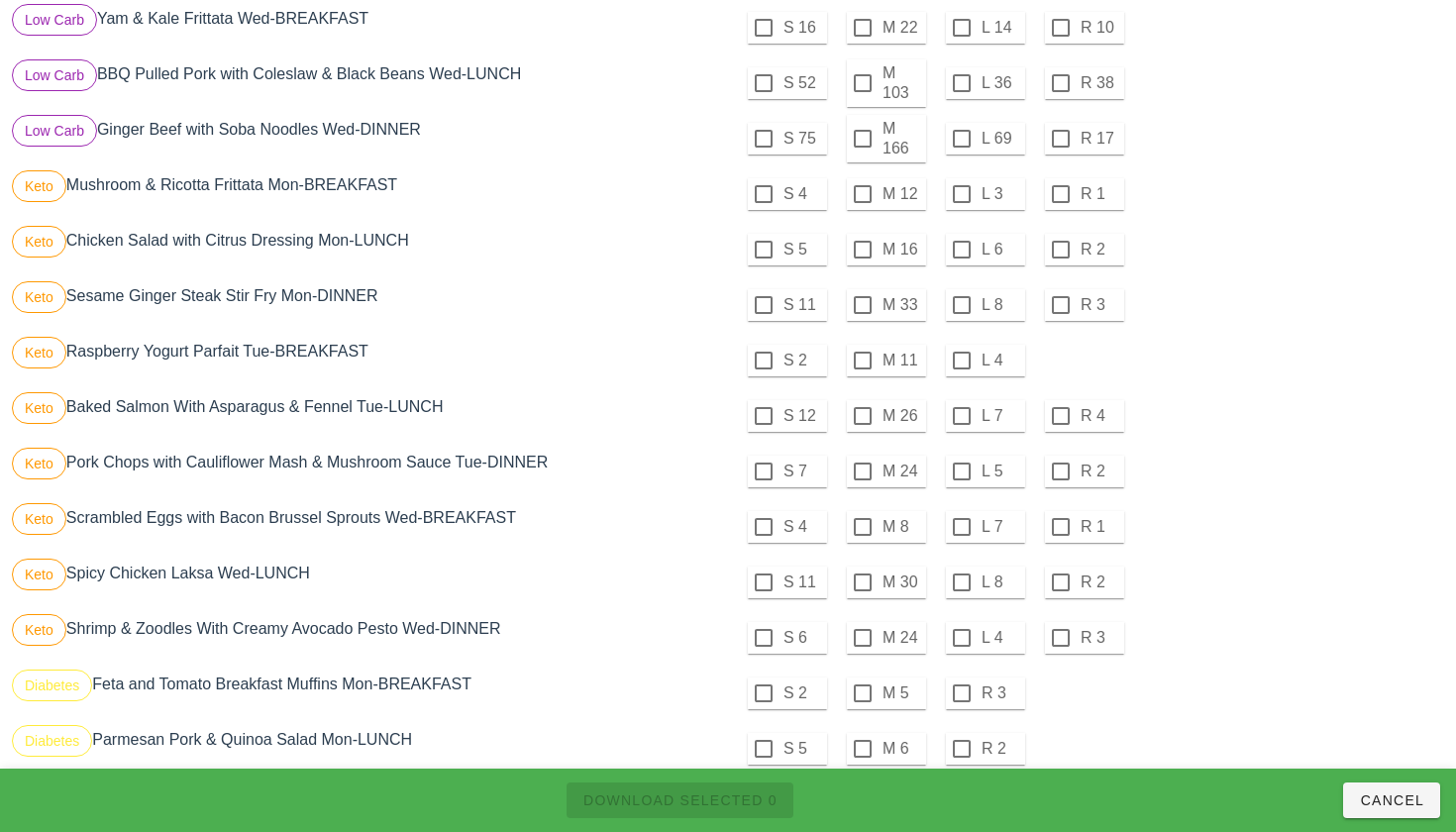 click on "S 5" at bounding box center [803, 250] 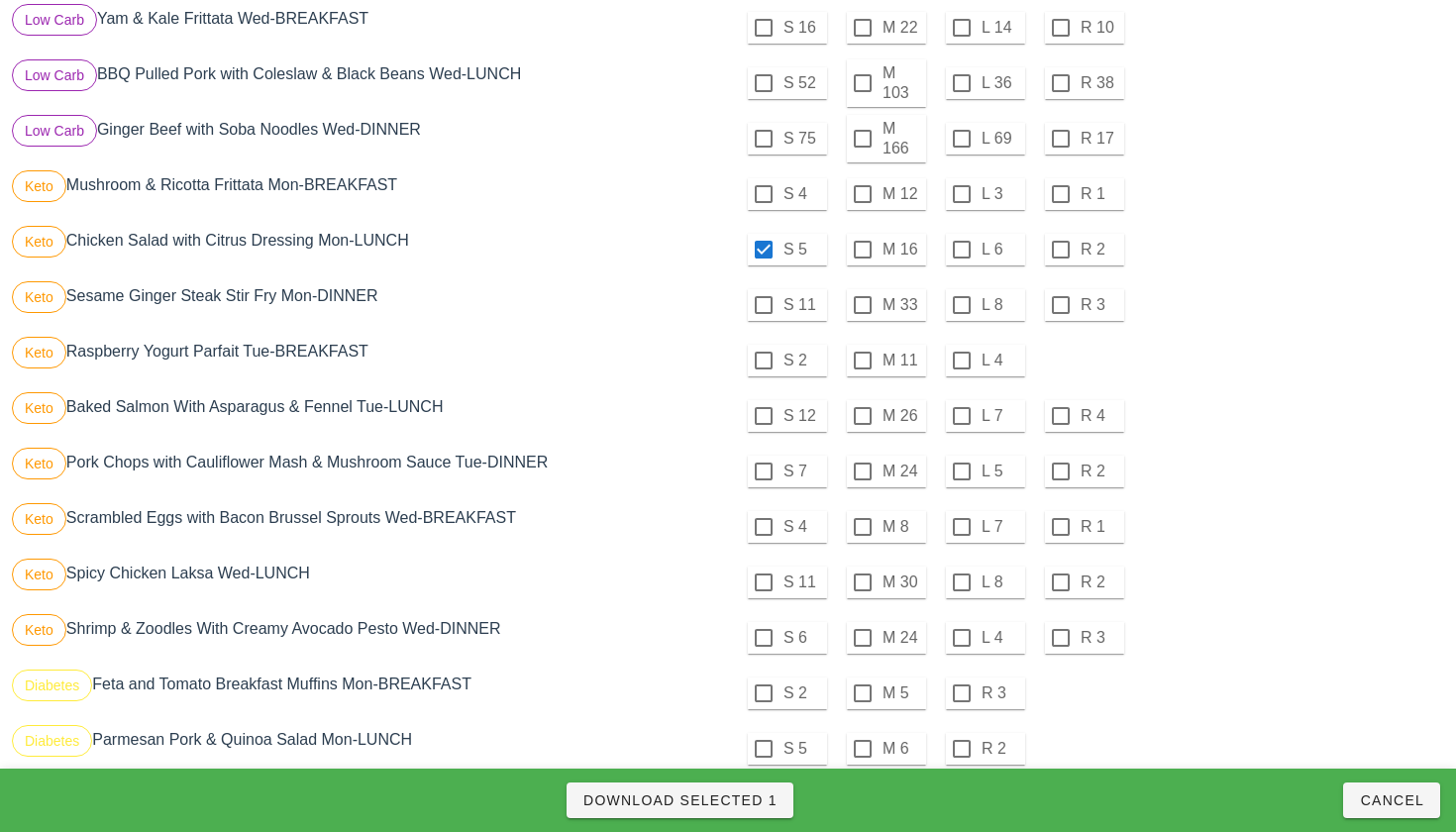 checkbox on "true" 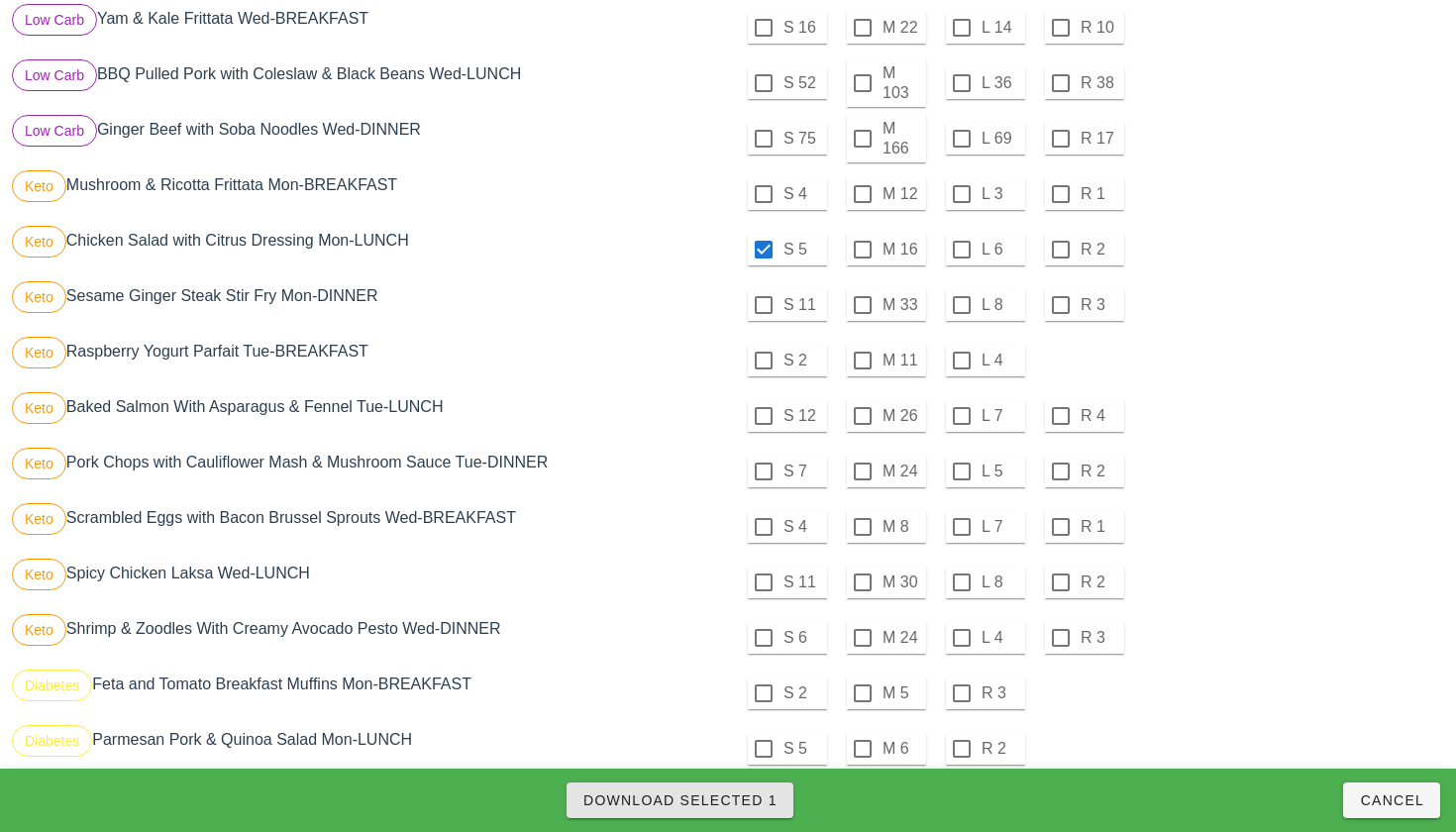click on "Download Selected 1" at bounding box center (679, 800) 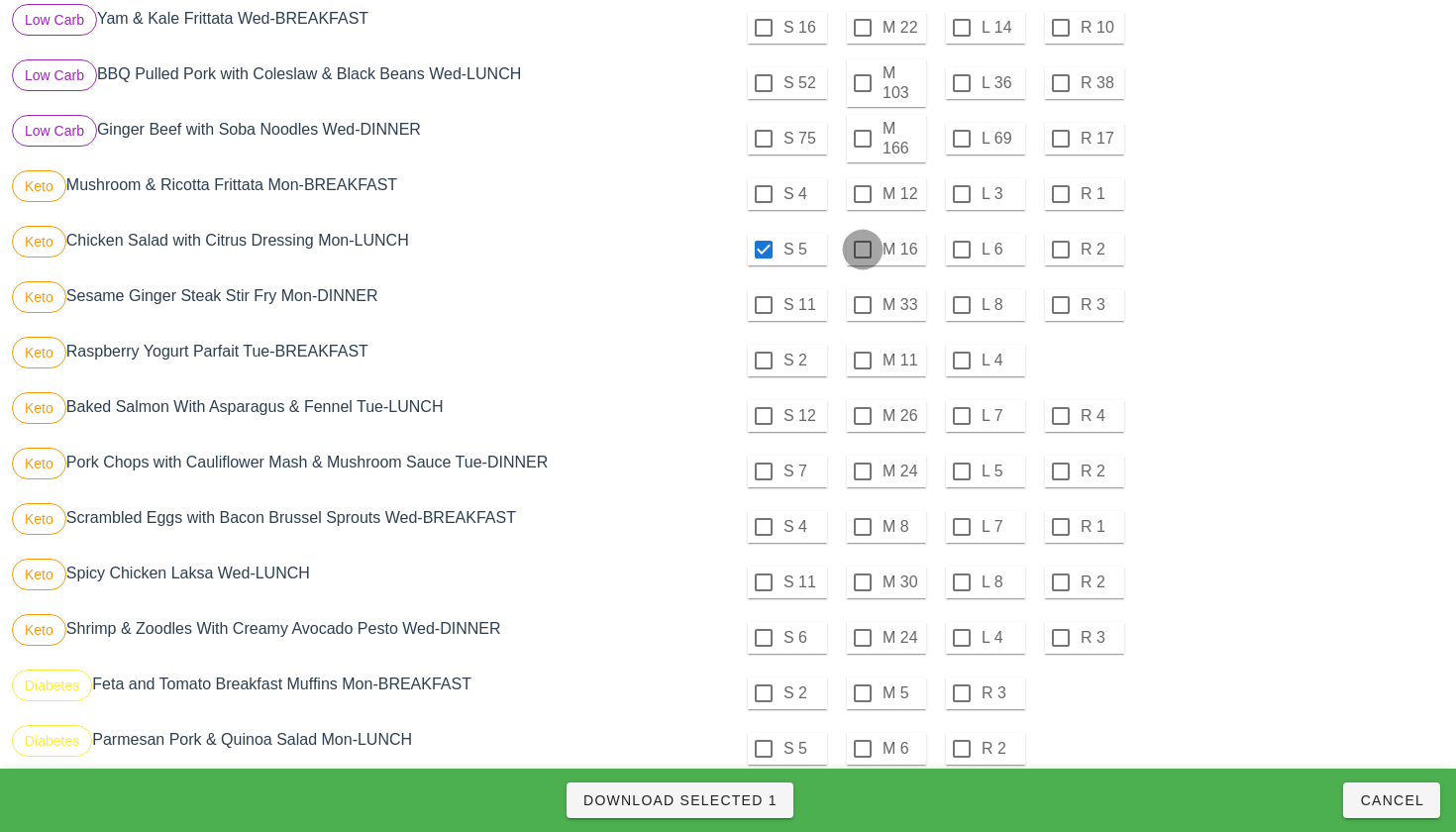 click at bounding box center [863, 250] 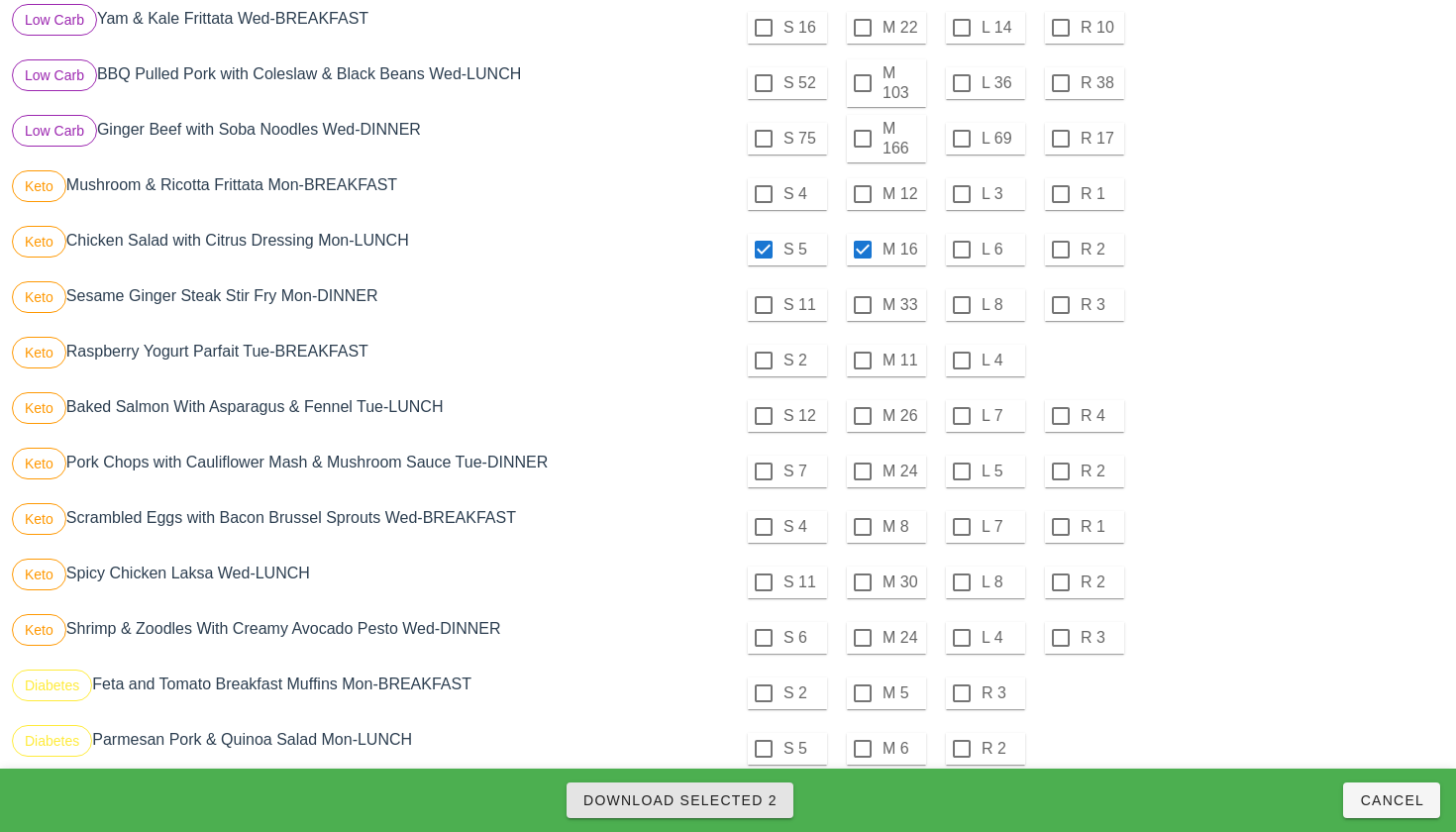 click on "Download Selected 2" at bounding box center [679, 800] 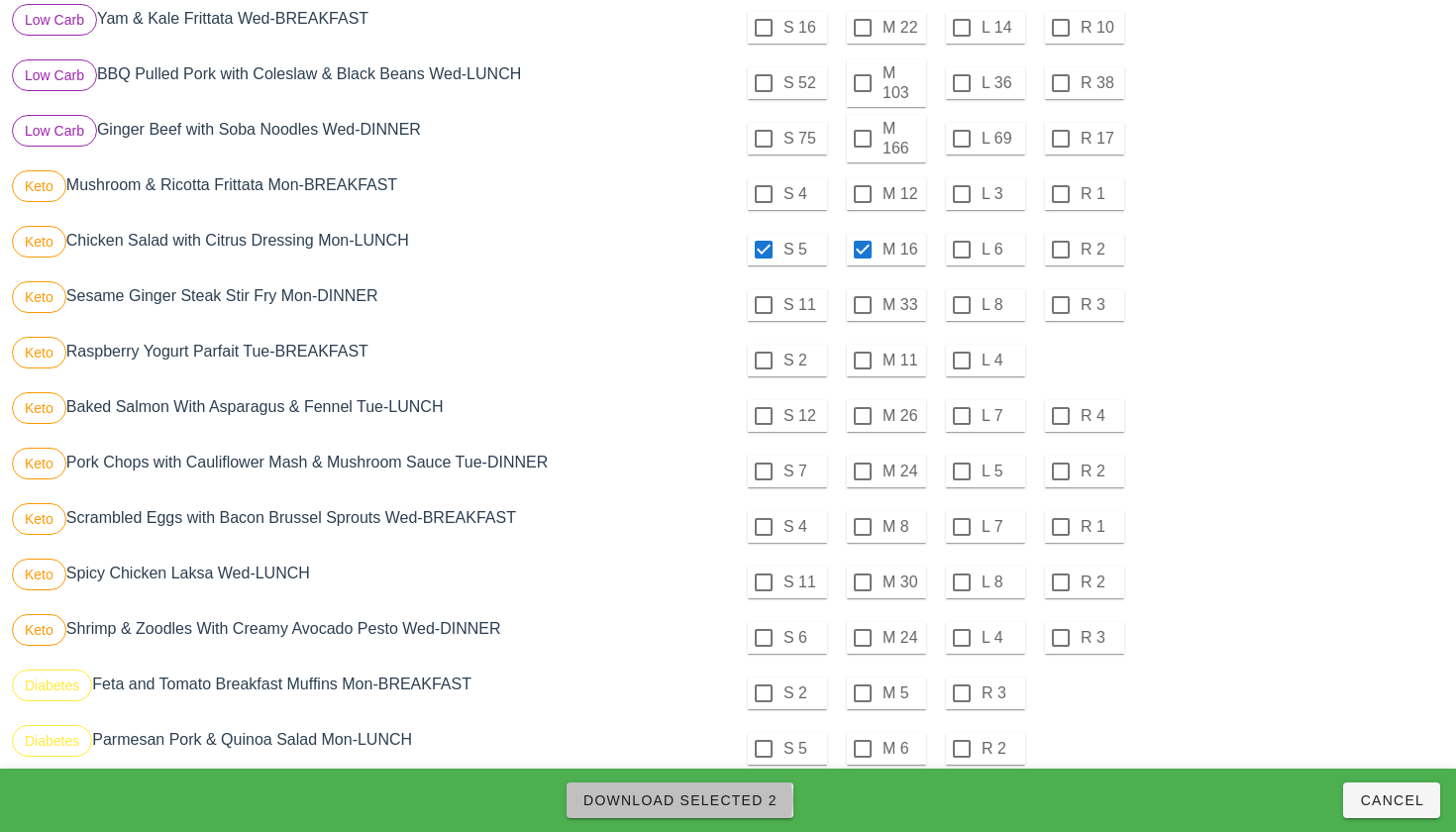 click on "S 5 M 16 L 6 R 2" at bounding box center [1088, 250] 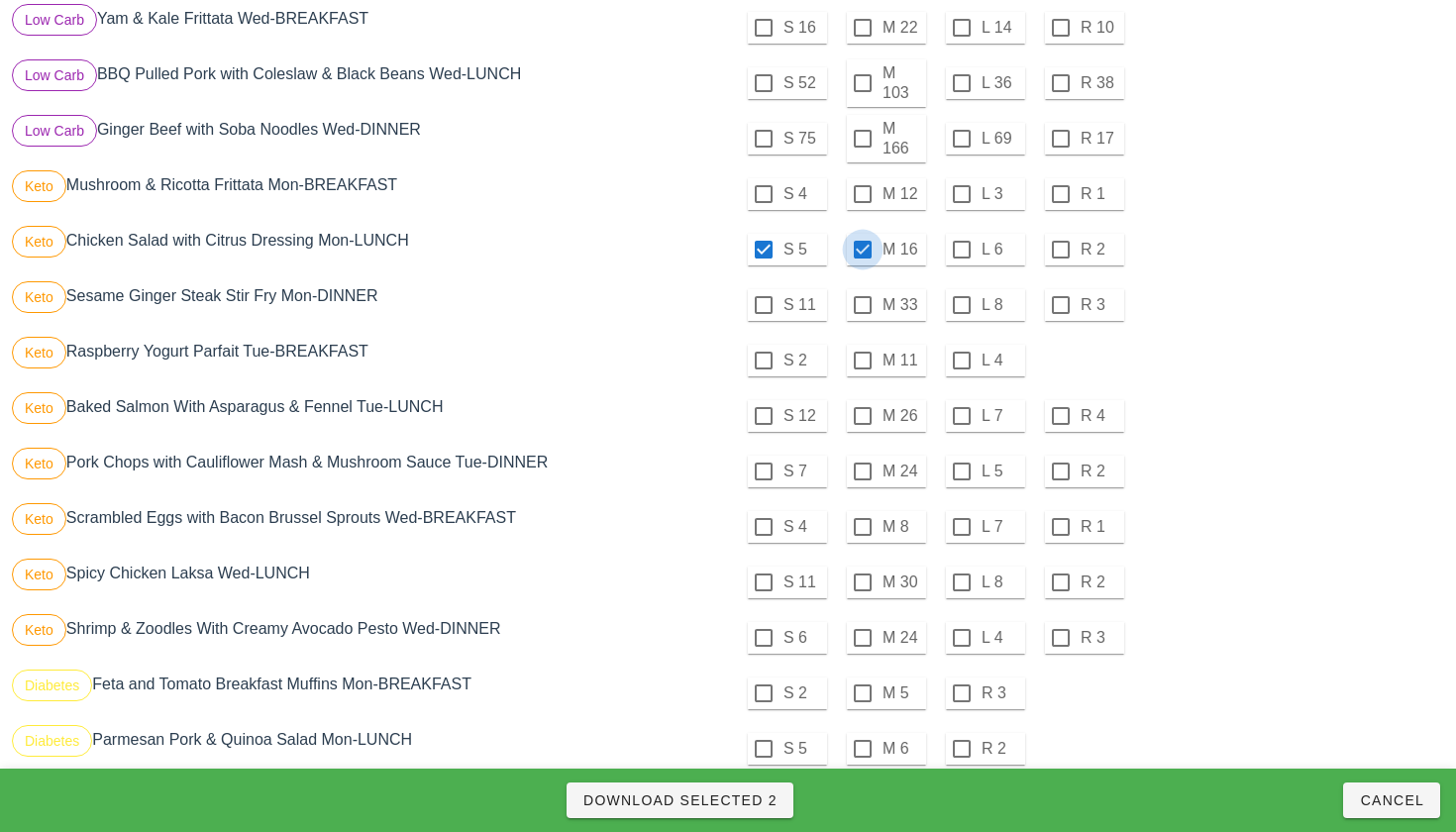 click at bounding box center [863, 250] 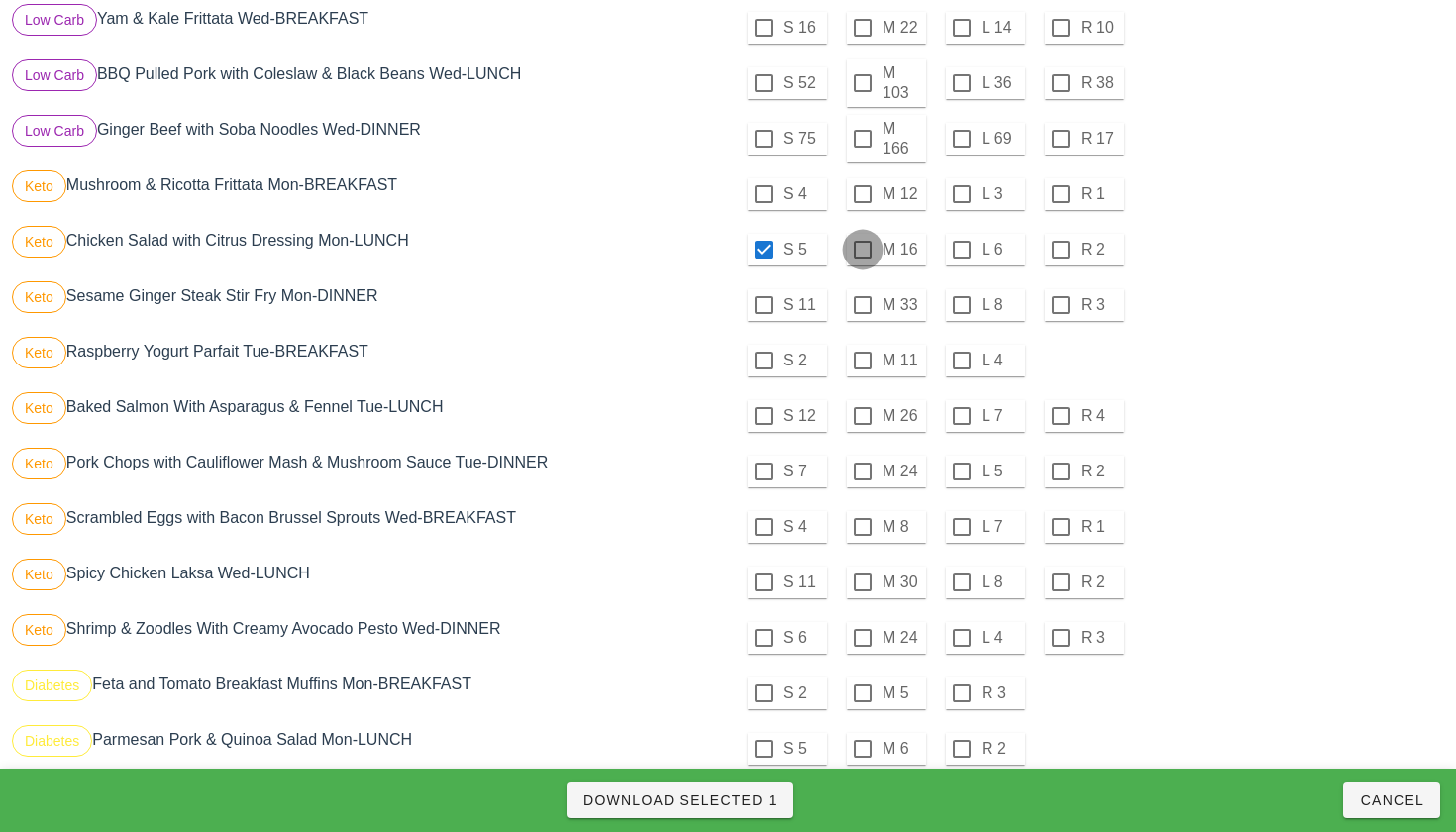 checkbox on "false" 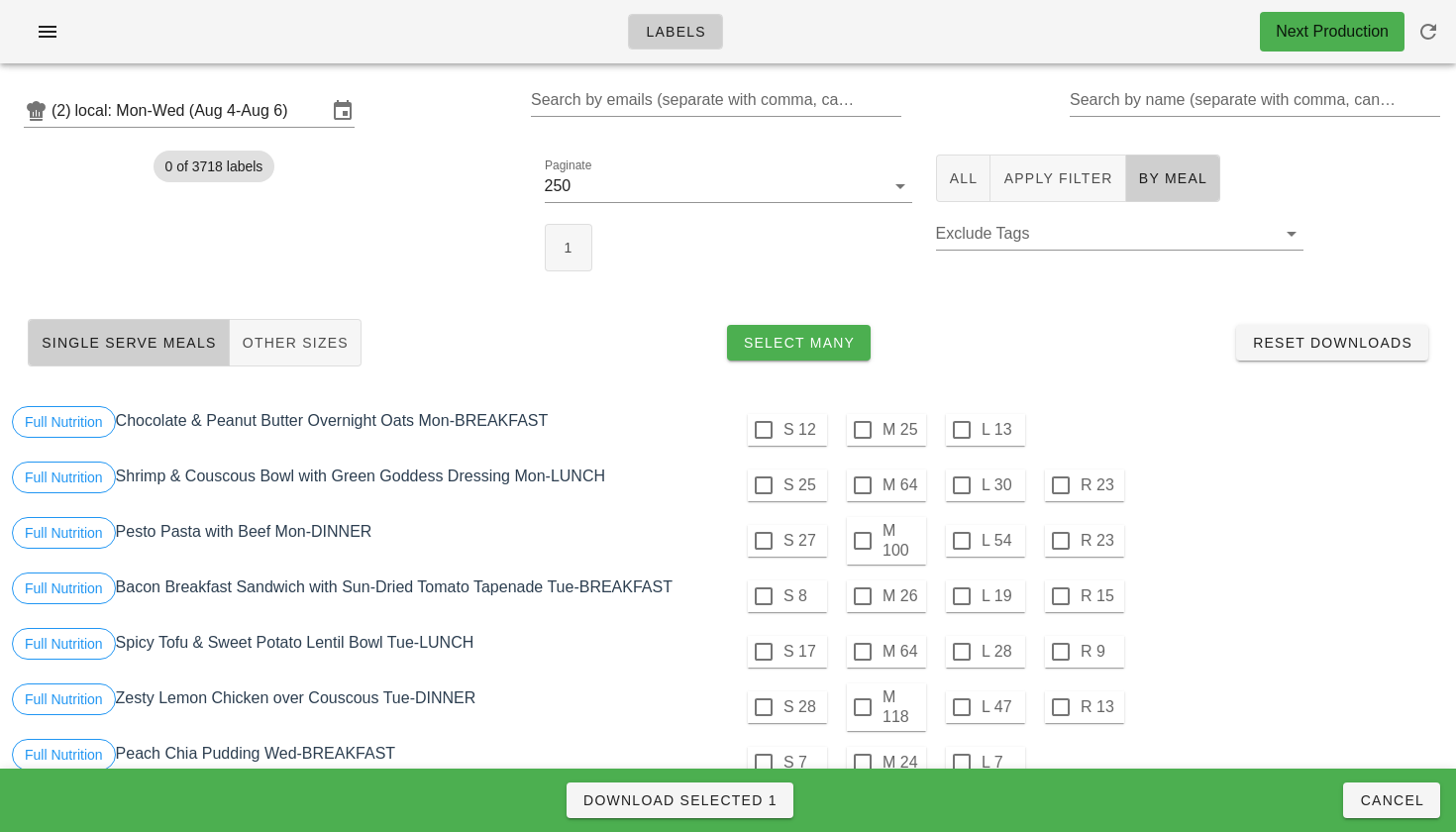 scroll, scrollTop: 0, scrollLeft: 0, axis: both 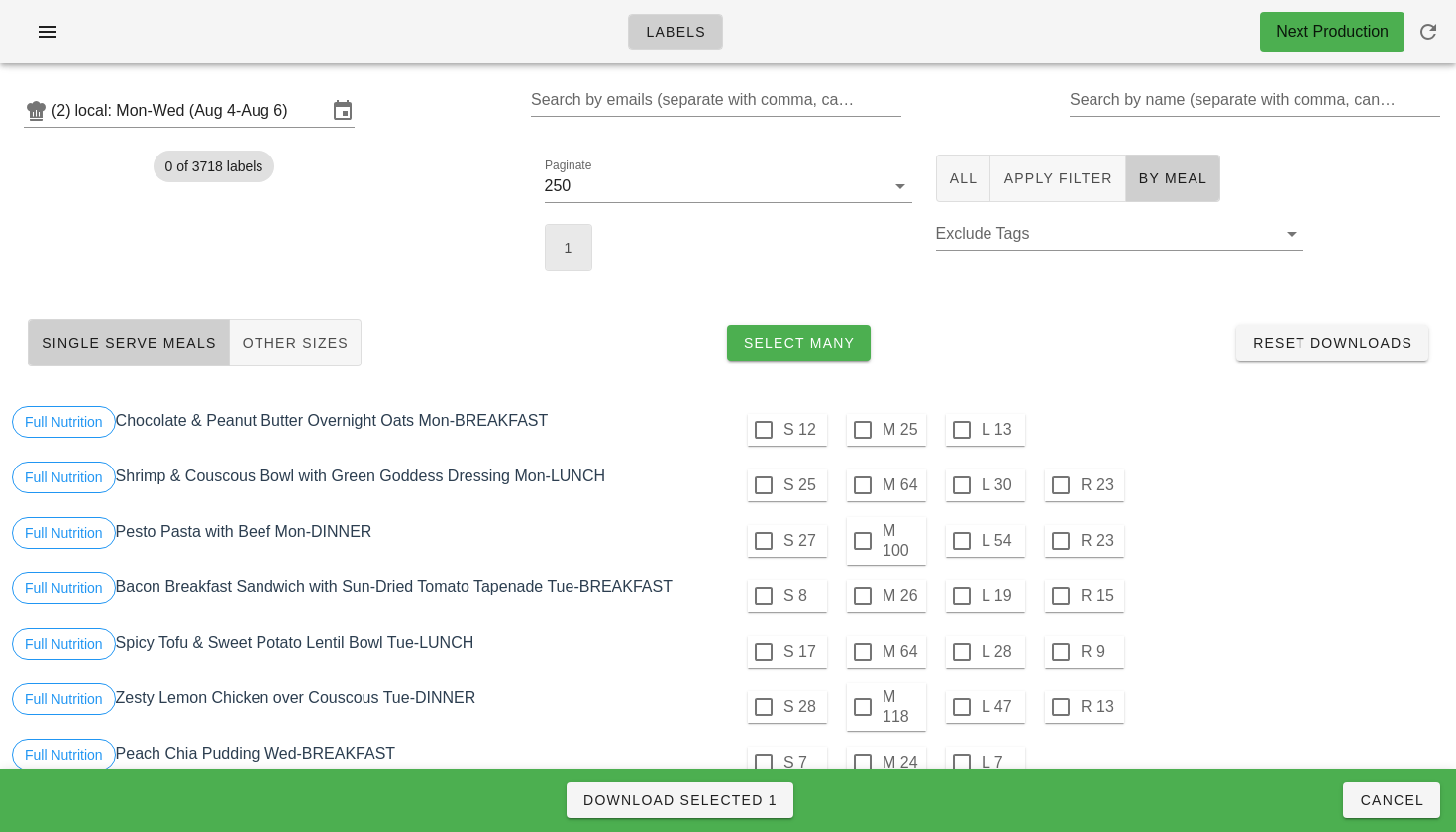 click on "1" at bounding box center [569, 248] 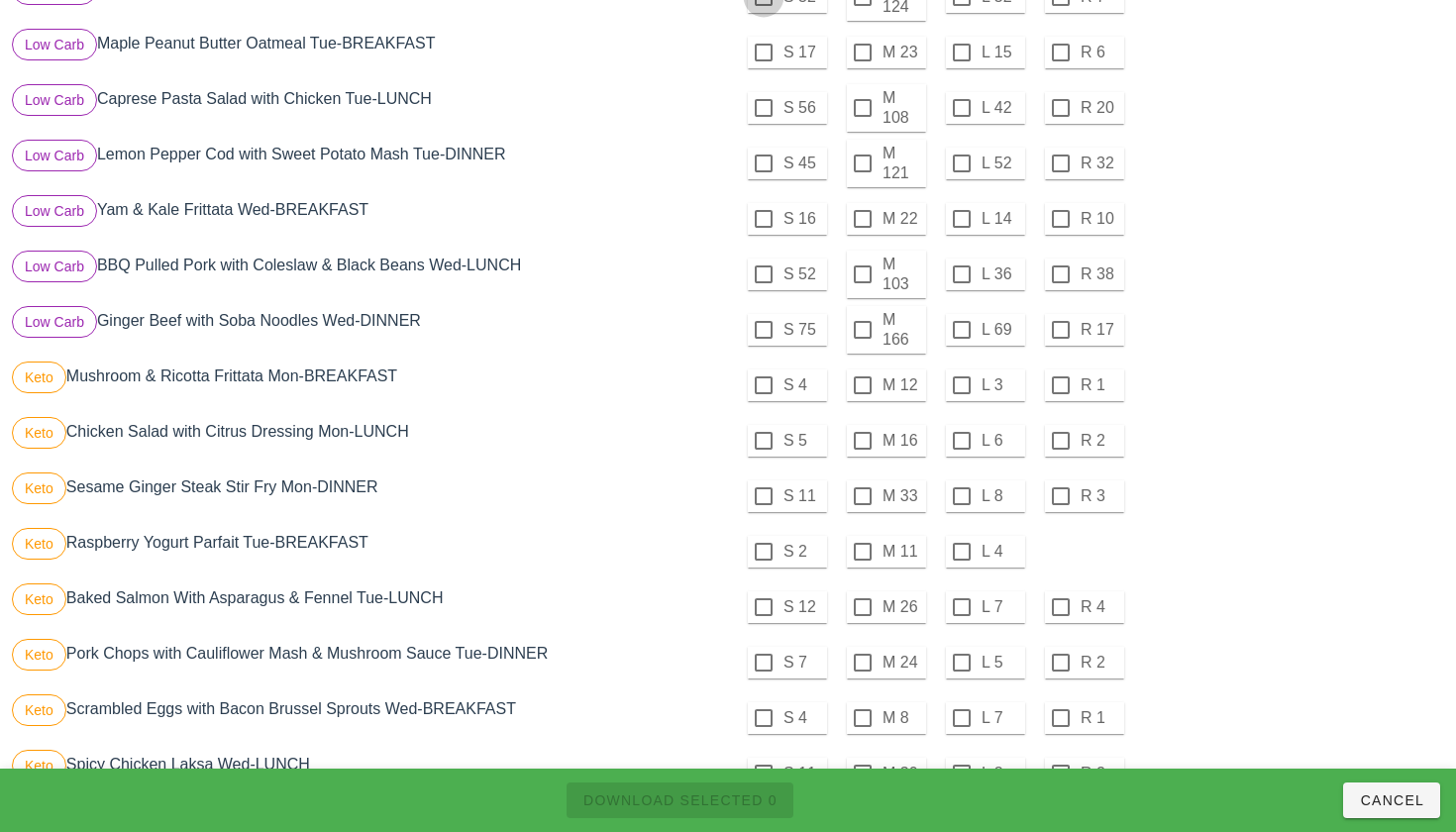 scroll, scrollTop: 1044, scrollLeft: 0, axis: vertical 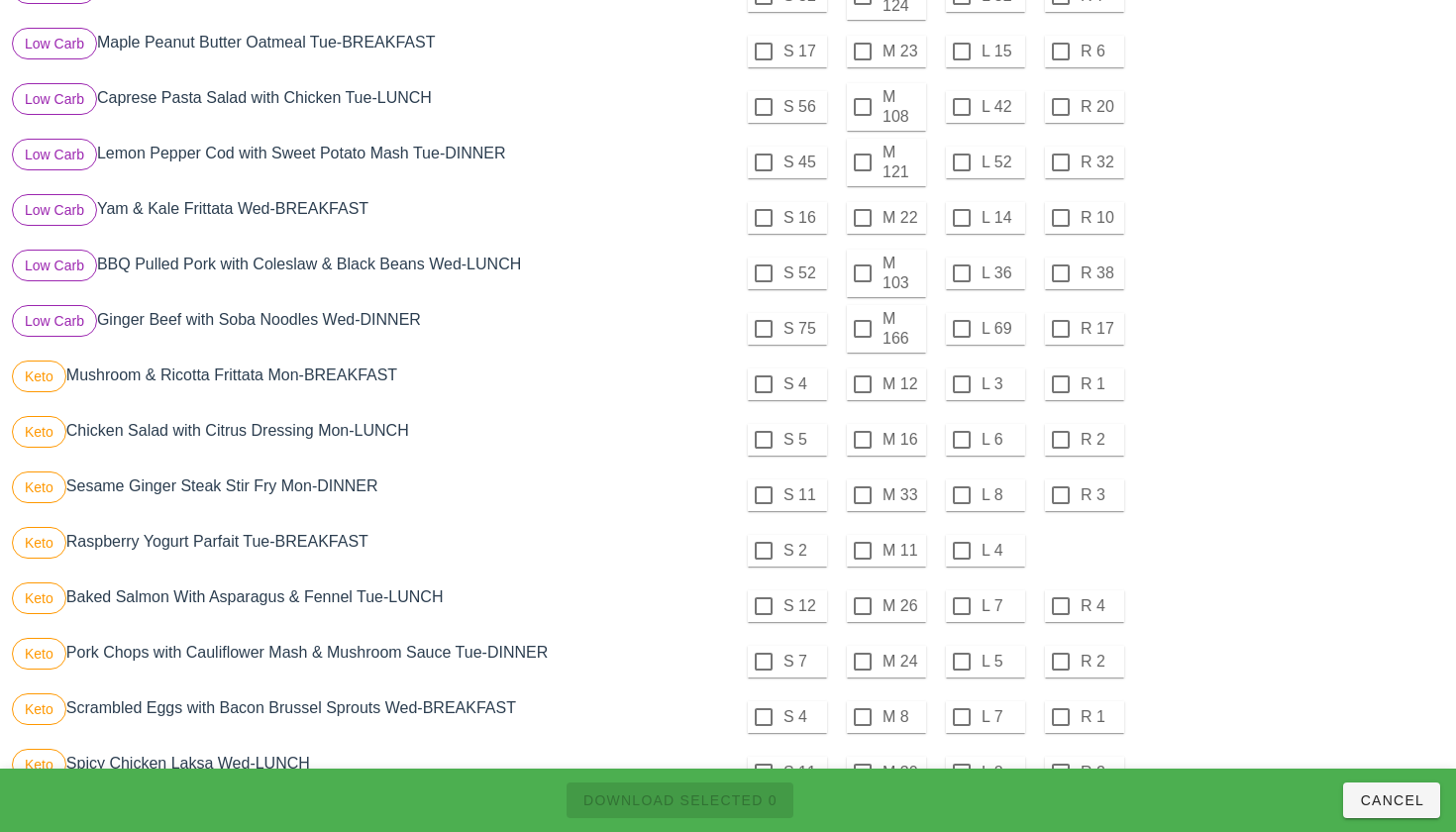 click on "S 5" at bounding box center [803, 440] 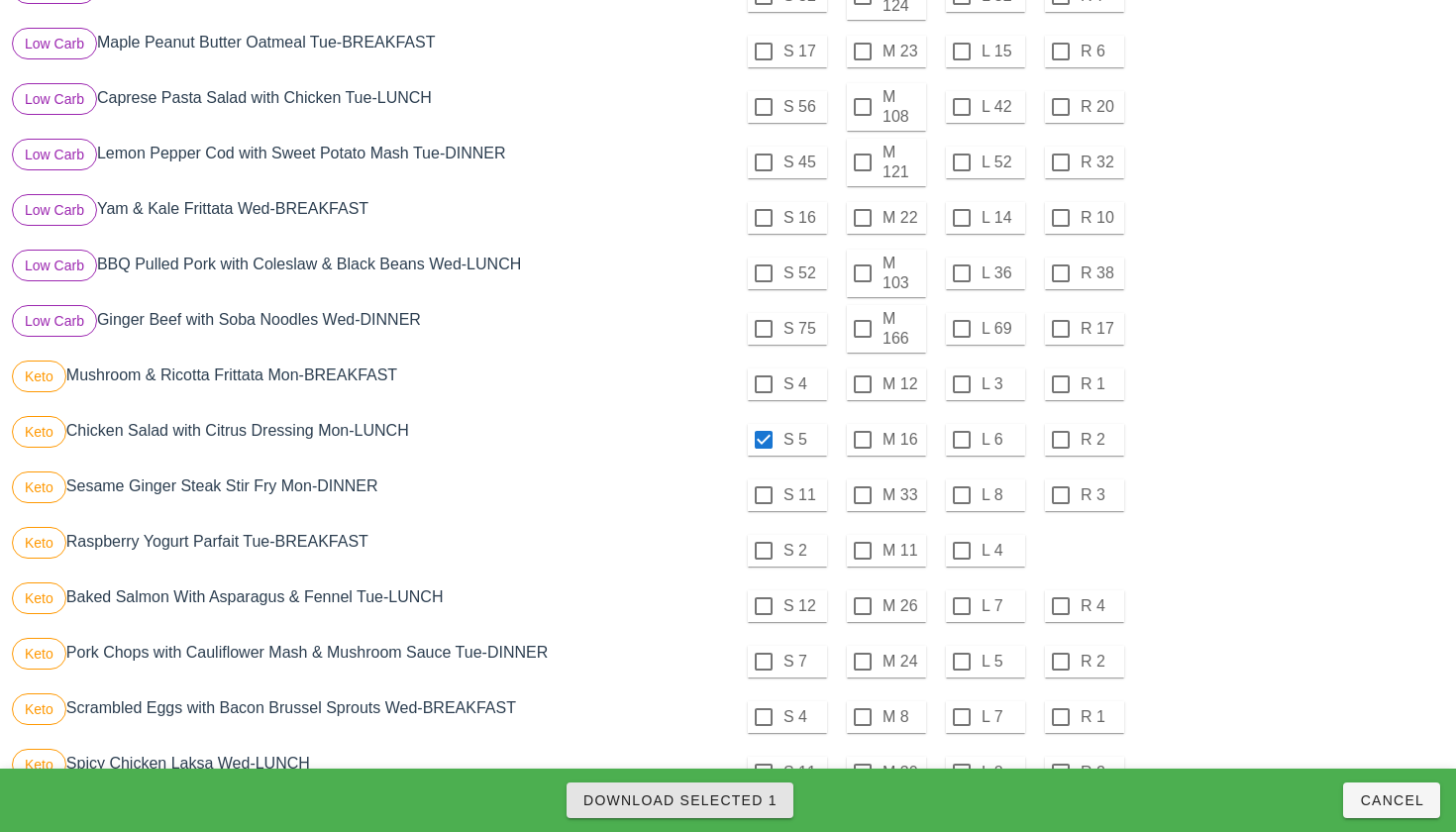 click on "Download Selected 1" at bounding box center (679, 800) 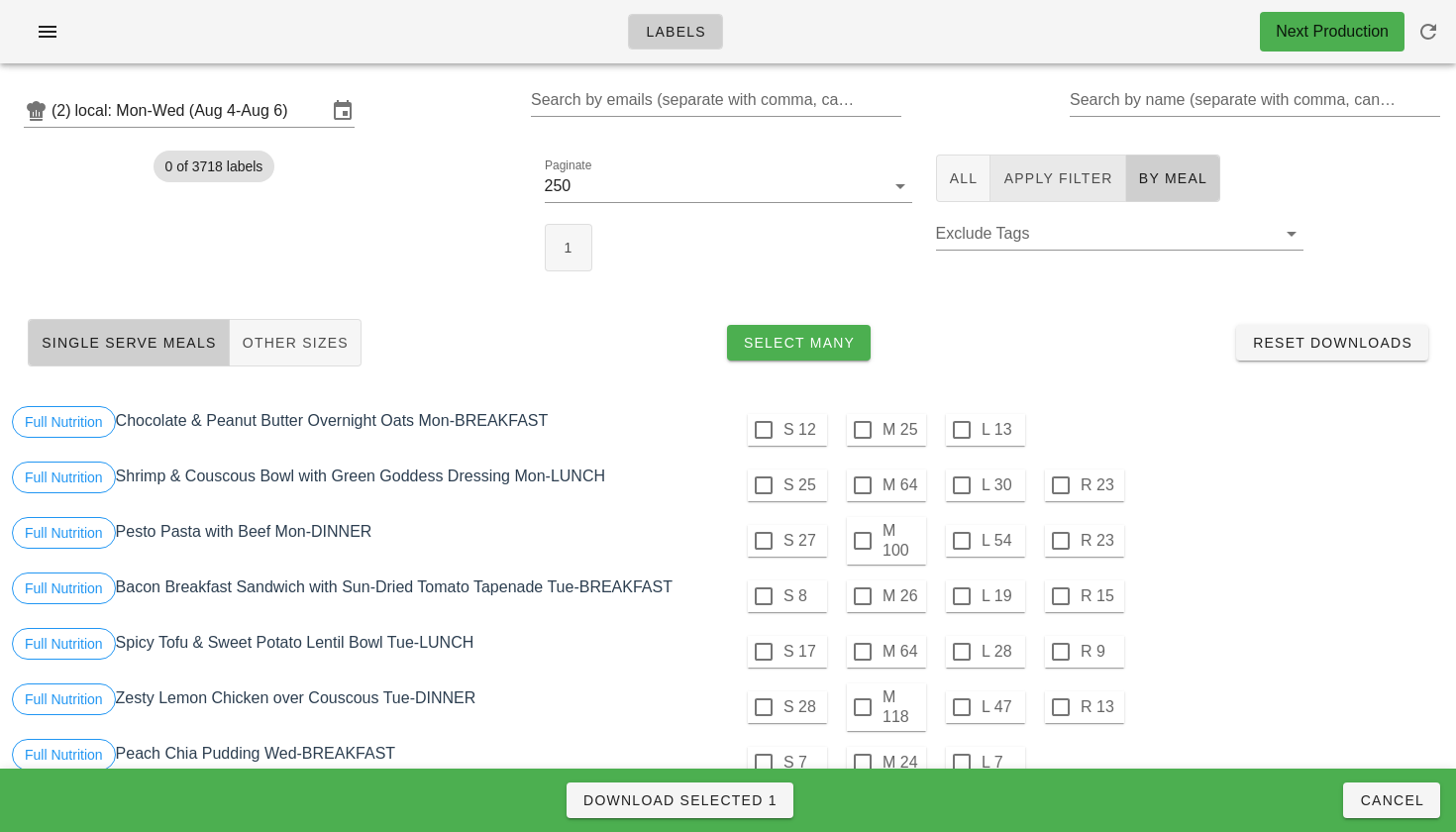 scroll, scrollTop: 0, scrollLeft: 0, axis: both 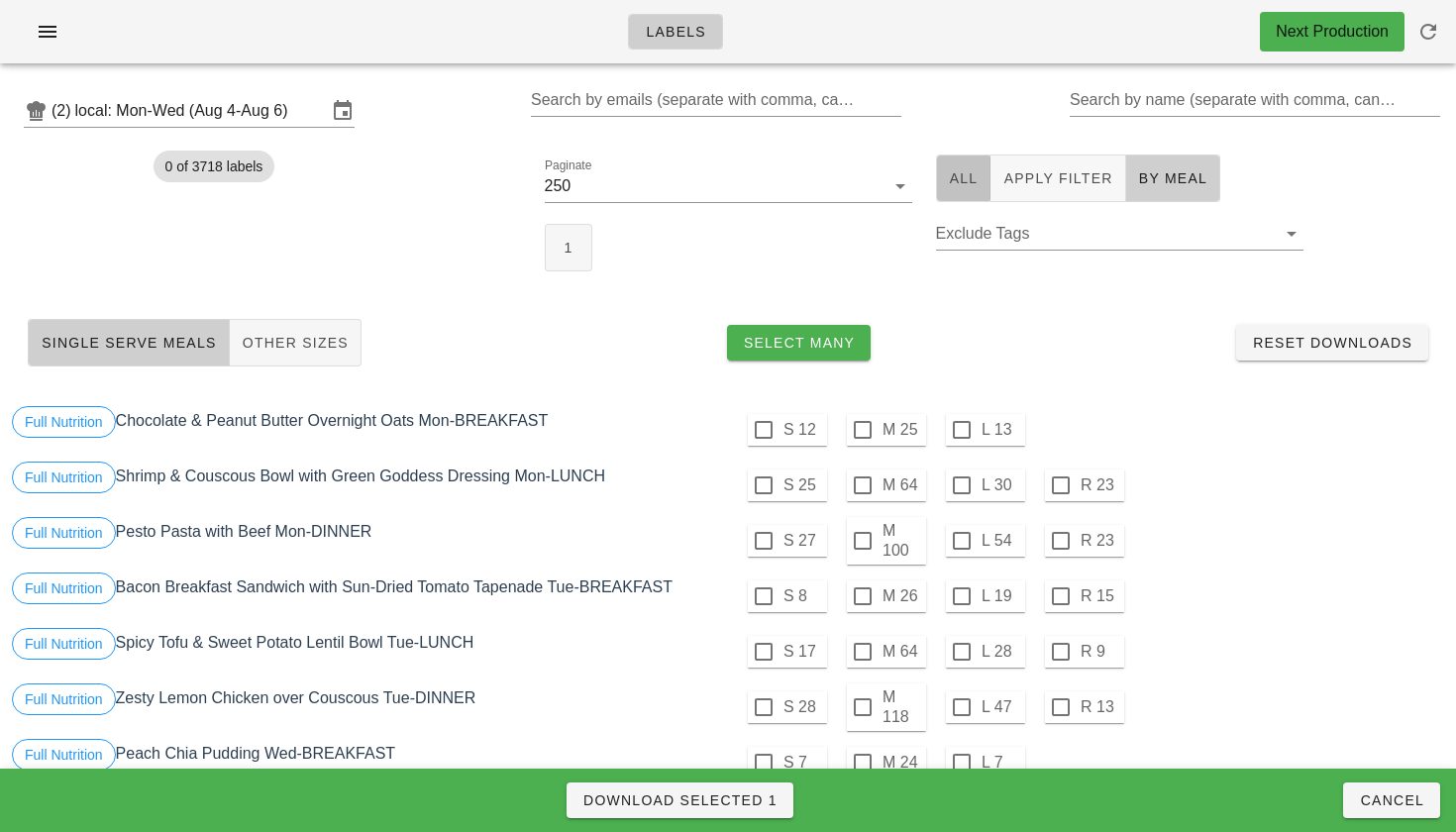 click on "All" at bounding box center (964, 178) 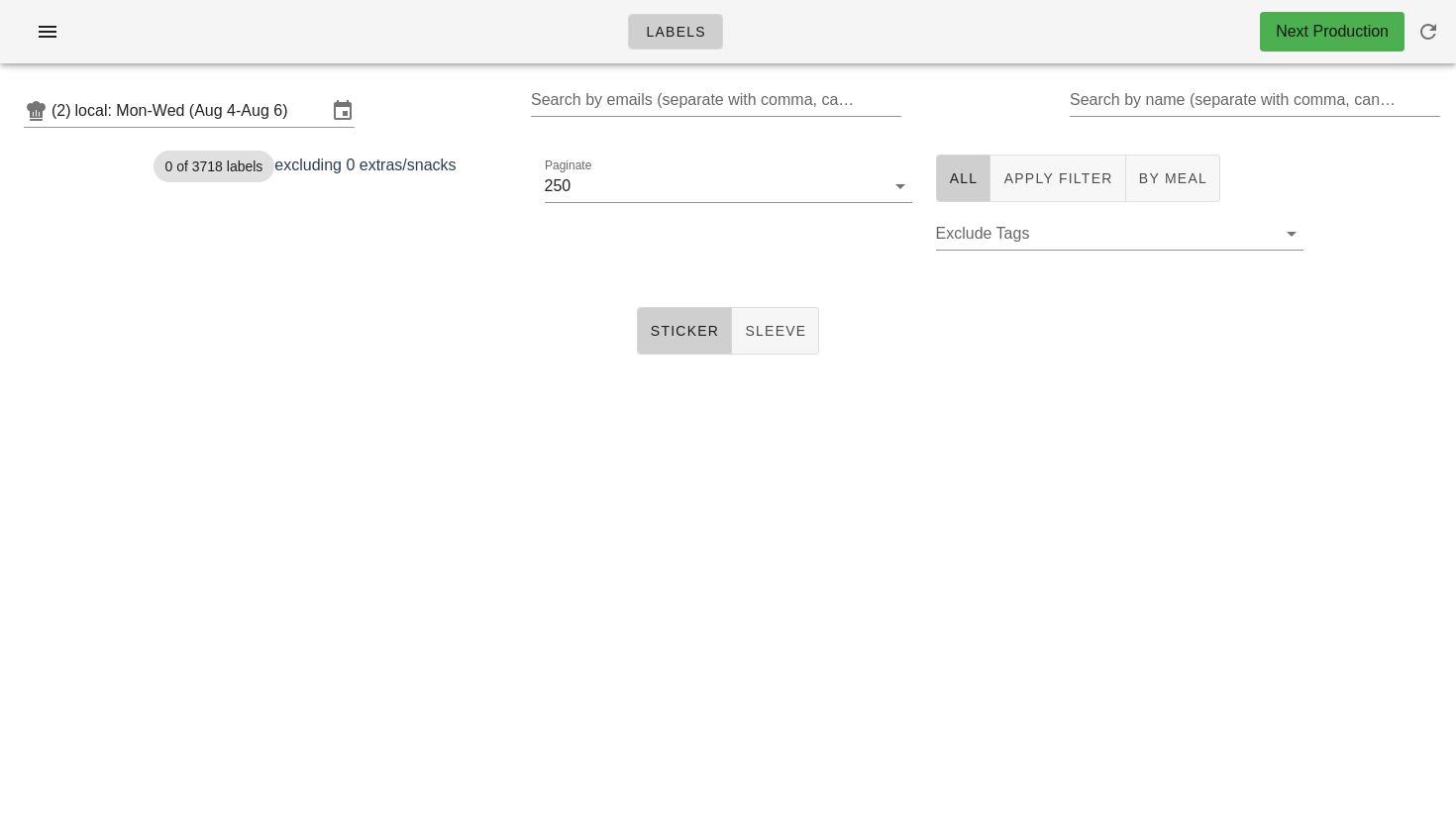click on "Sticker" at bounding box center [684, 331] 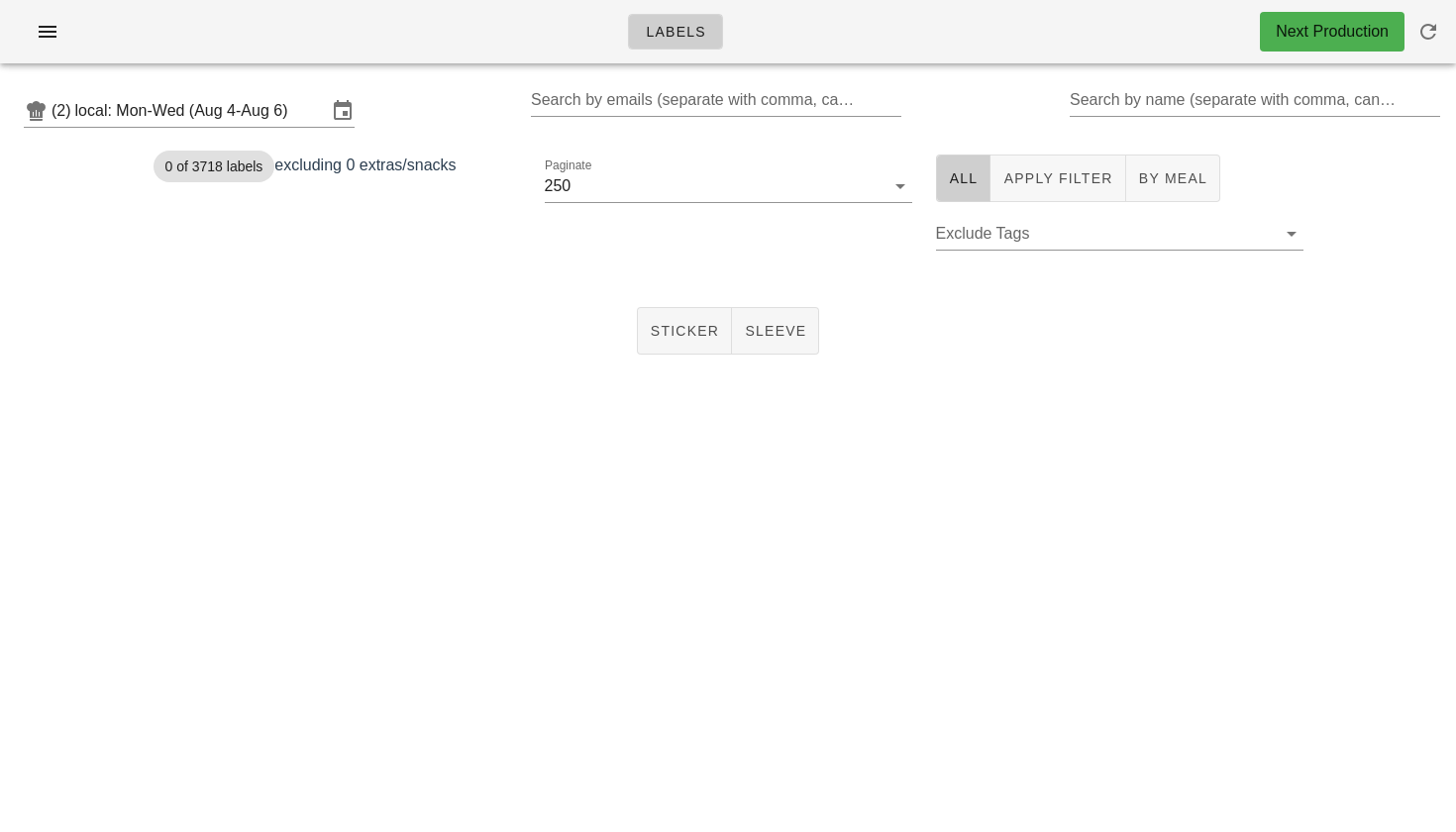 click on "Sticker Sleeve" at bounding box center [728, 331] 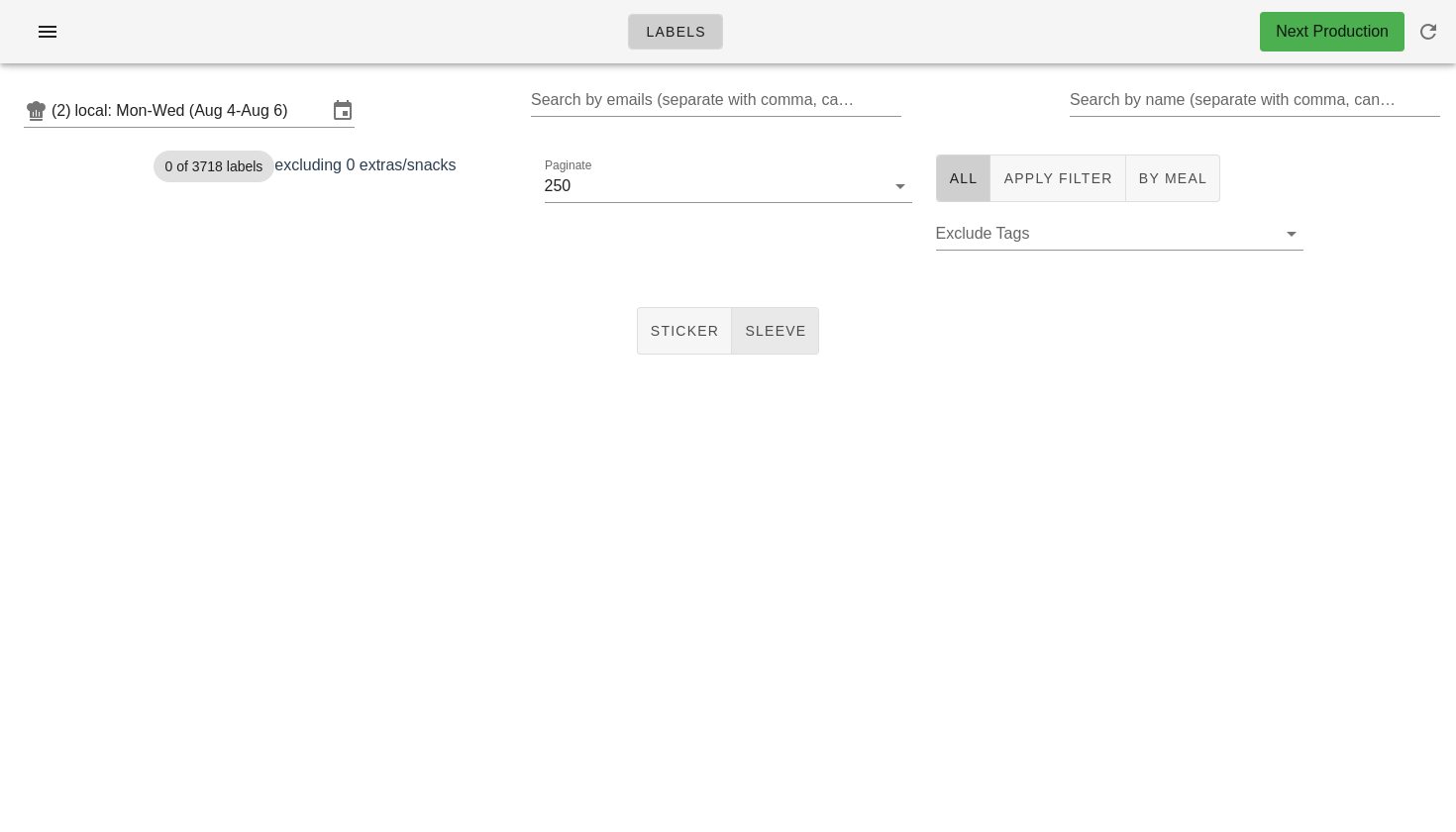 click on "Sleeve" at bounding box center (776, 331) 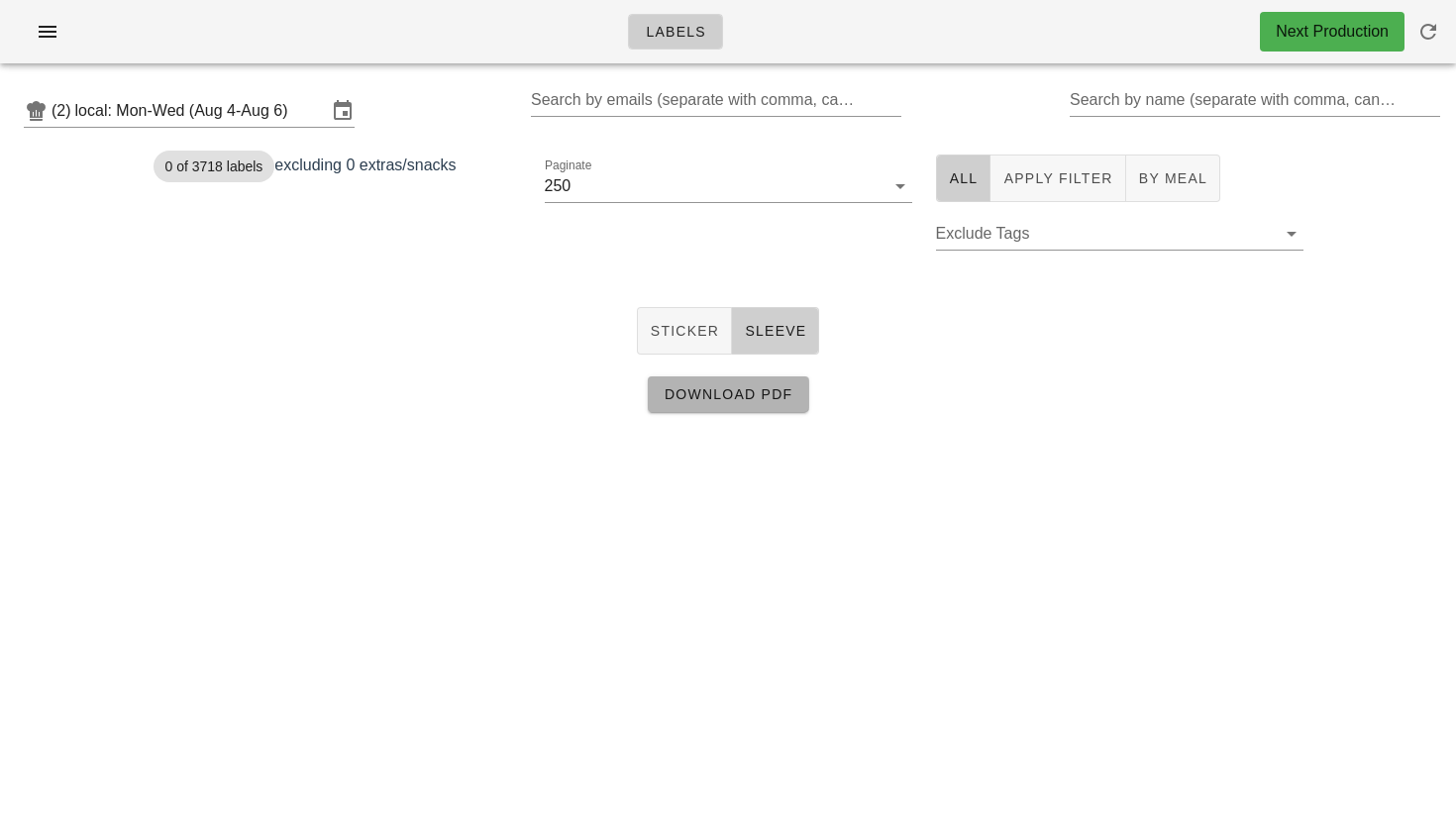 click on "Download PDF" at bounding box center [728, 394] 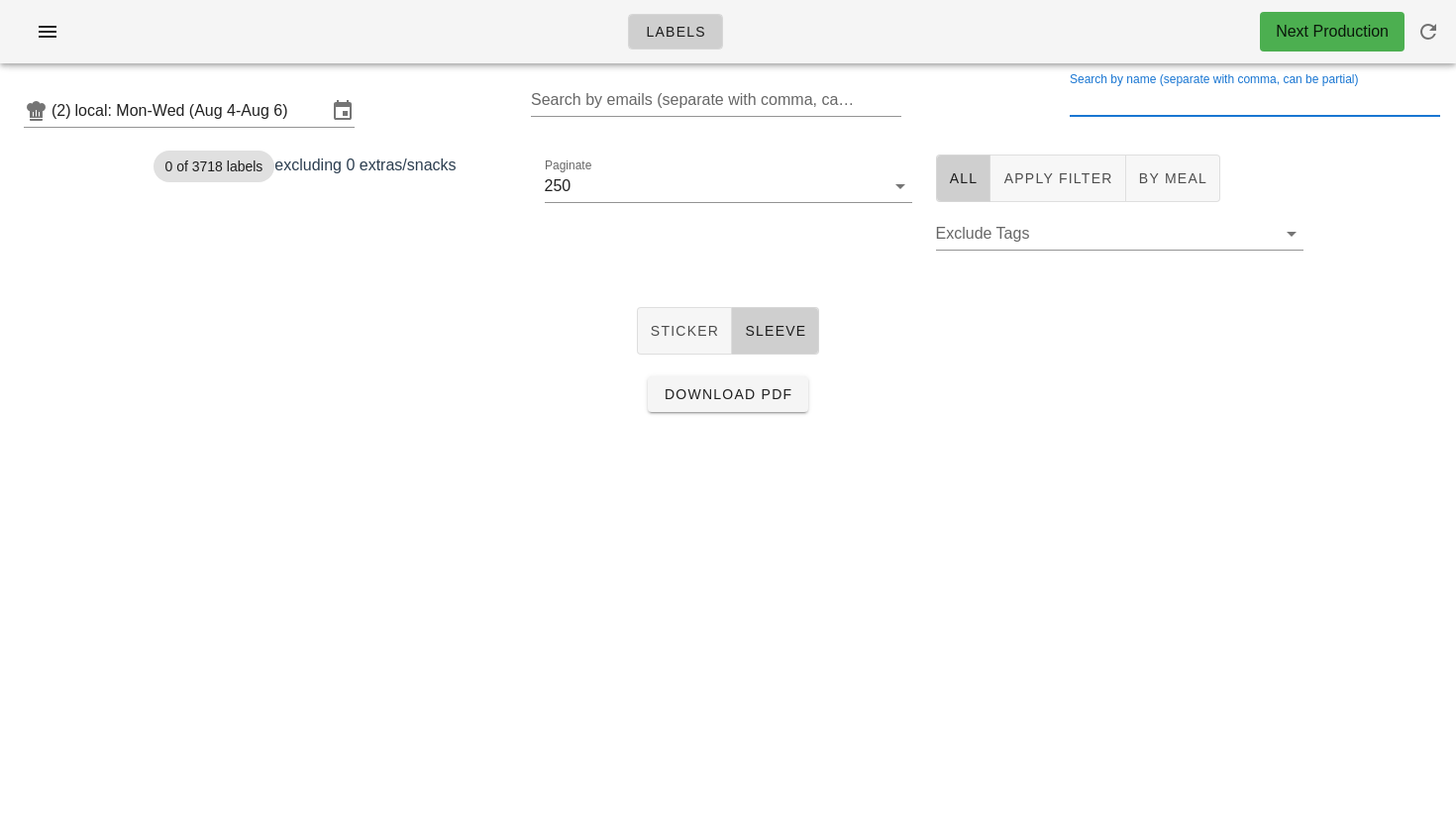 click on "Search by name  (separate with comma, can be partial)" at bounding box center (1253, 100) 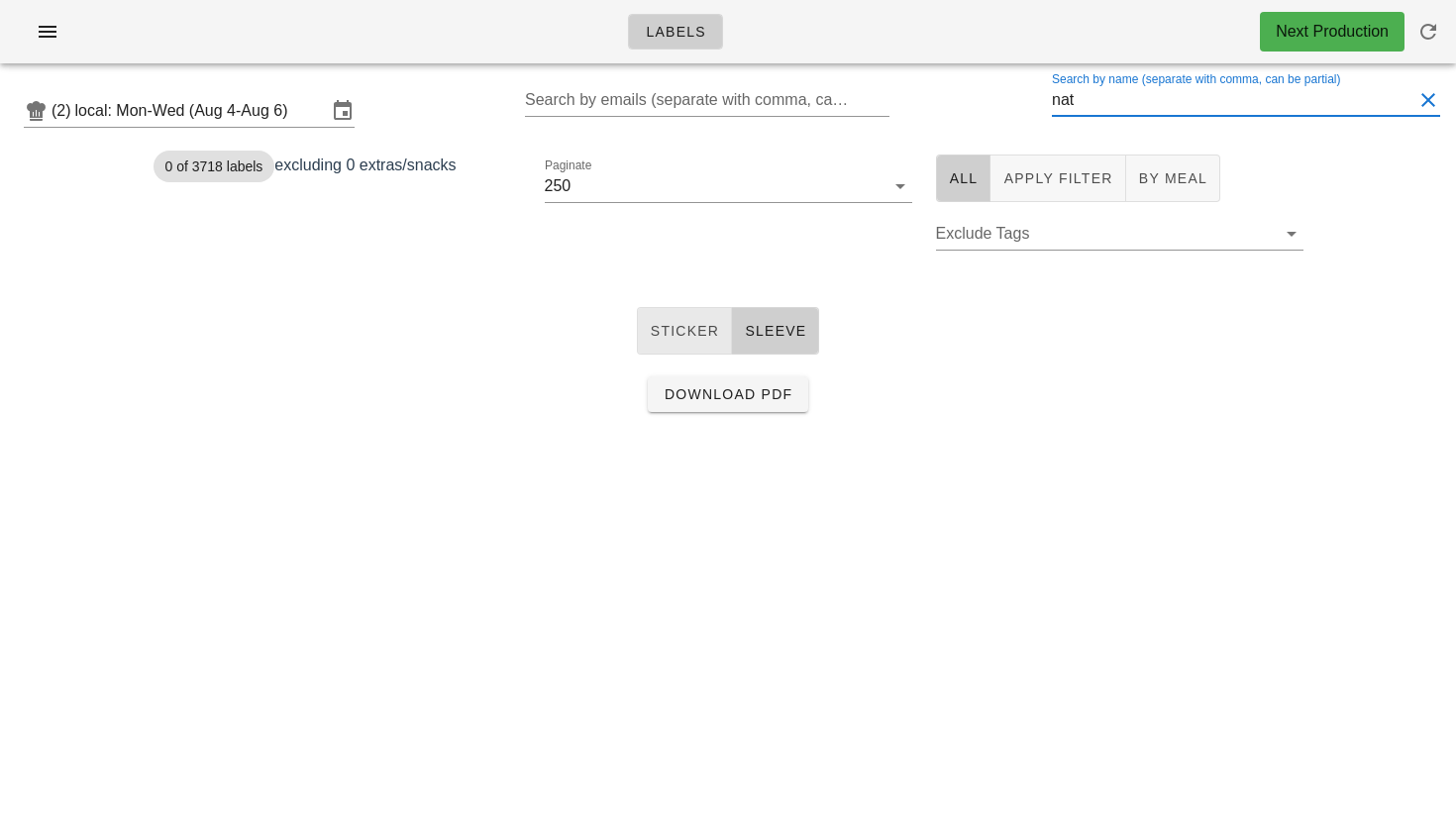 click on "Sticker" at bounding box center (684, 331) 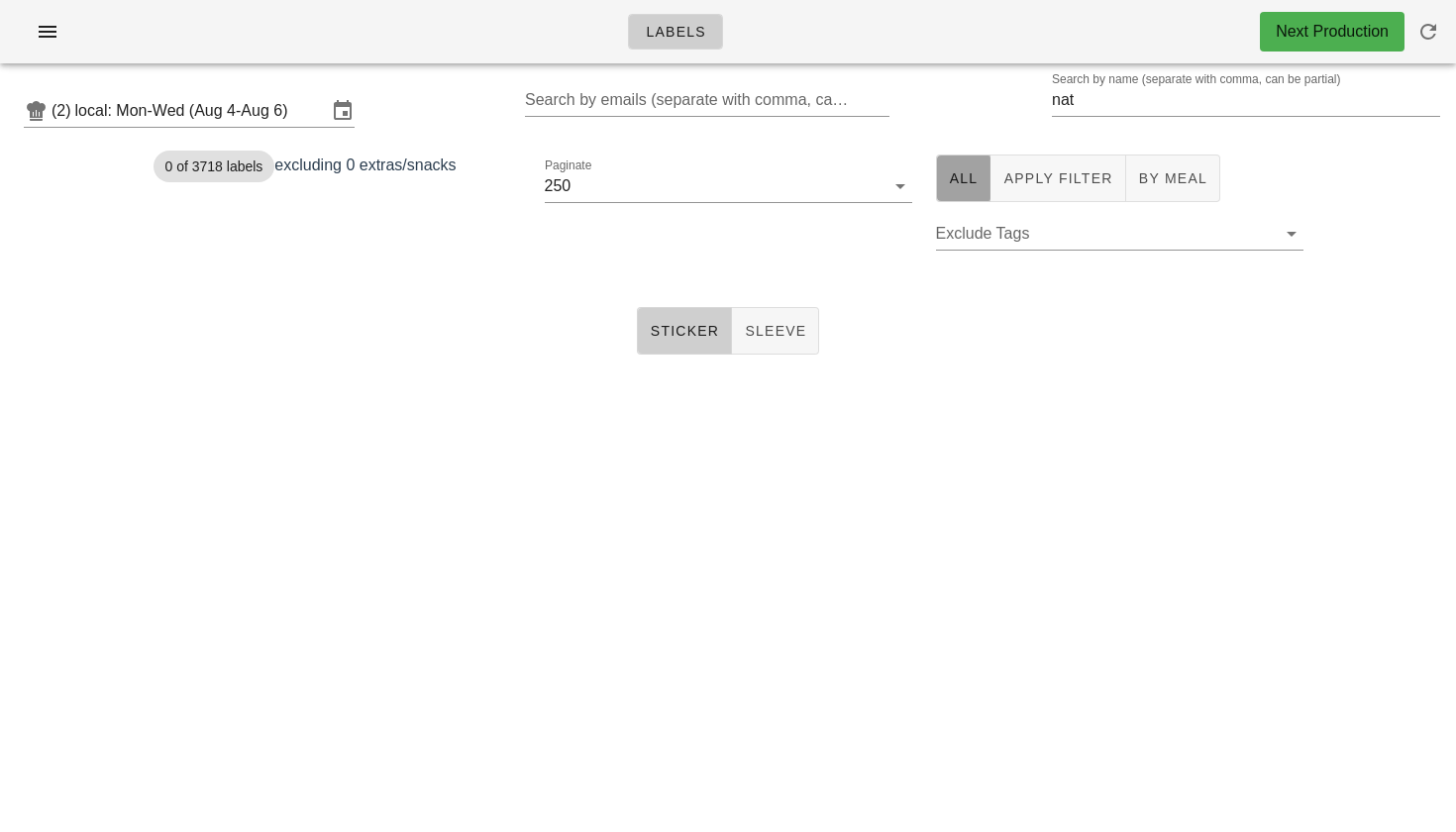 click on "All" at bounding box center (964, 178) 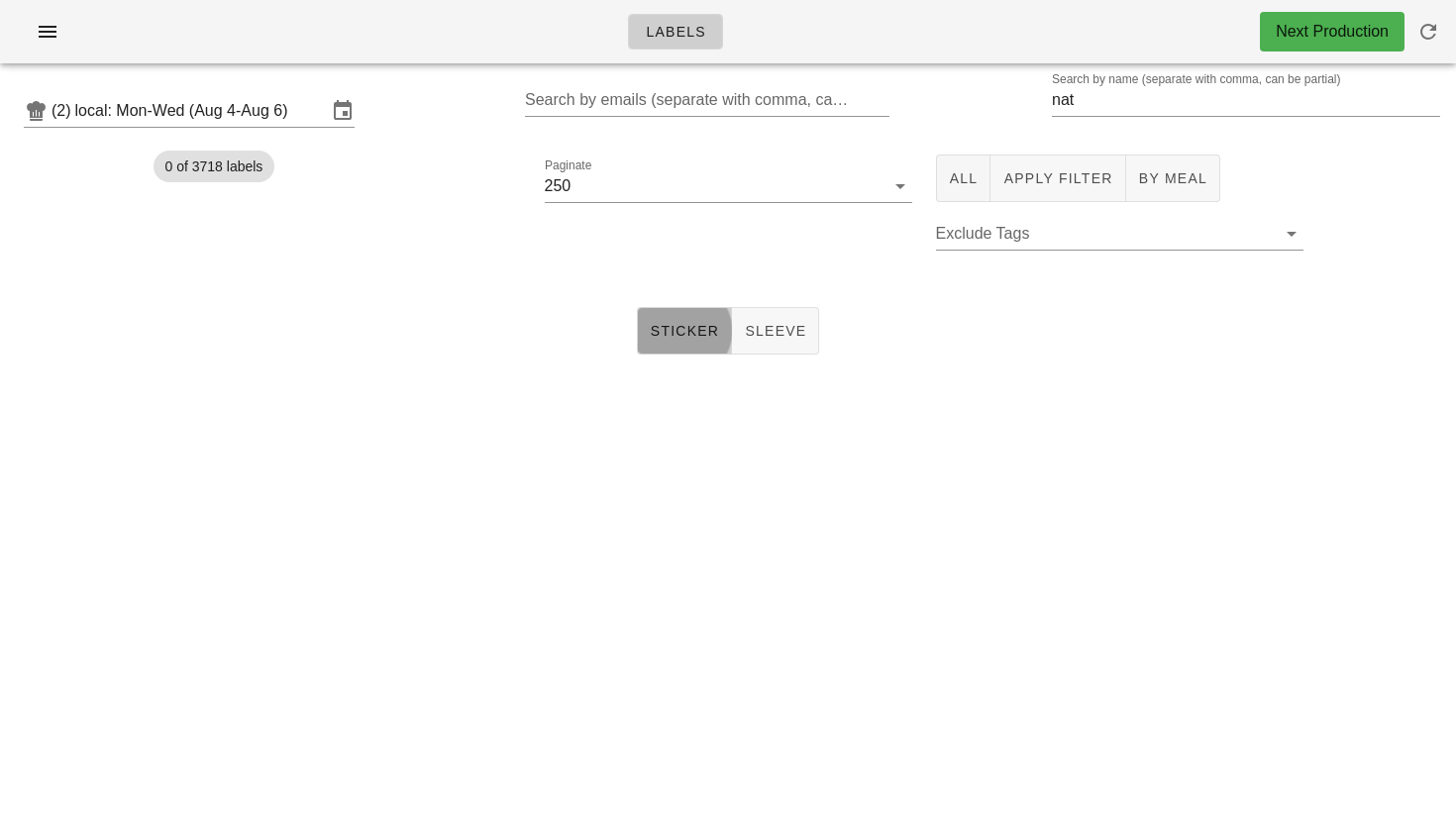 click on "Sticker" at bounding box center [684, 331] 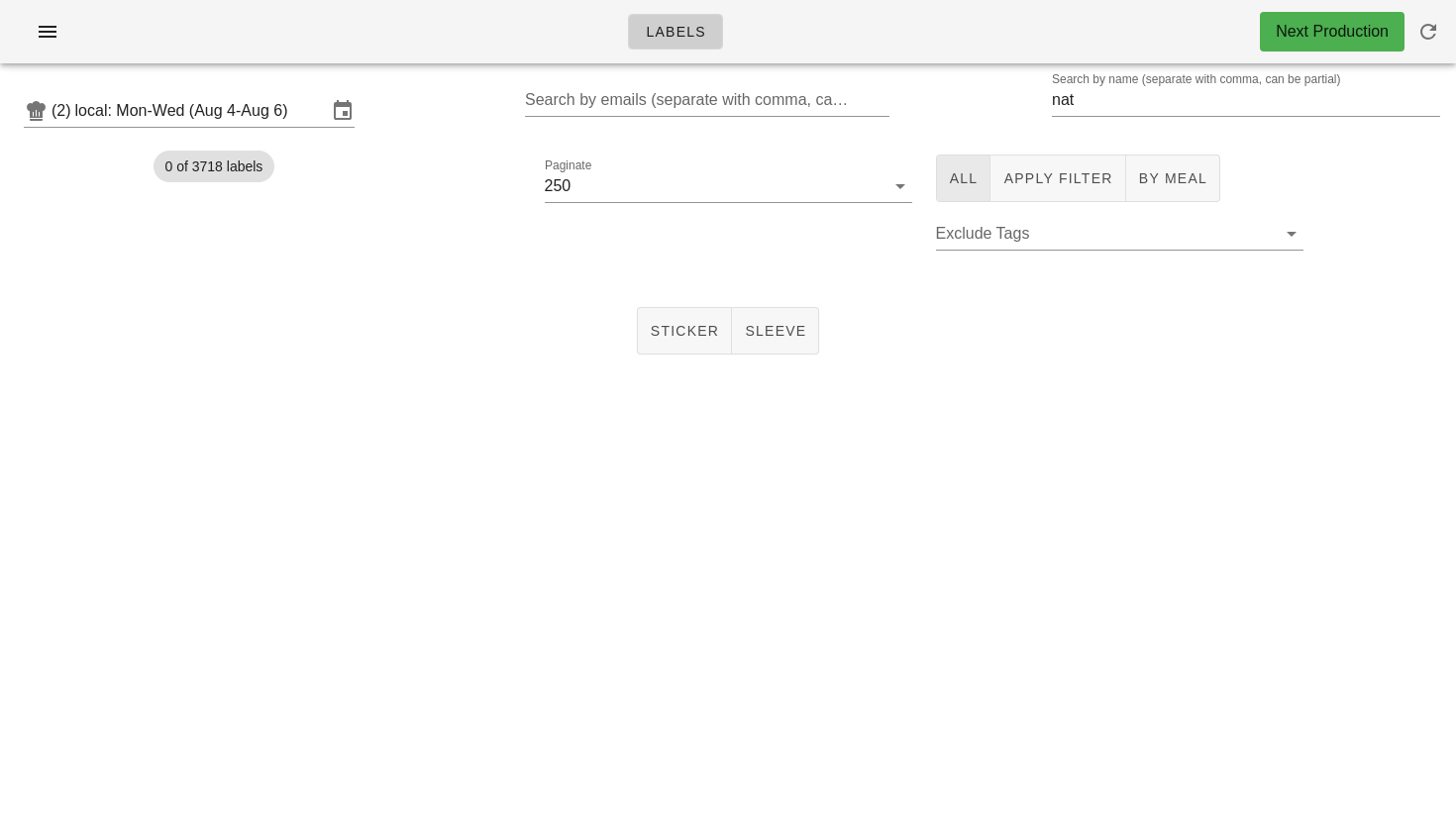 click on "All" at bounding box center (964, 178) 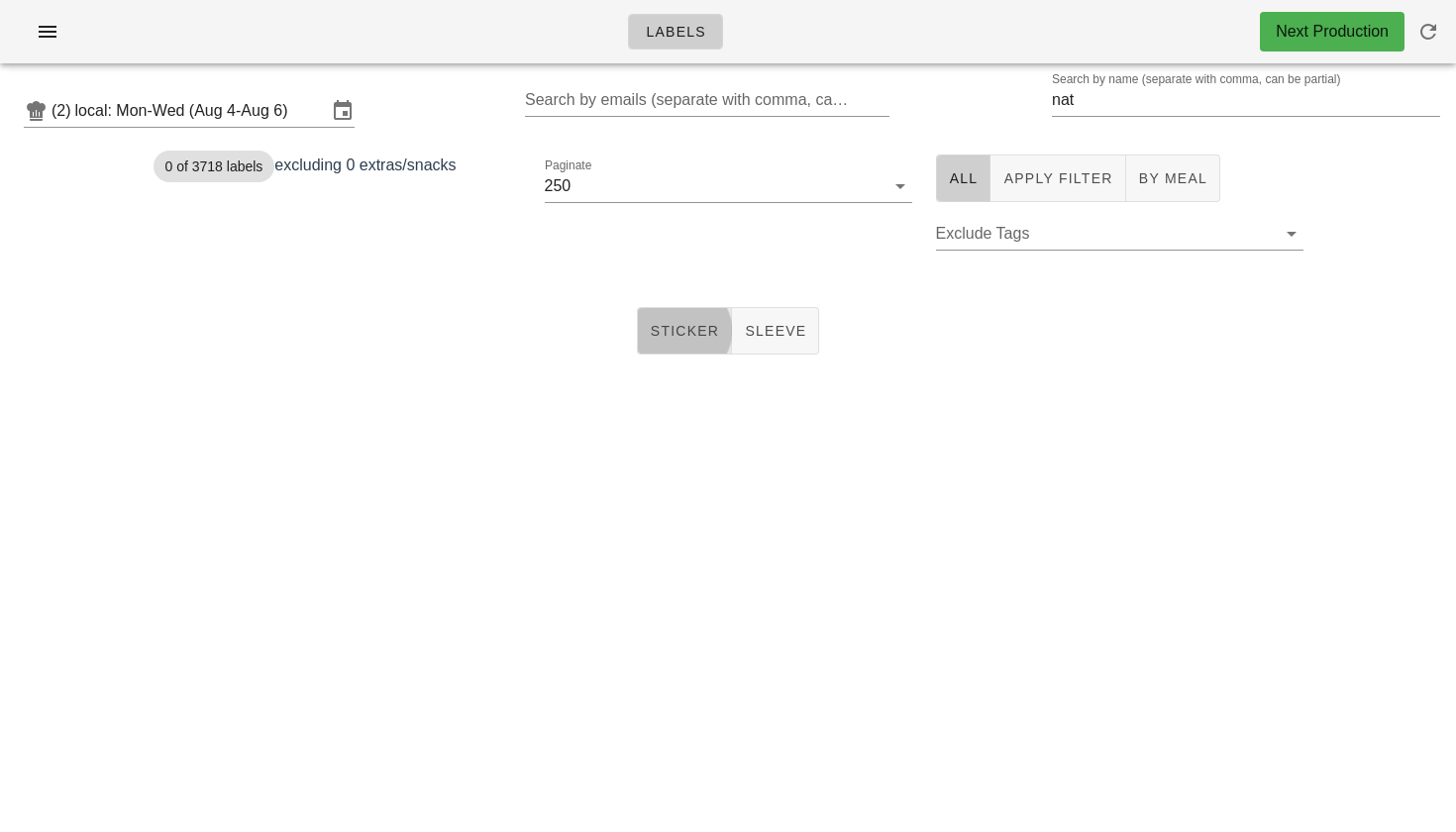 click on "Sticker" at bounding box center [684, 331] 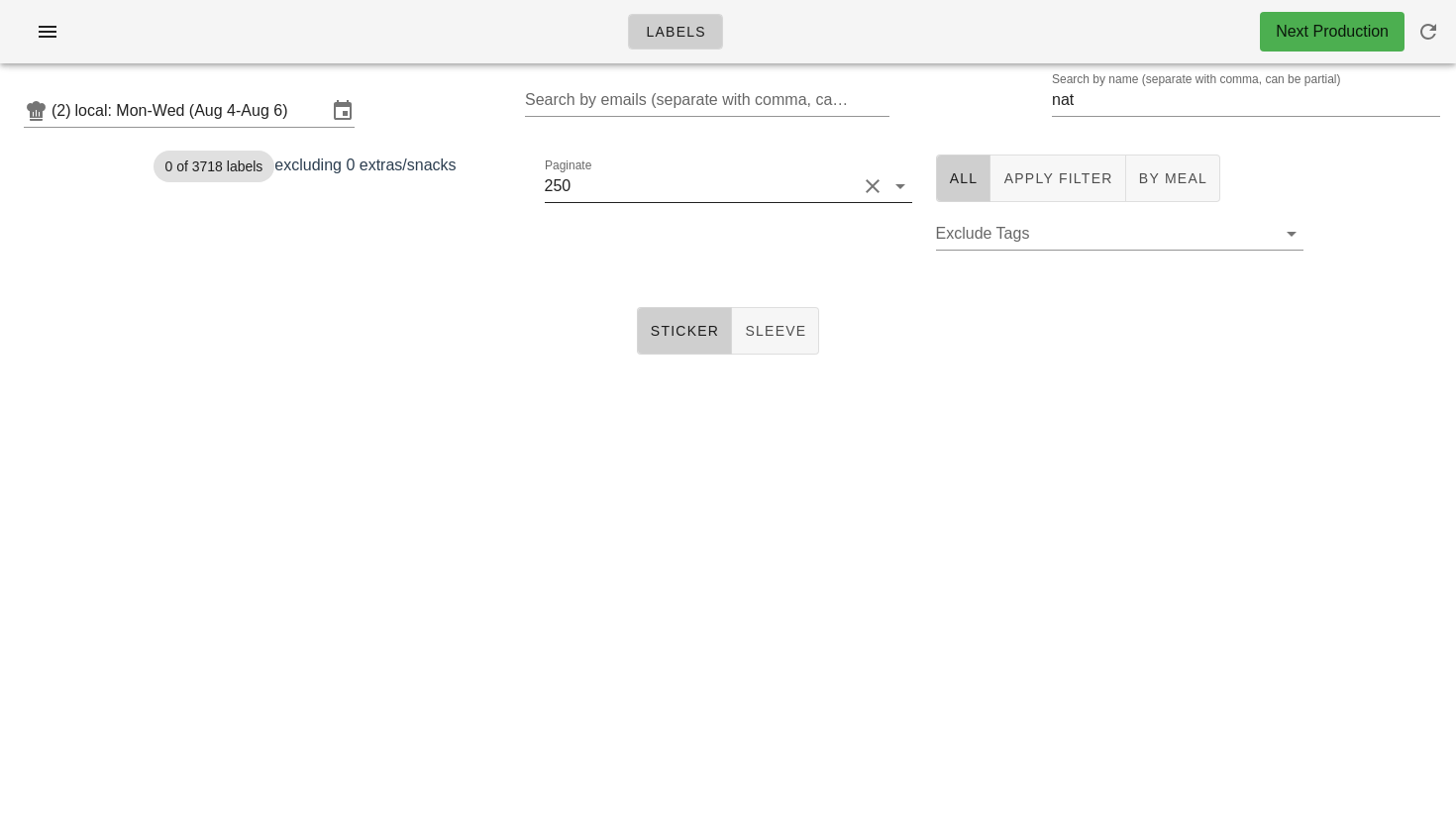 click at bounding box center [728, 217] 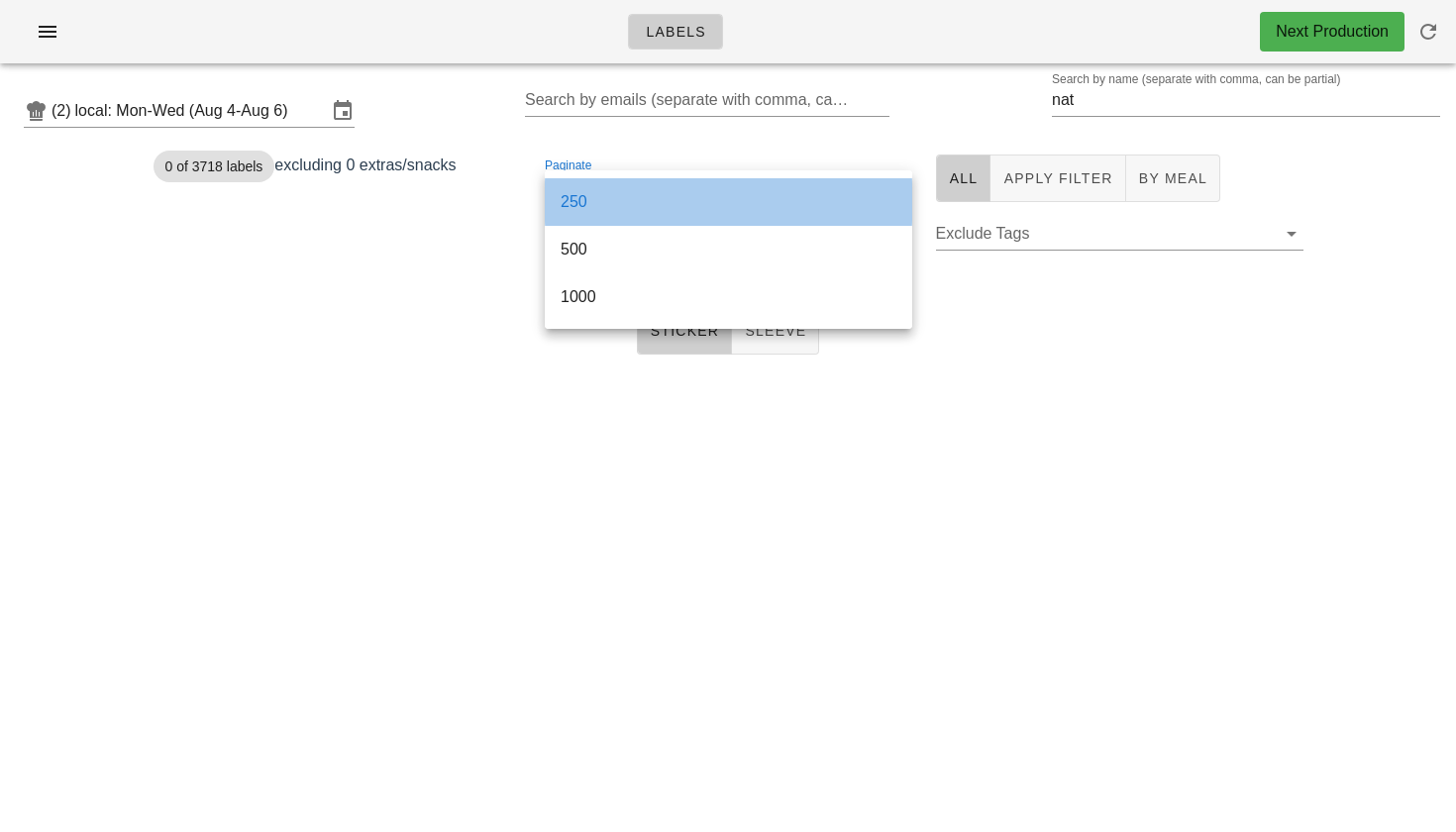 click on "250" at bounding box center [728, 201] 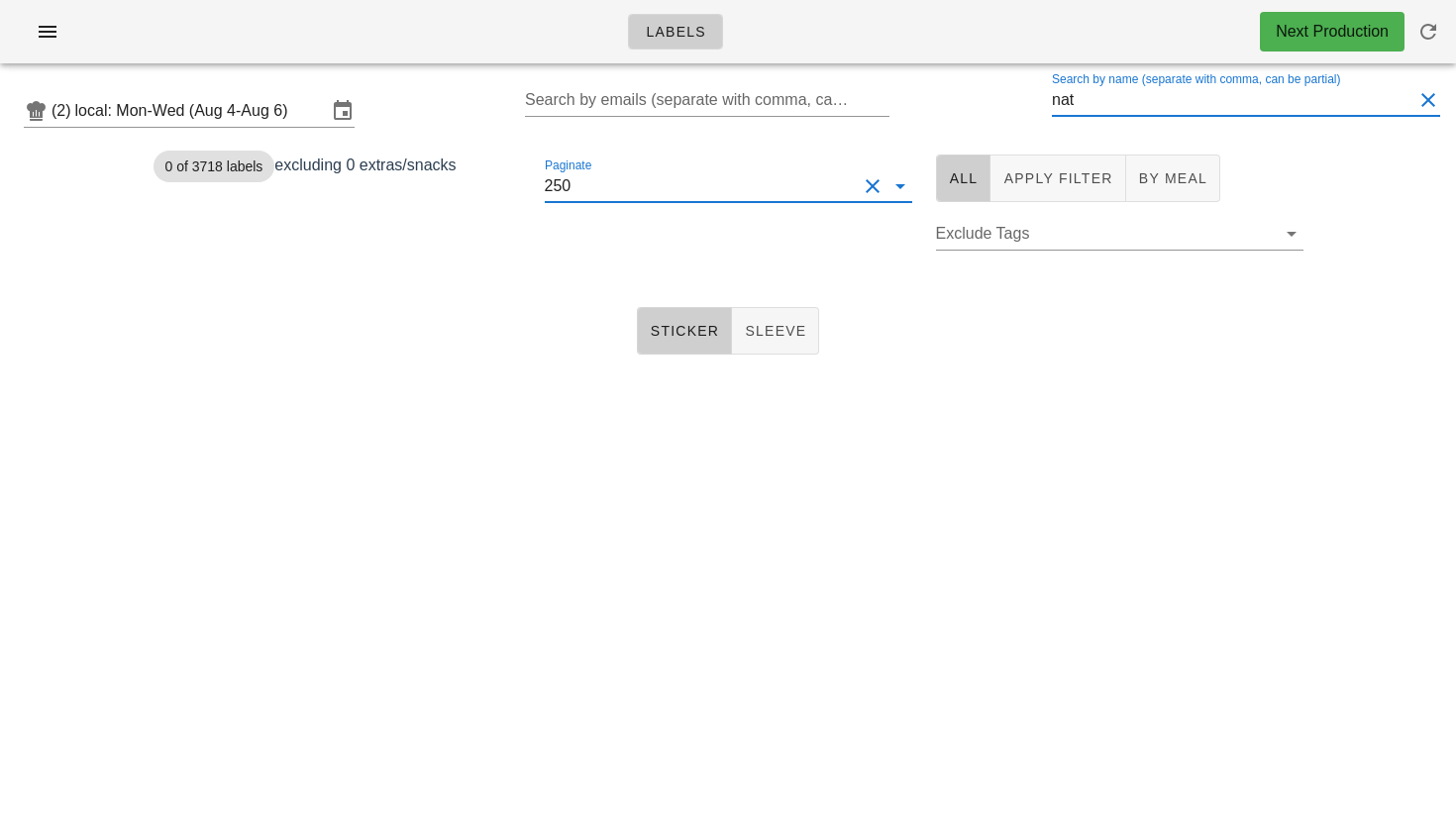 click on "nat" at bounding box center [1232, 100] 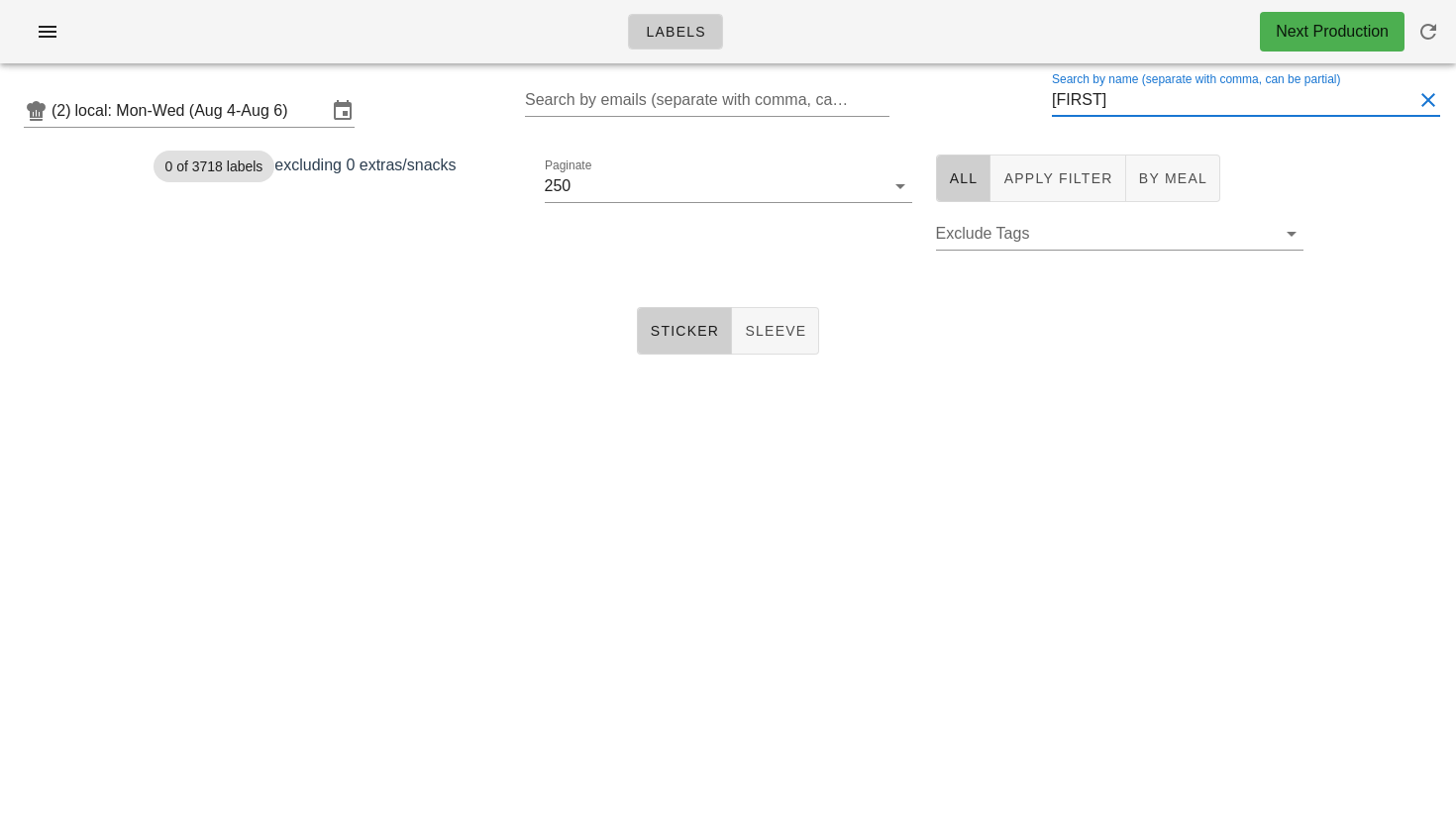 type on "natasha" 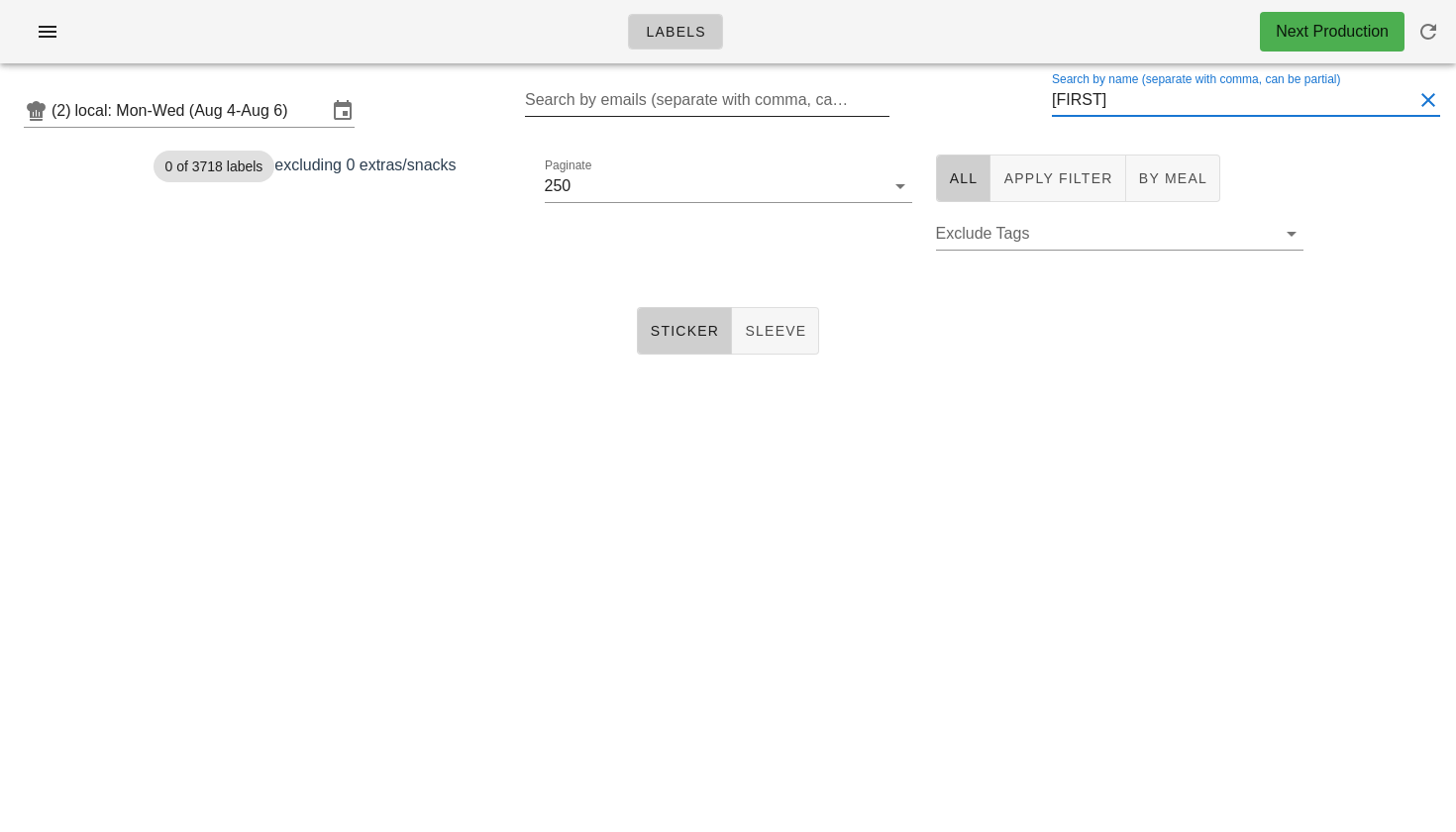 click on "Search by emails (separate with comma, can be partial)" at bounding box center [705, 100] 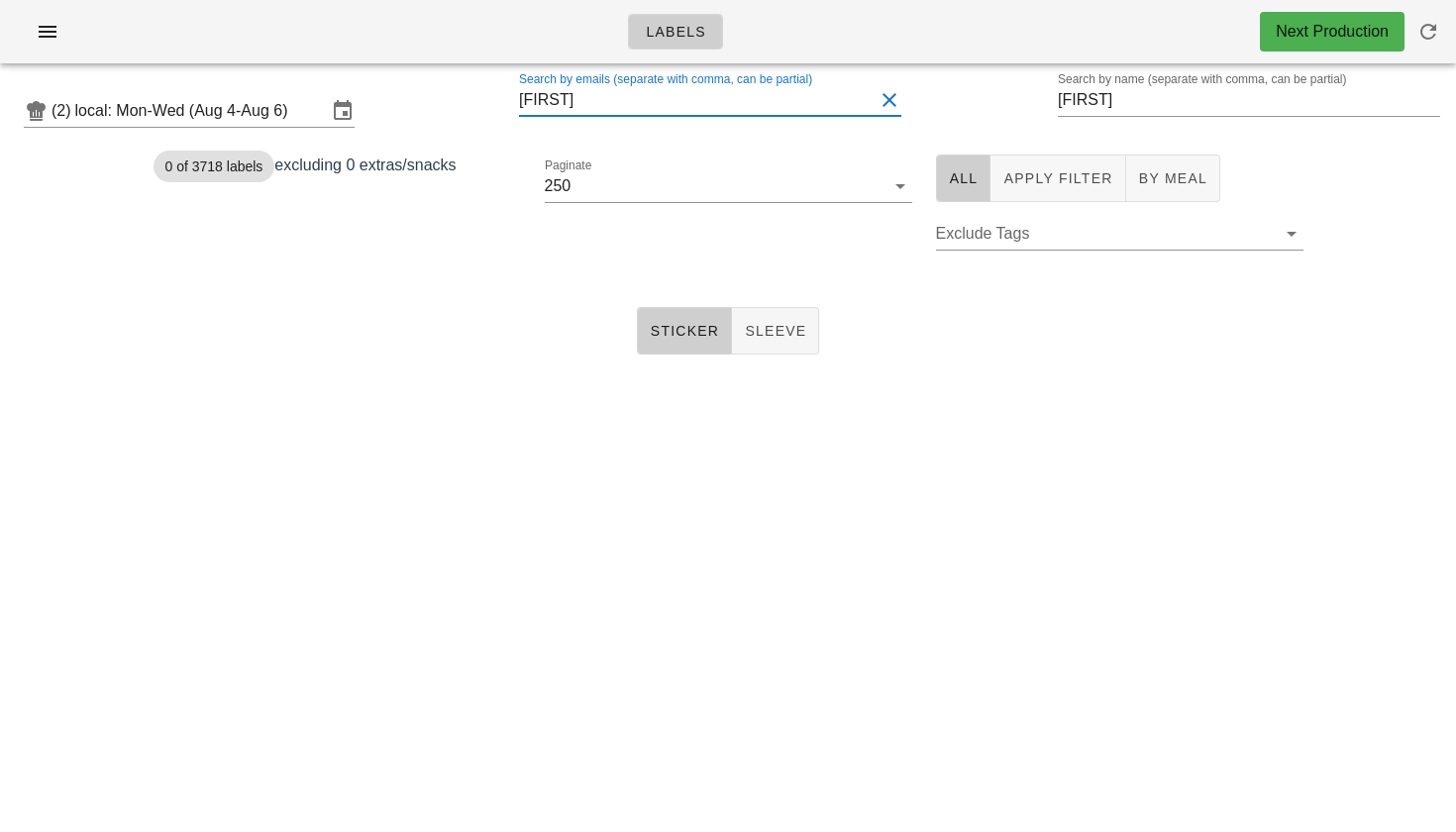 type on "[FIRST]" 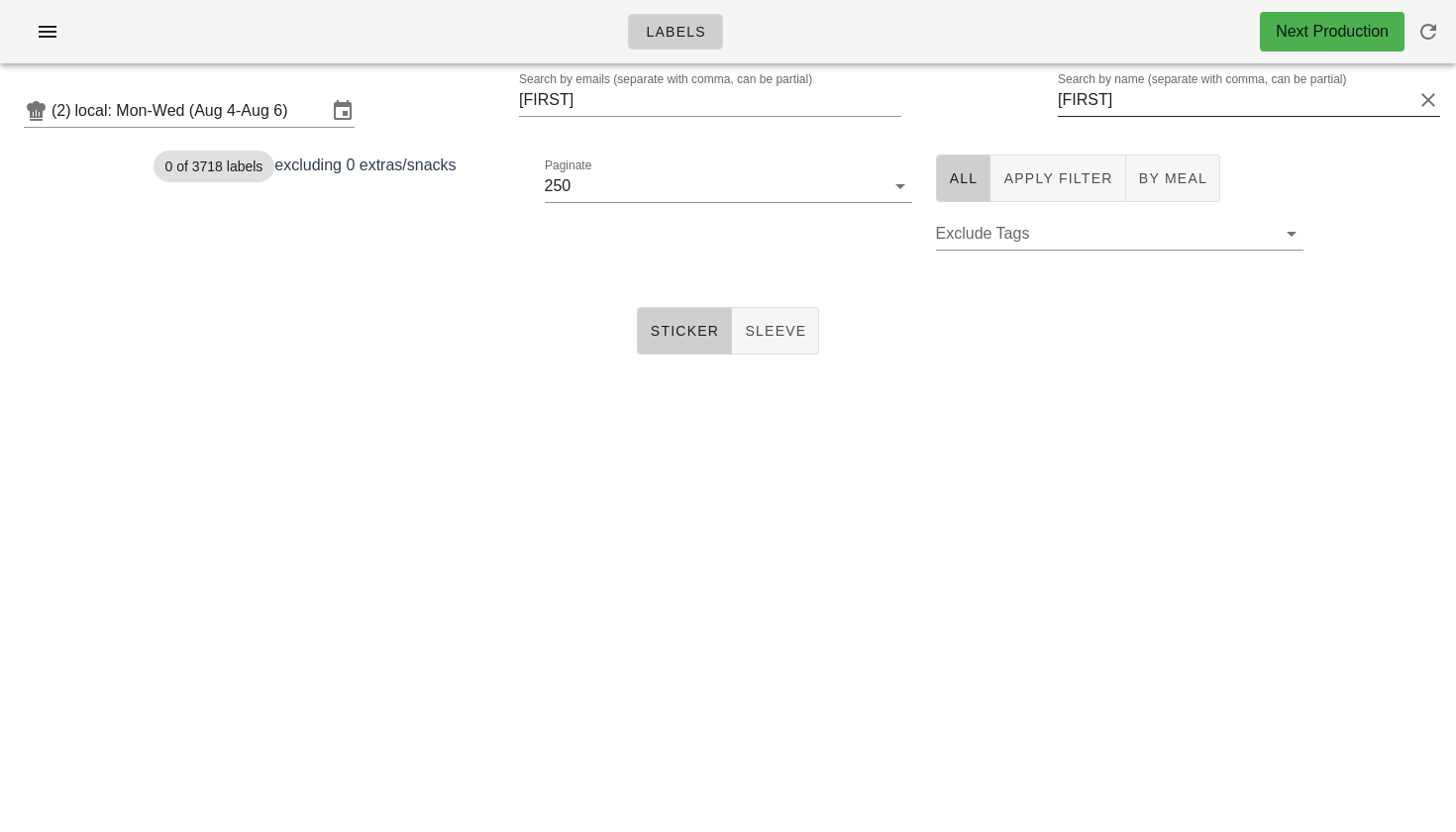 click on "Search by name  (separate with comma, can be partial) natasha" at bounding box center (1249, 111) 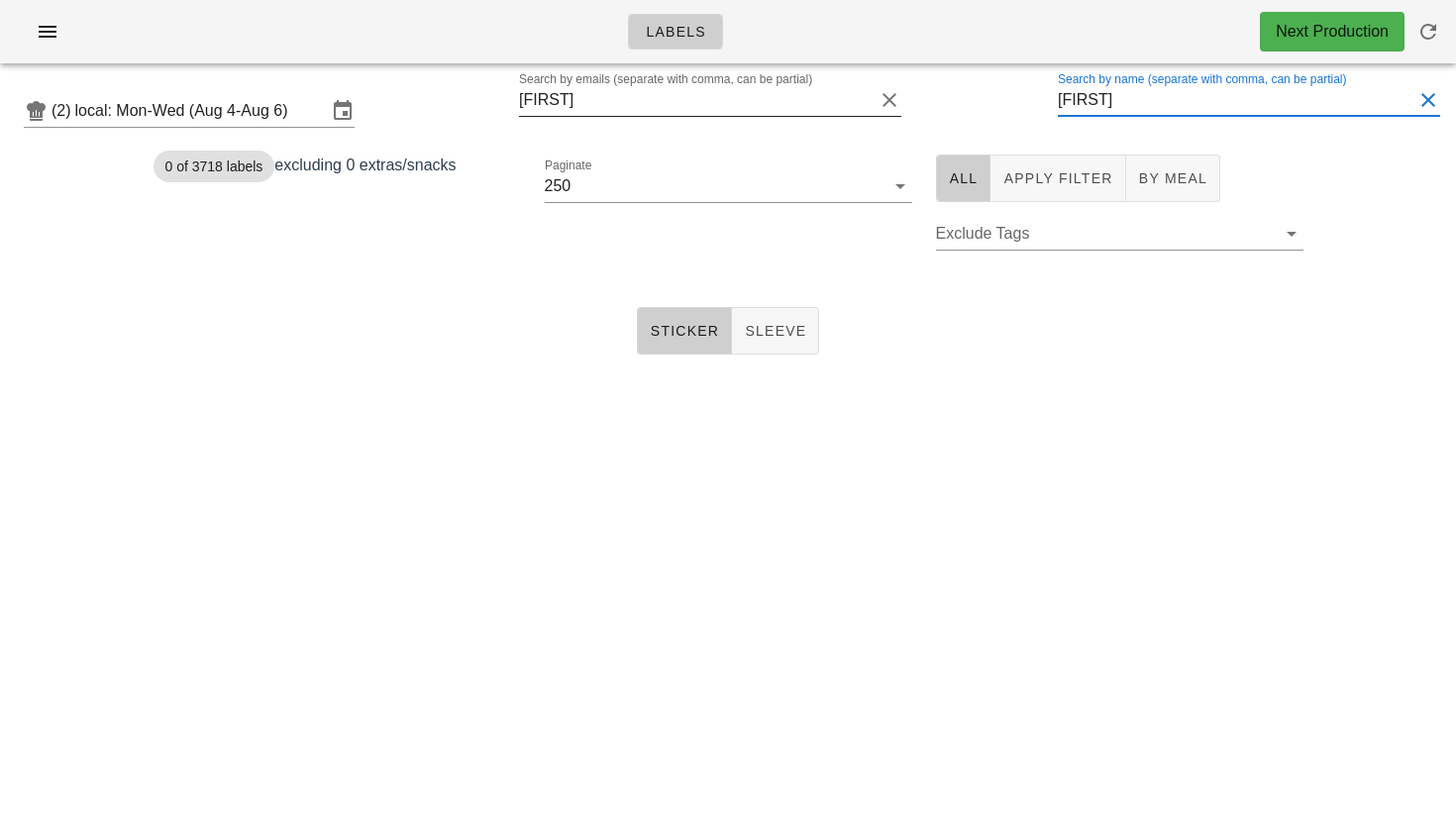 drag, startPoint x: 1145, startPoint y: 108, endPoint x: 899, endPoint y: 106, distance: 246.00813 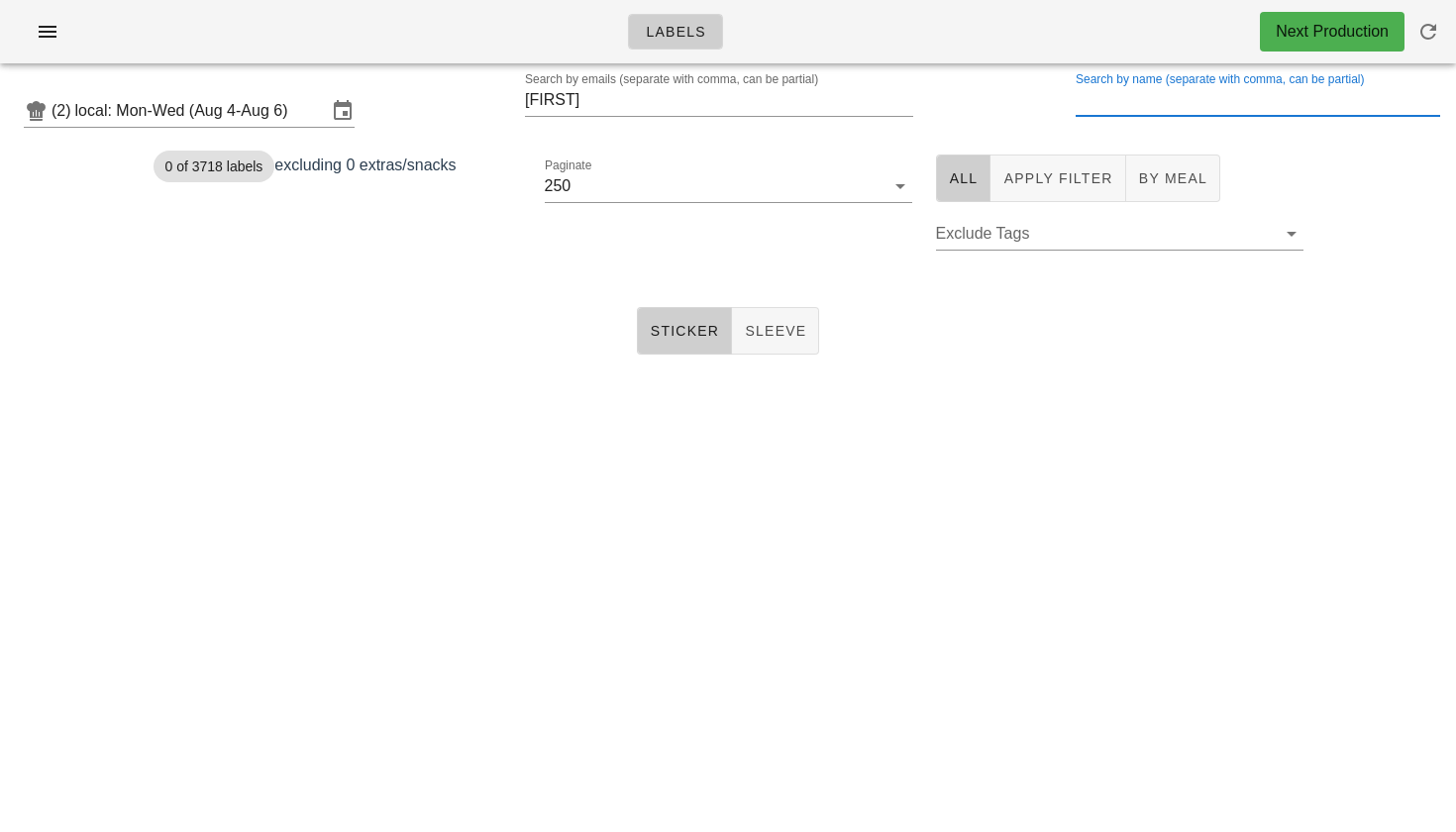 click on "All" at bounding box center (964, 178) 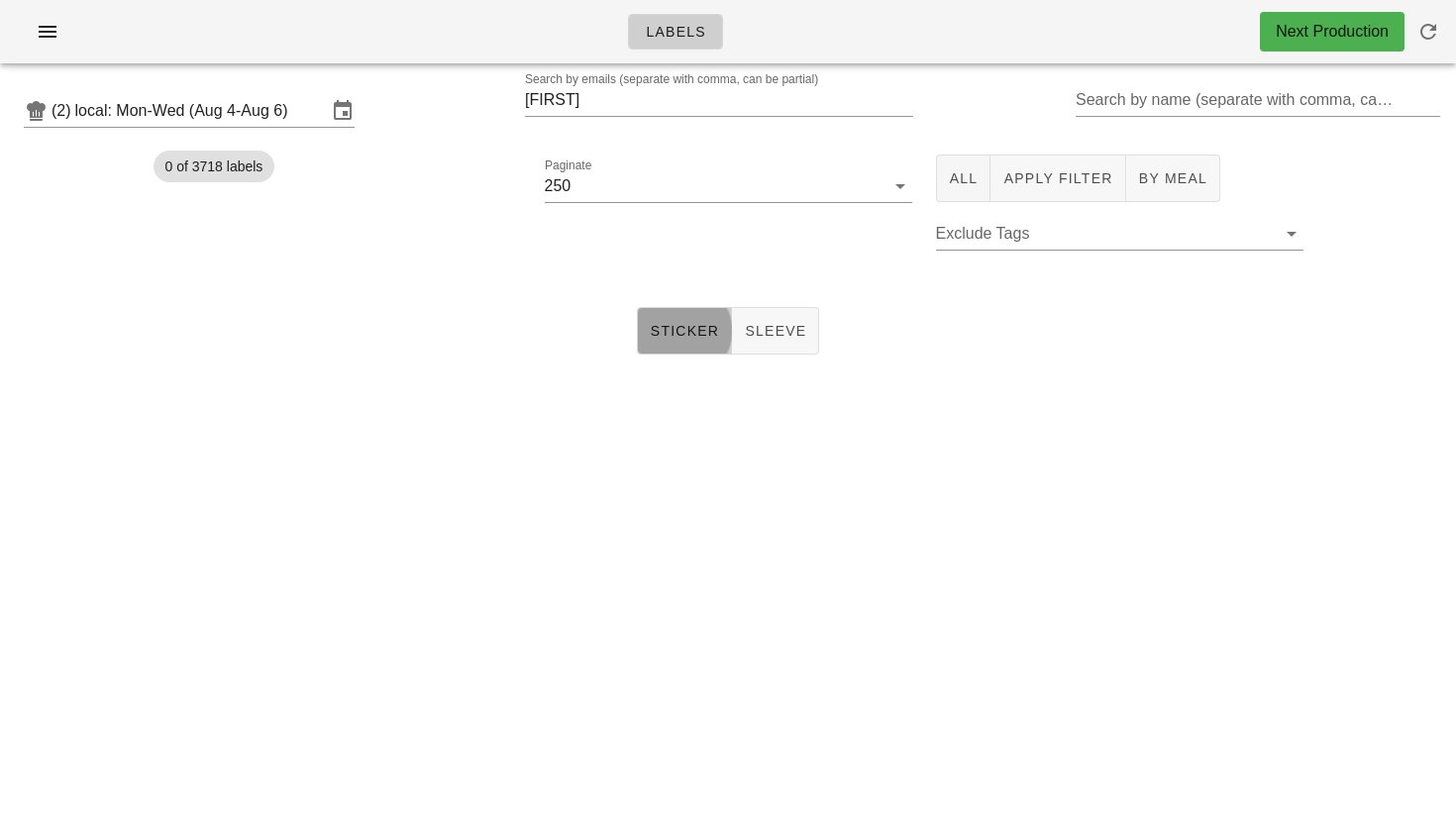 click on "Sticker" at bounding box center [684, 331] 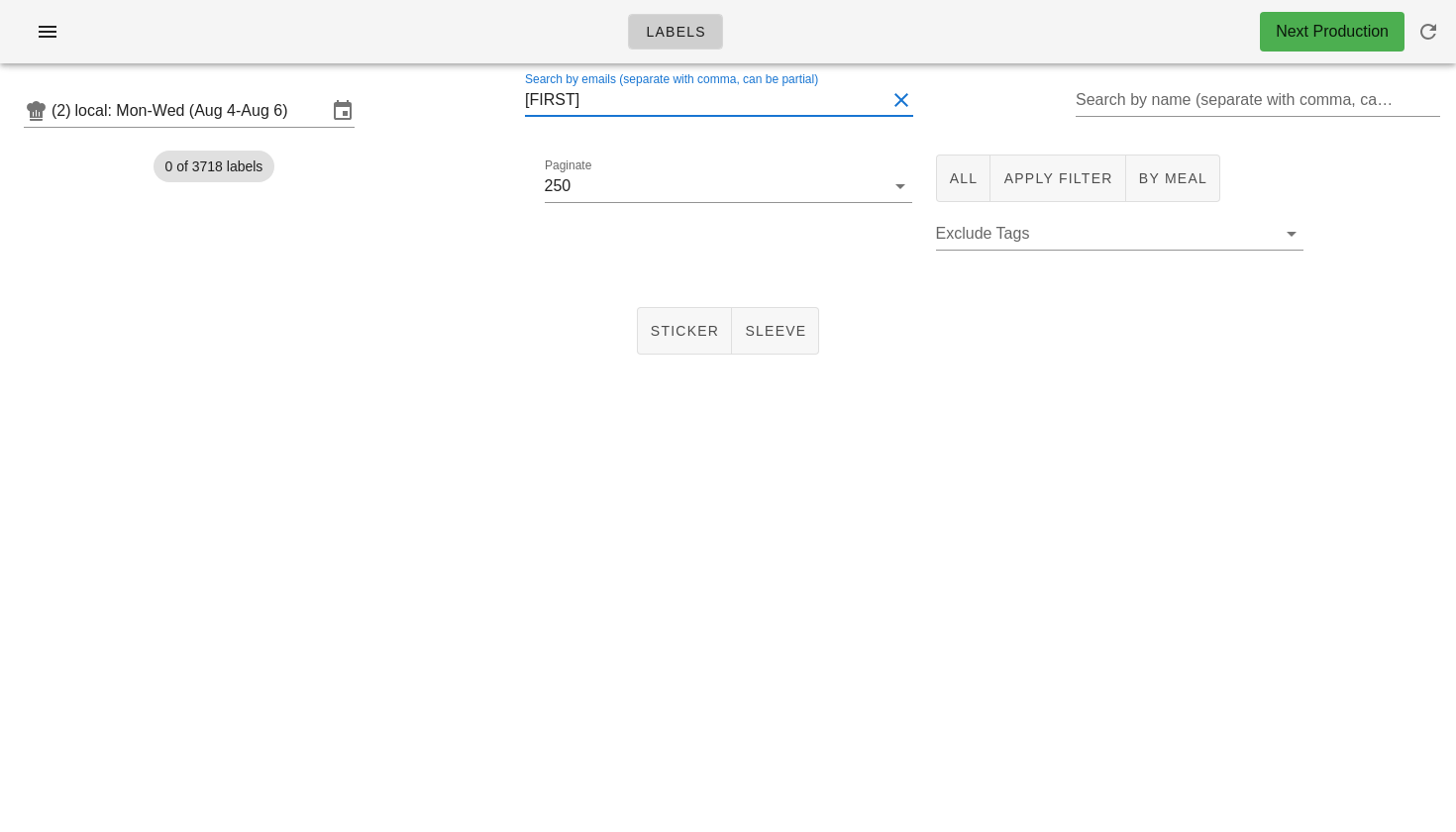 click on "[FIRST]" at bounding box center (705, 100) 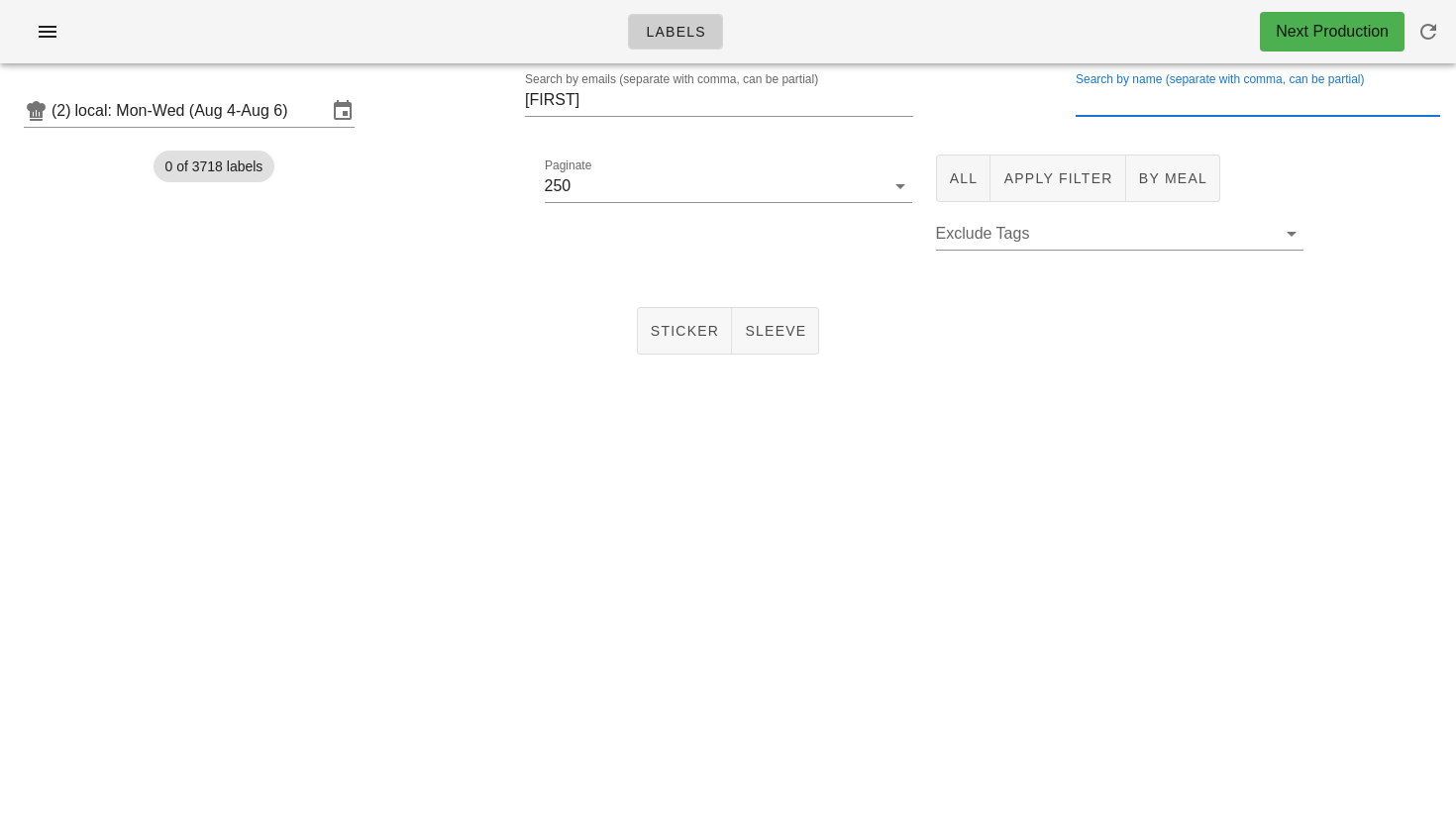 drag, startPoint x: 700, startPoint y: 110, endPoint x: 1109, endPoint y: 114, distance: 409.01956 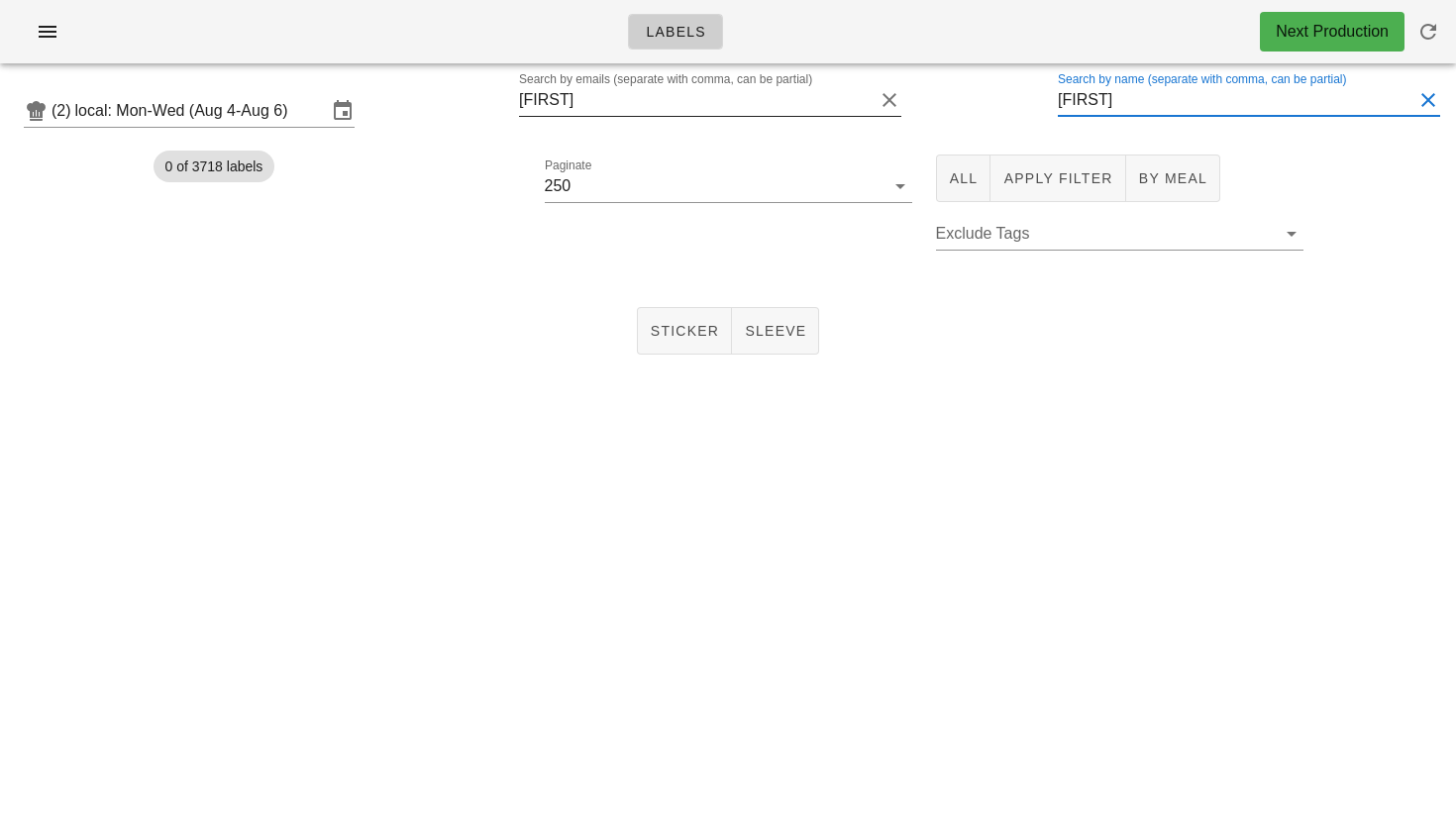 click at bounding box center (889, 100) 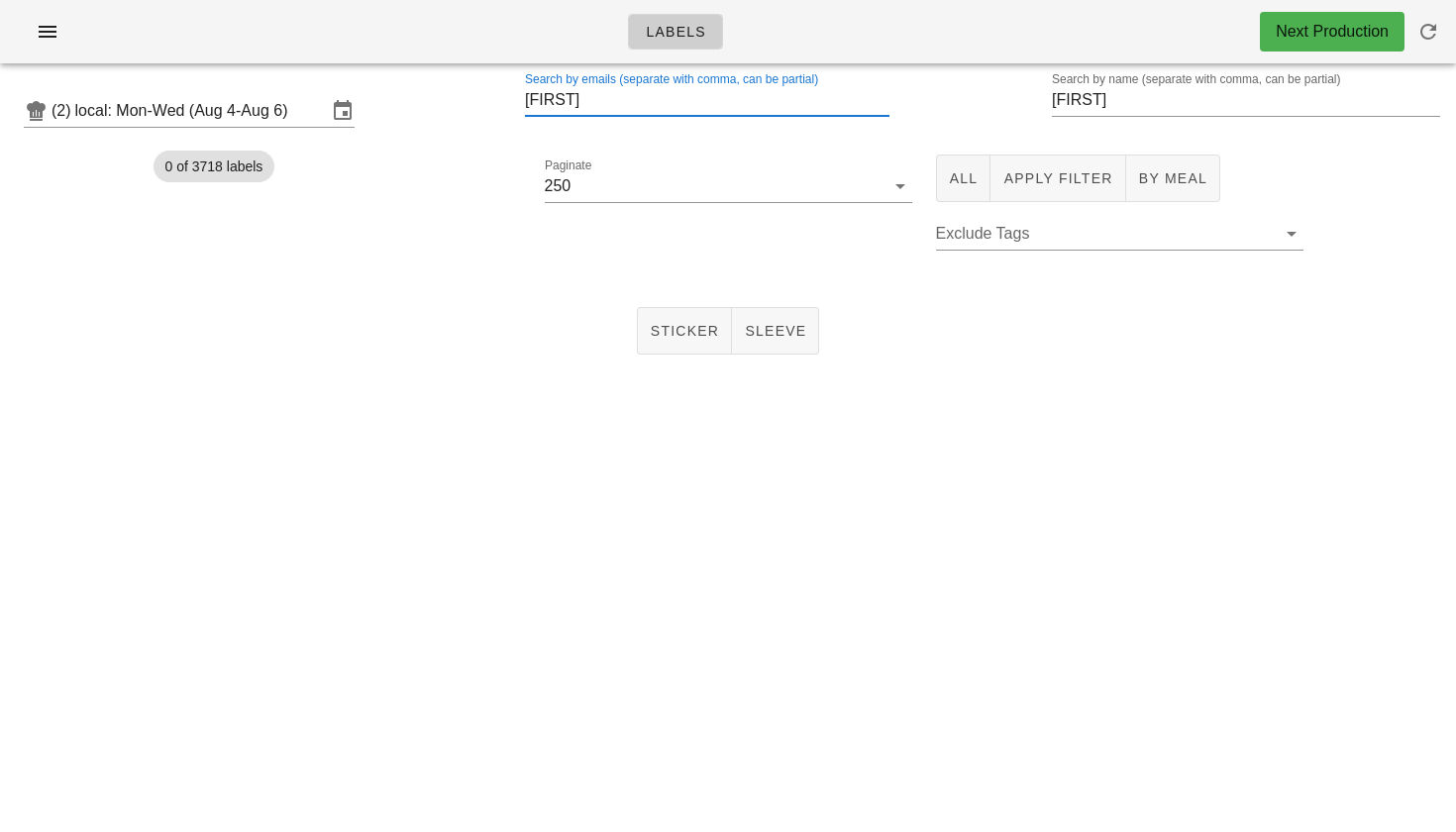 type 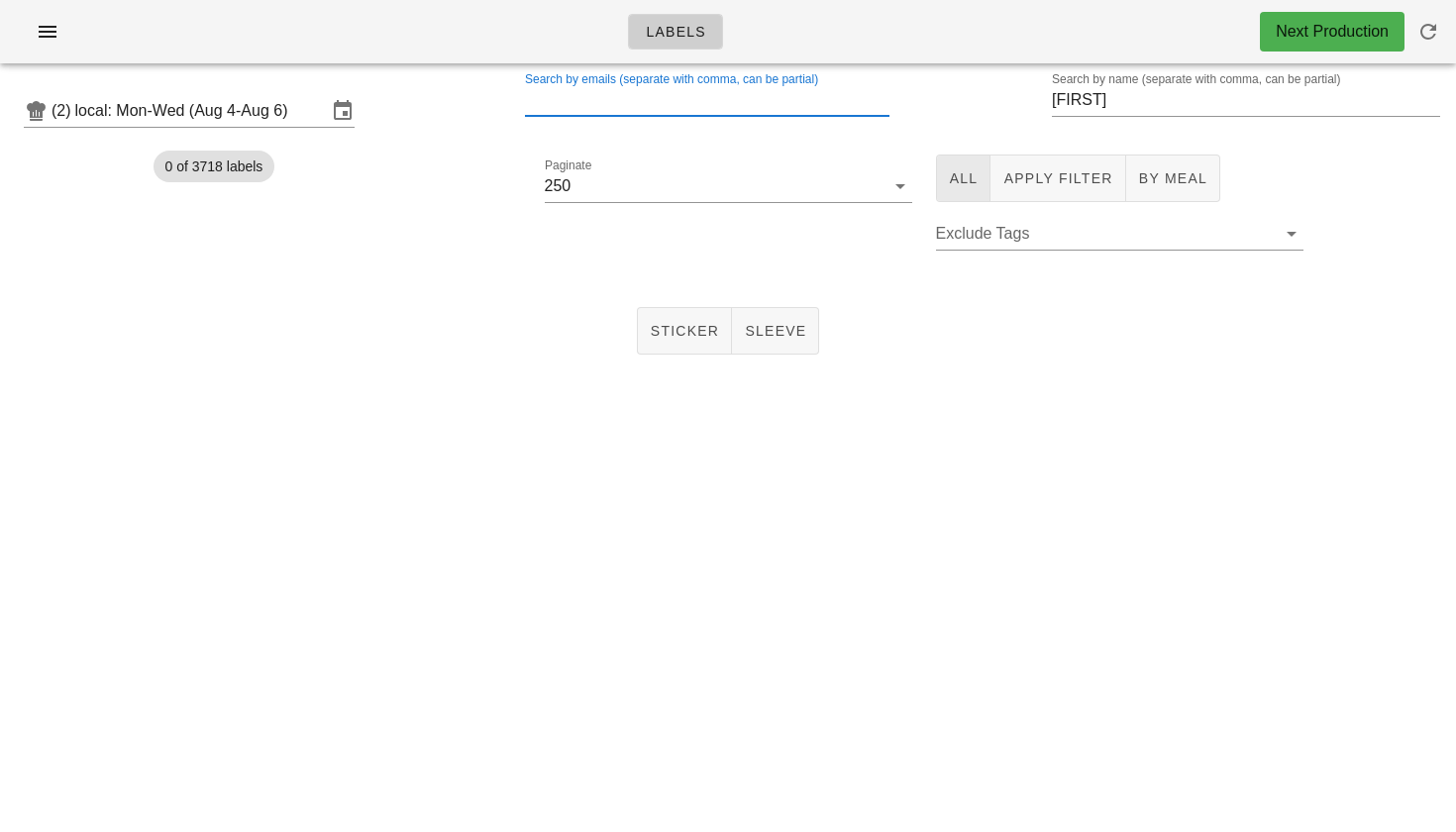 click on "All" at bounding box center [964, 178] 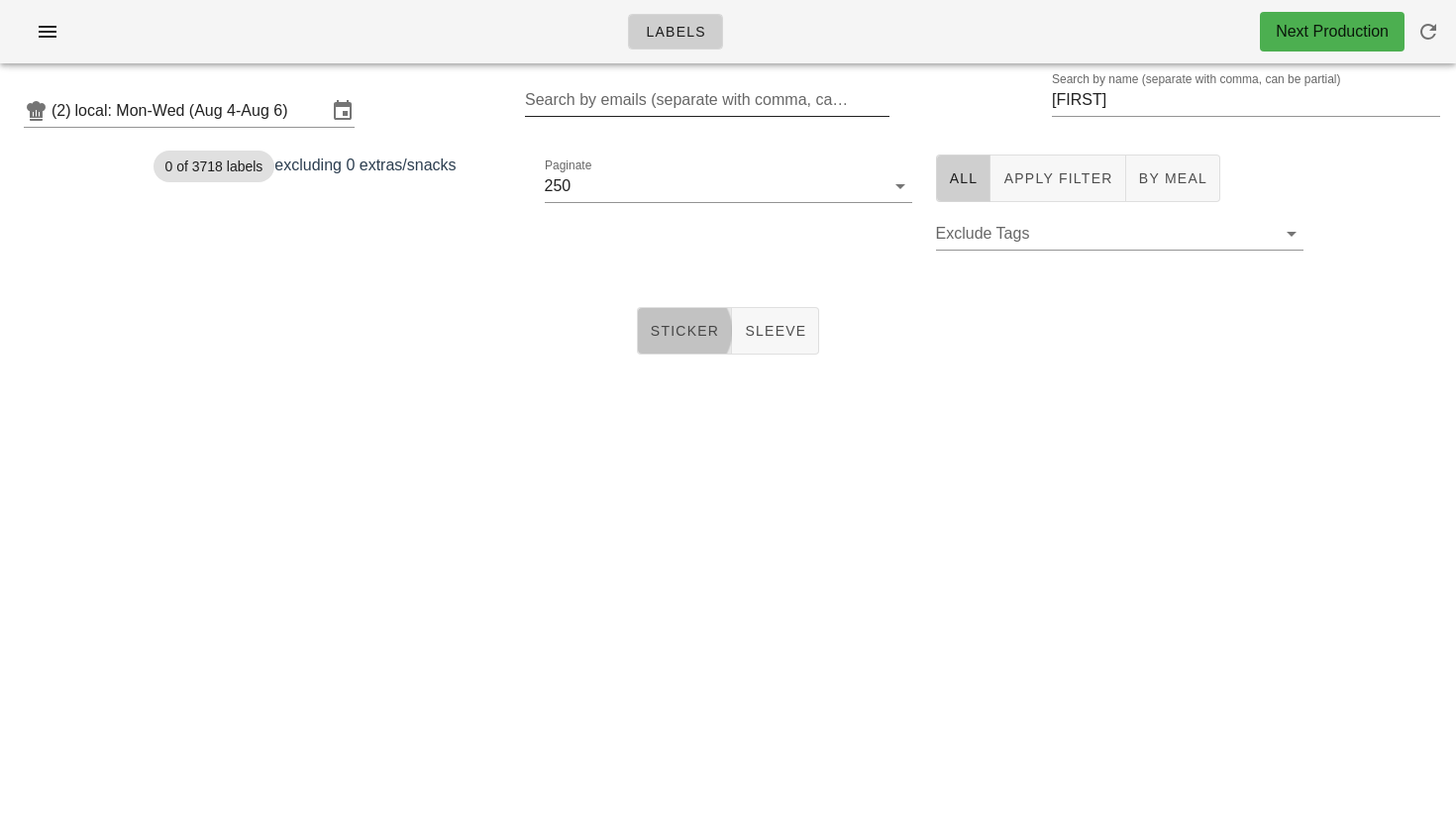 click on "Sticker" at bounding box center (684, 331) 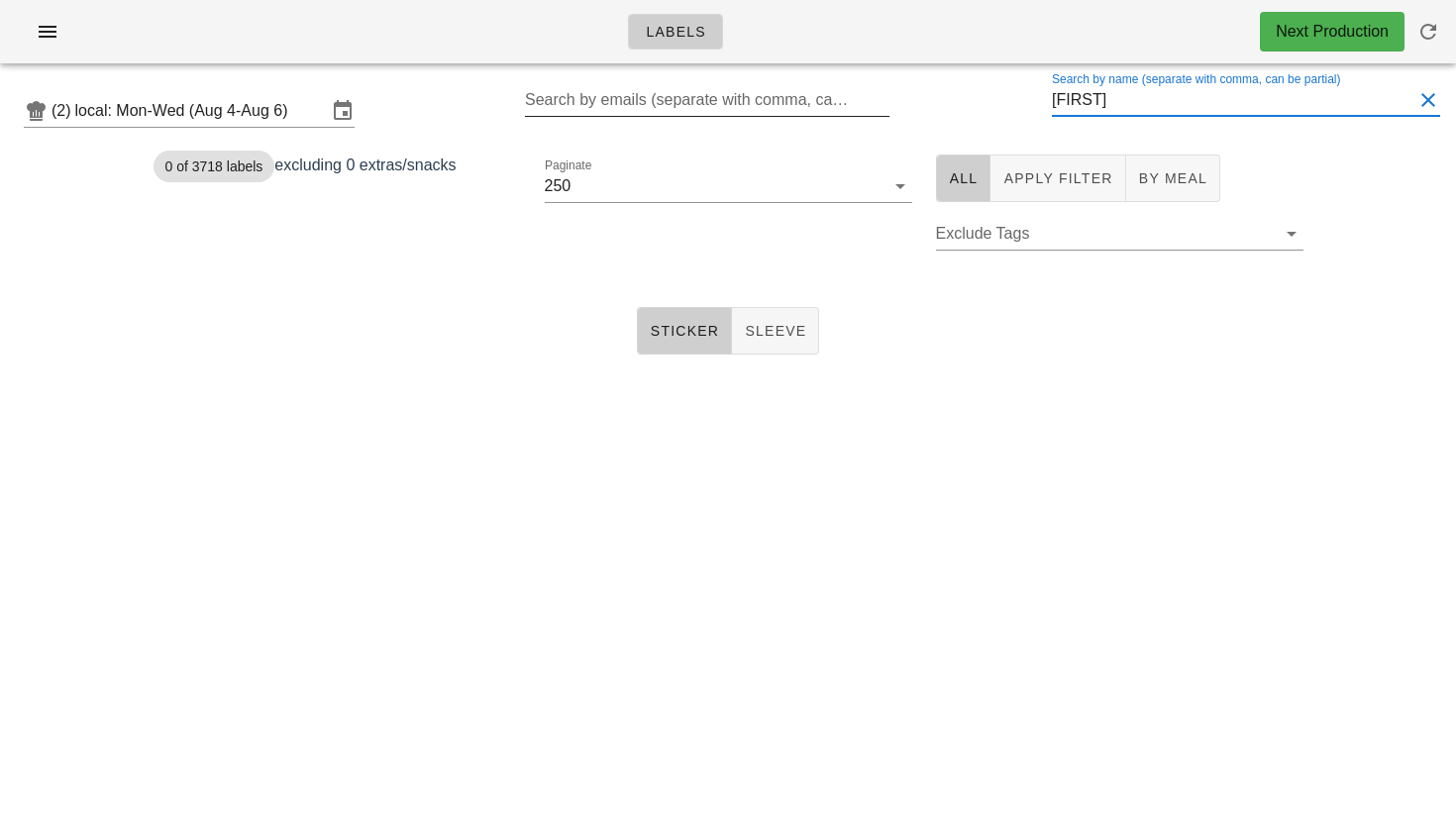 drag, startPoint x: 1132, startPoint y: 98, endPoint x: 1079, endPoint y: 92, distance: 53.33854 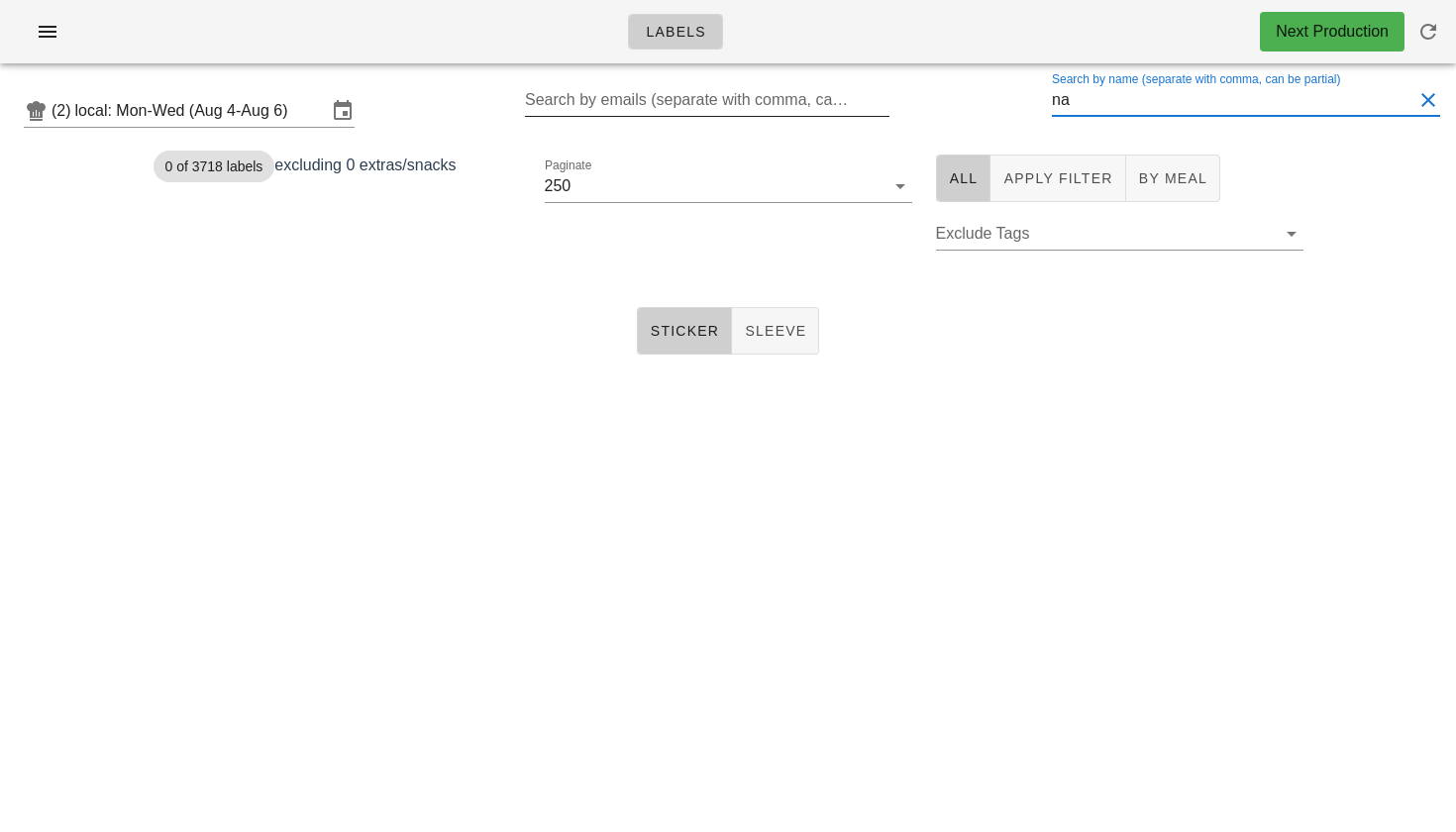 type on "n" 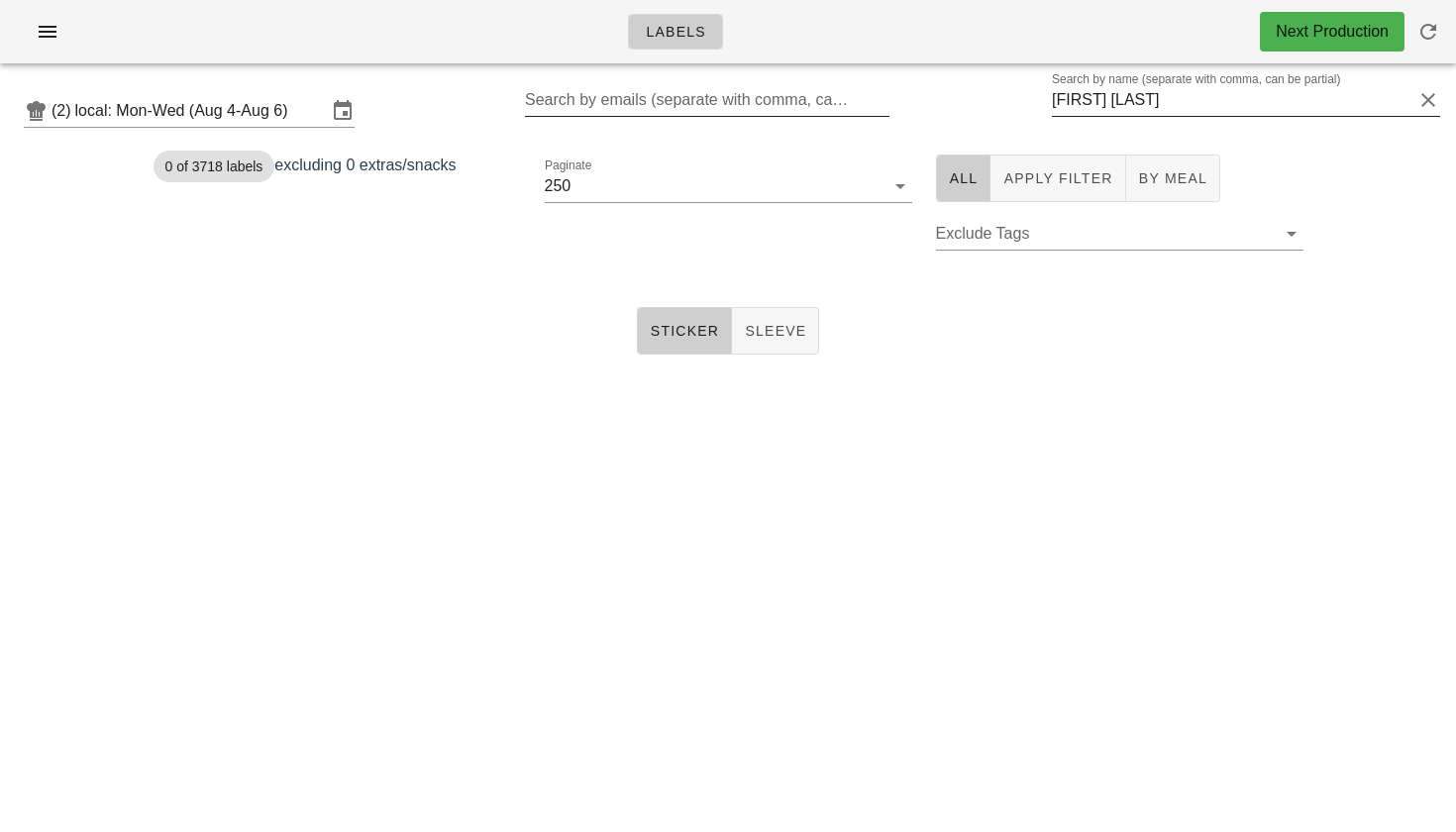 drag, startPoint x: 1070, startPoint y: 152, endPoint x: 1202, endPoint y: 117, distance: 136.56134 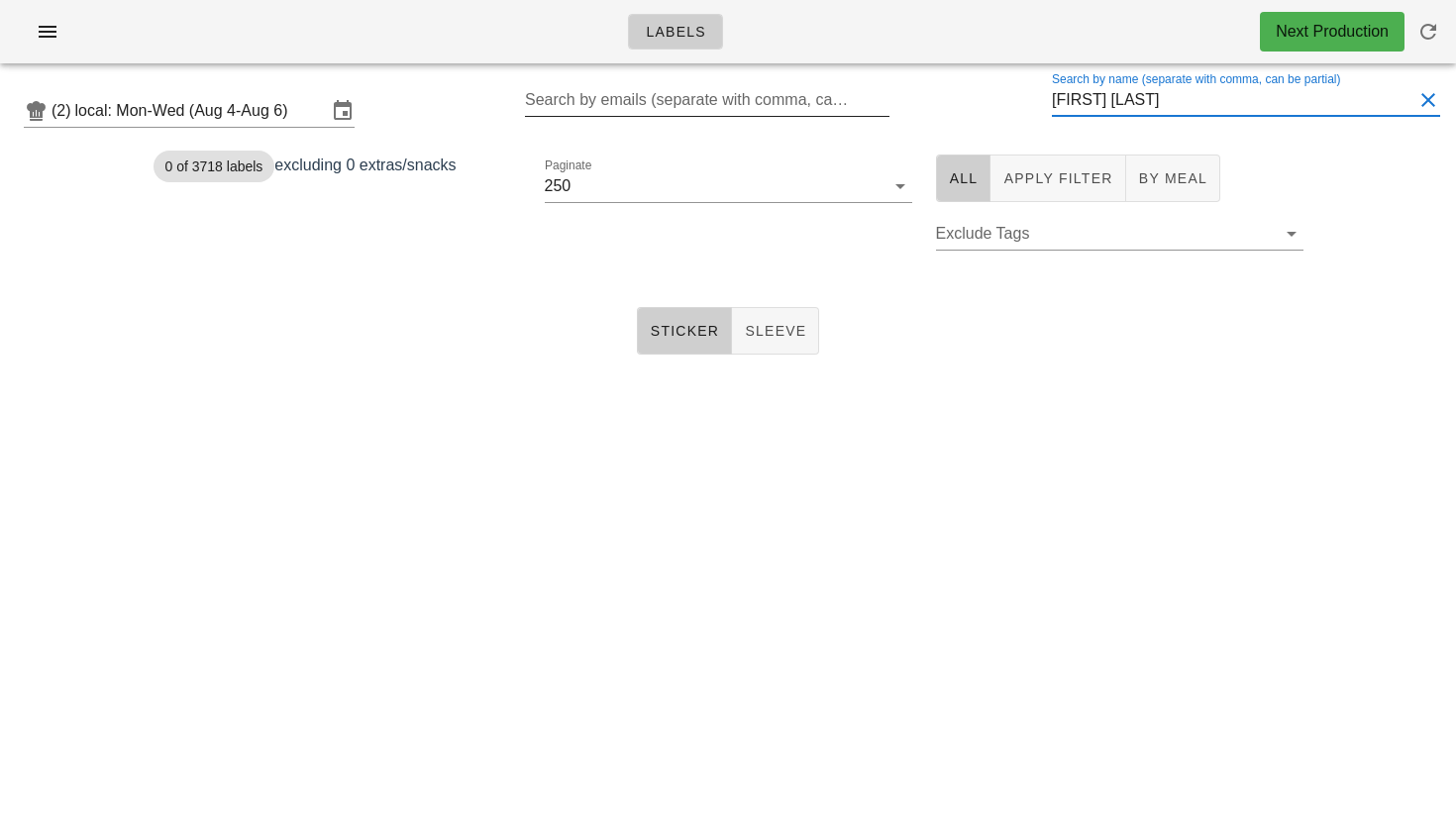 drag, startPoint x: 1175, startPoint y: 111, endPoint x: 1017, endPoint y: 103, distance: 158.2024 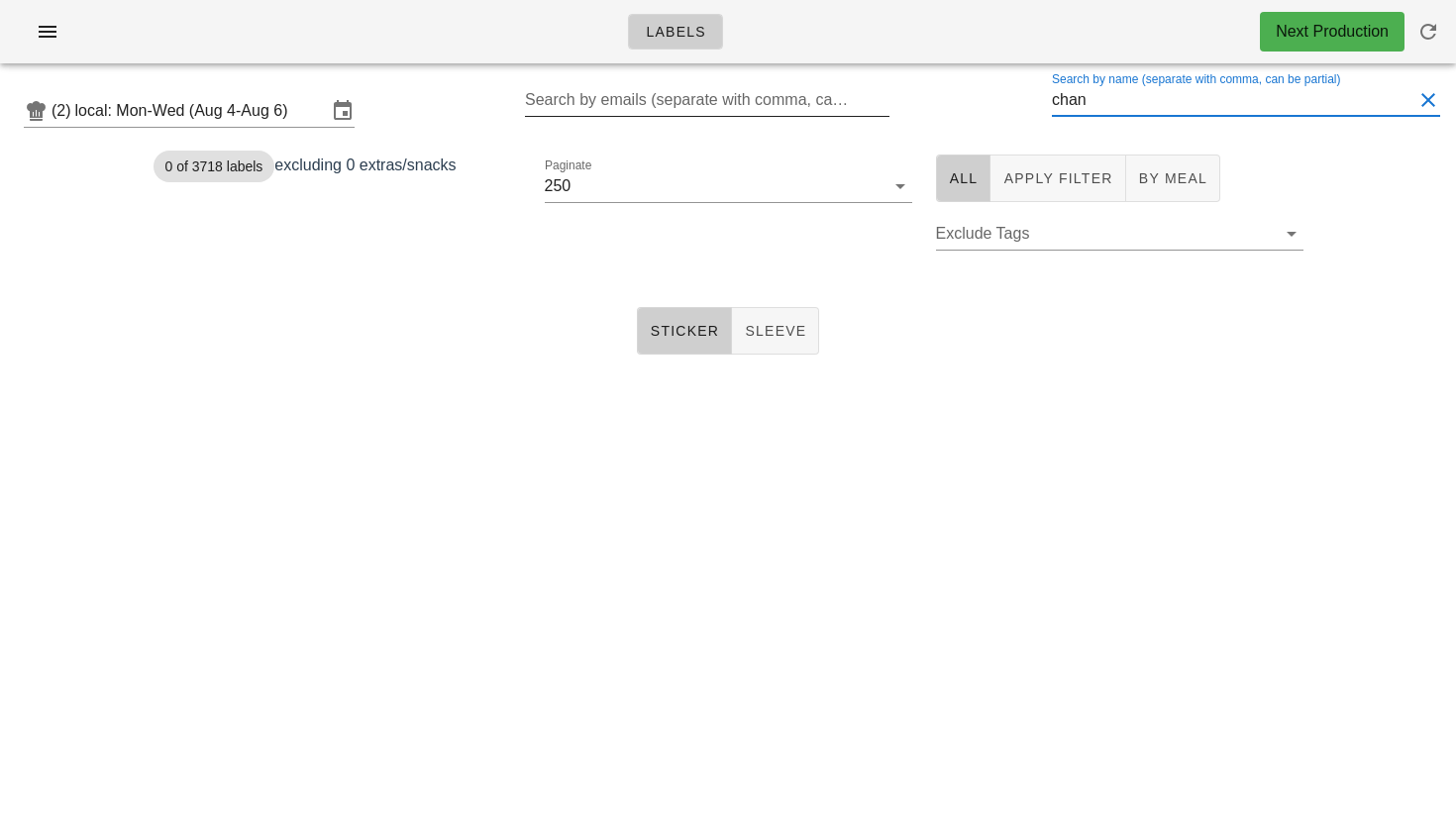 type on "chan" 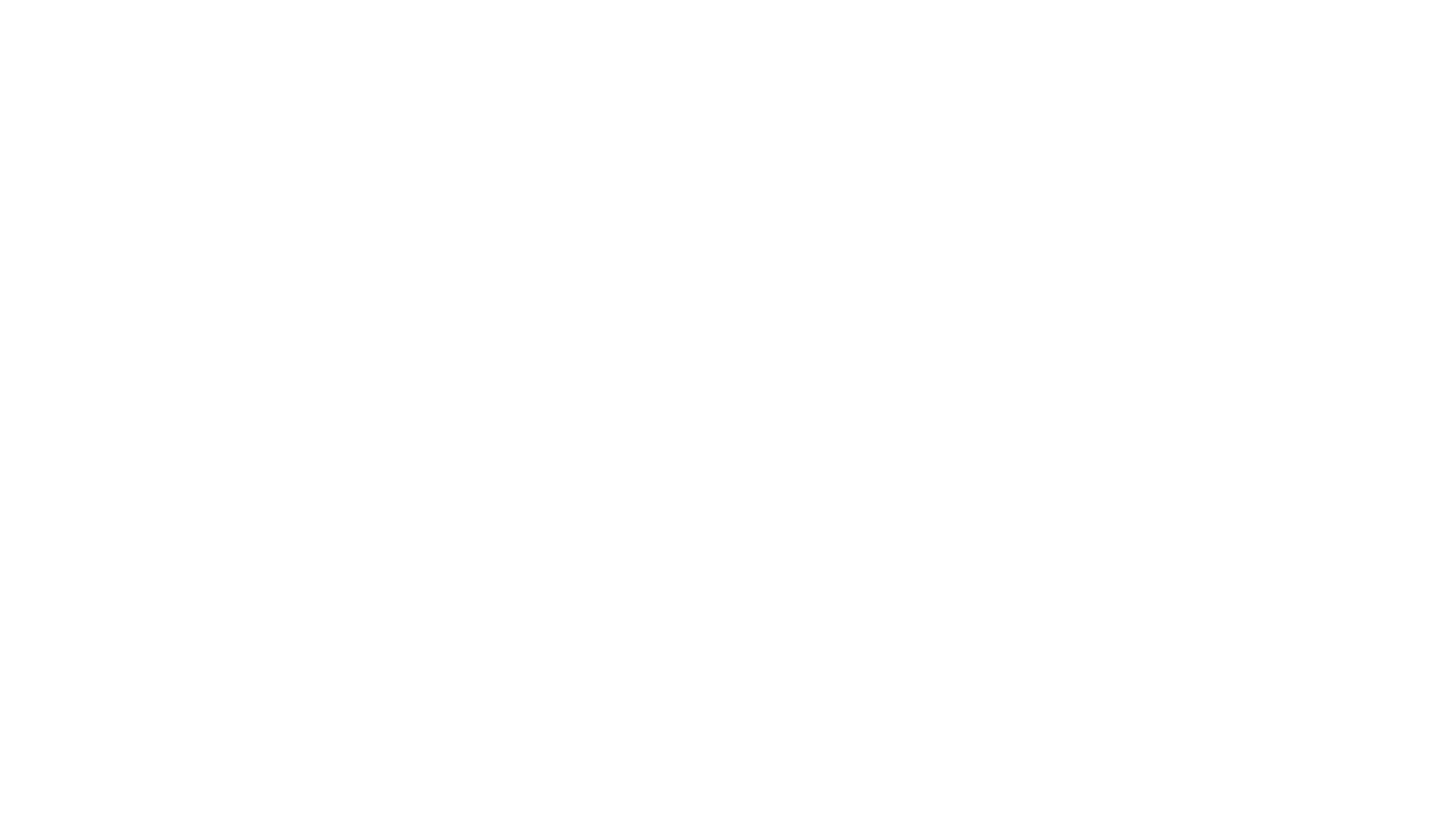 scroll, scrollTop: 0, scrollLeft: 0, axis: both 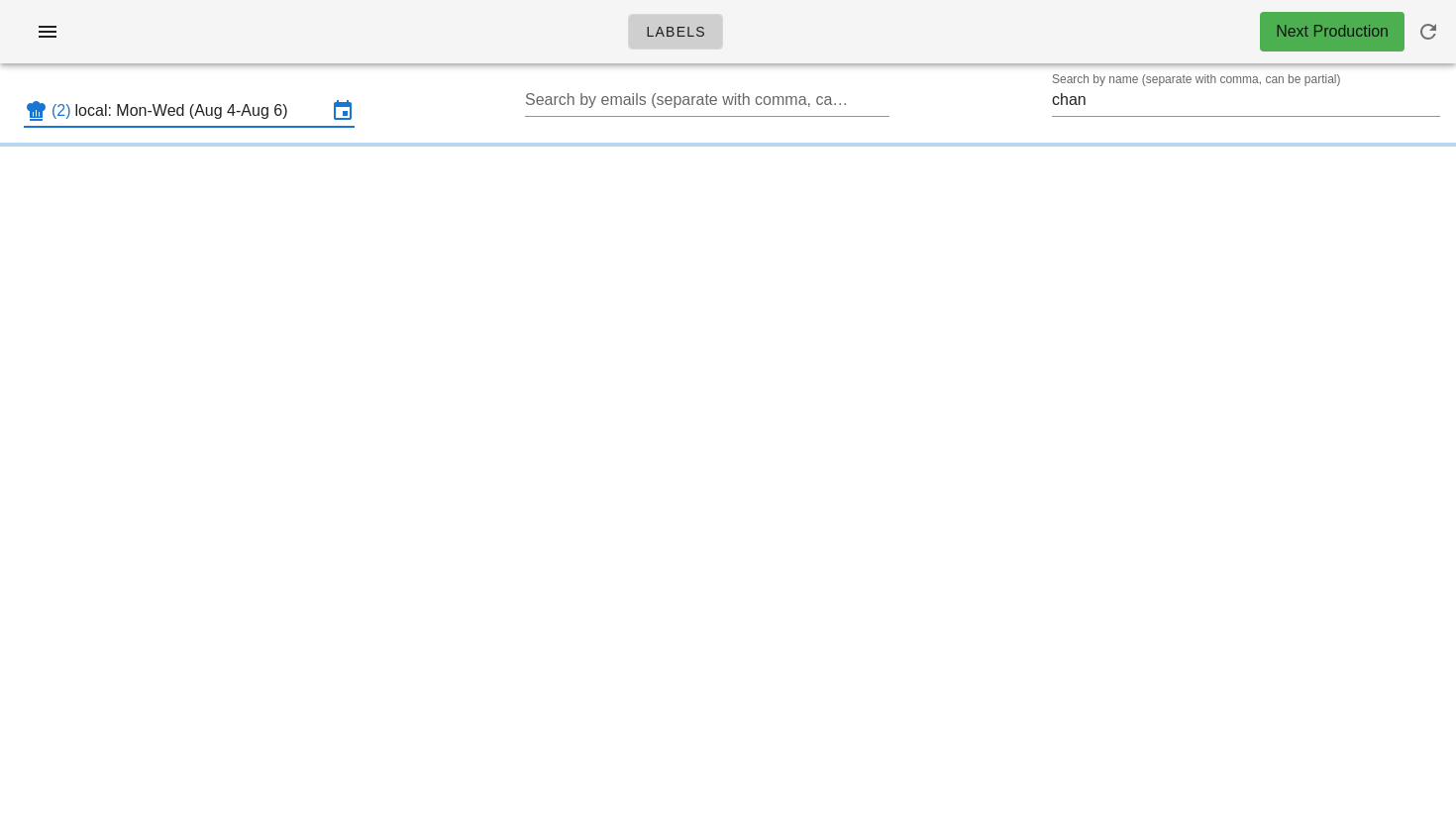 click on "local: Mon-Wed (Aug 4-Aug 6)" at bounding box center [201, 111] 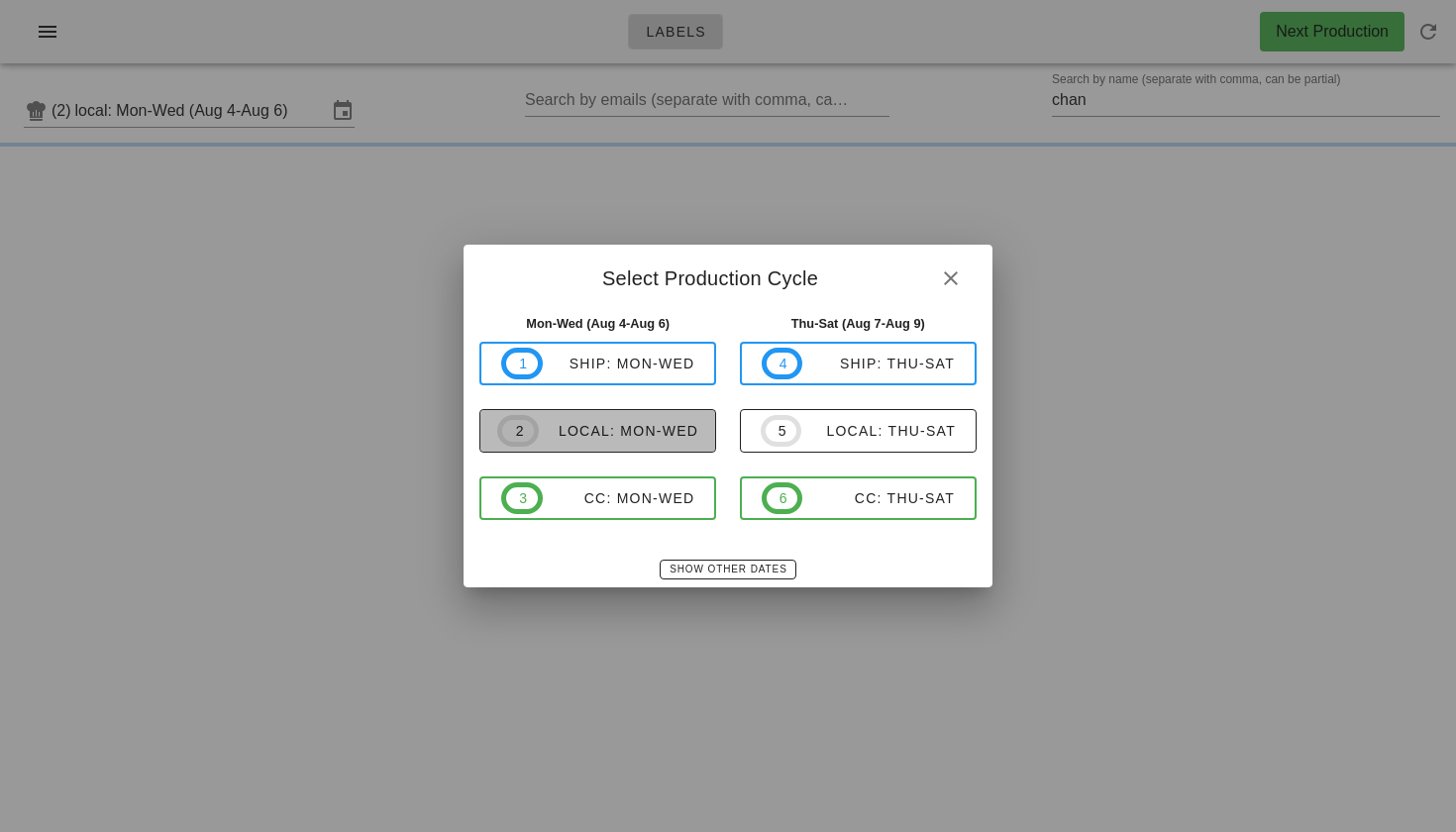 click on "2" at bounding box center (518, 431) 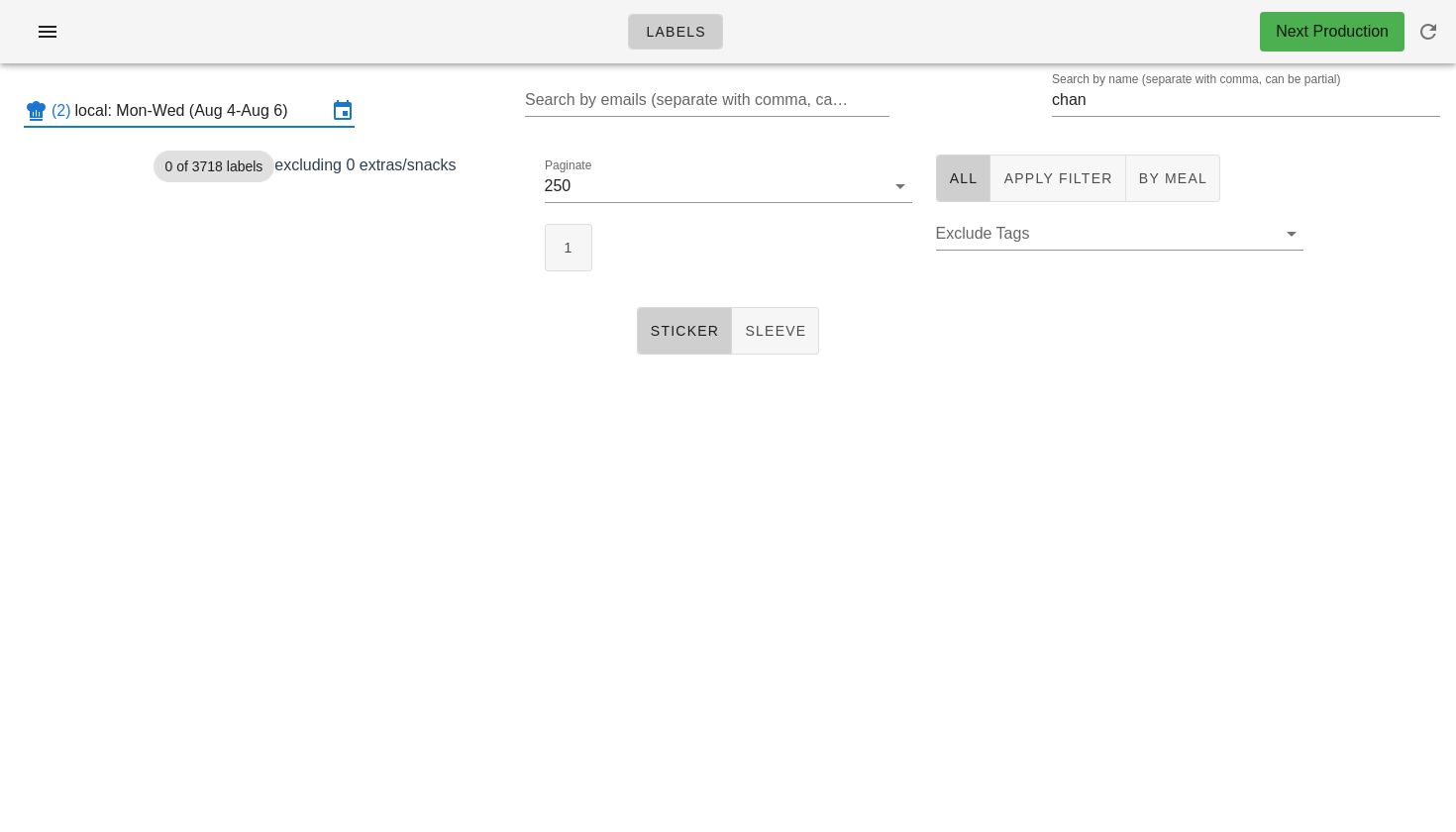 click on "Paginate [NUMBER] [NUMBER]" at bounding box center [728, 213] 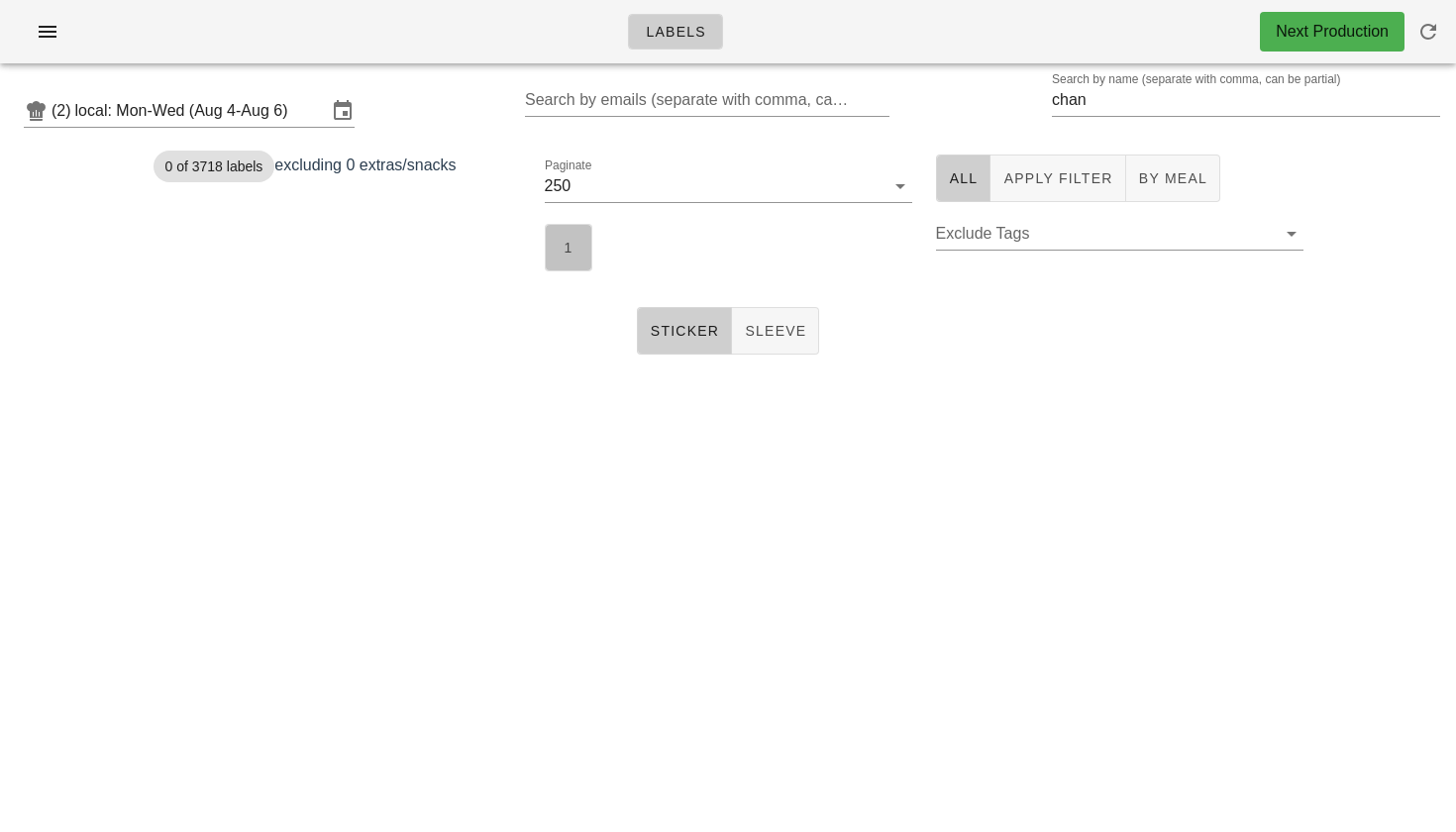 click on "1" at bounding box center (569, 248) 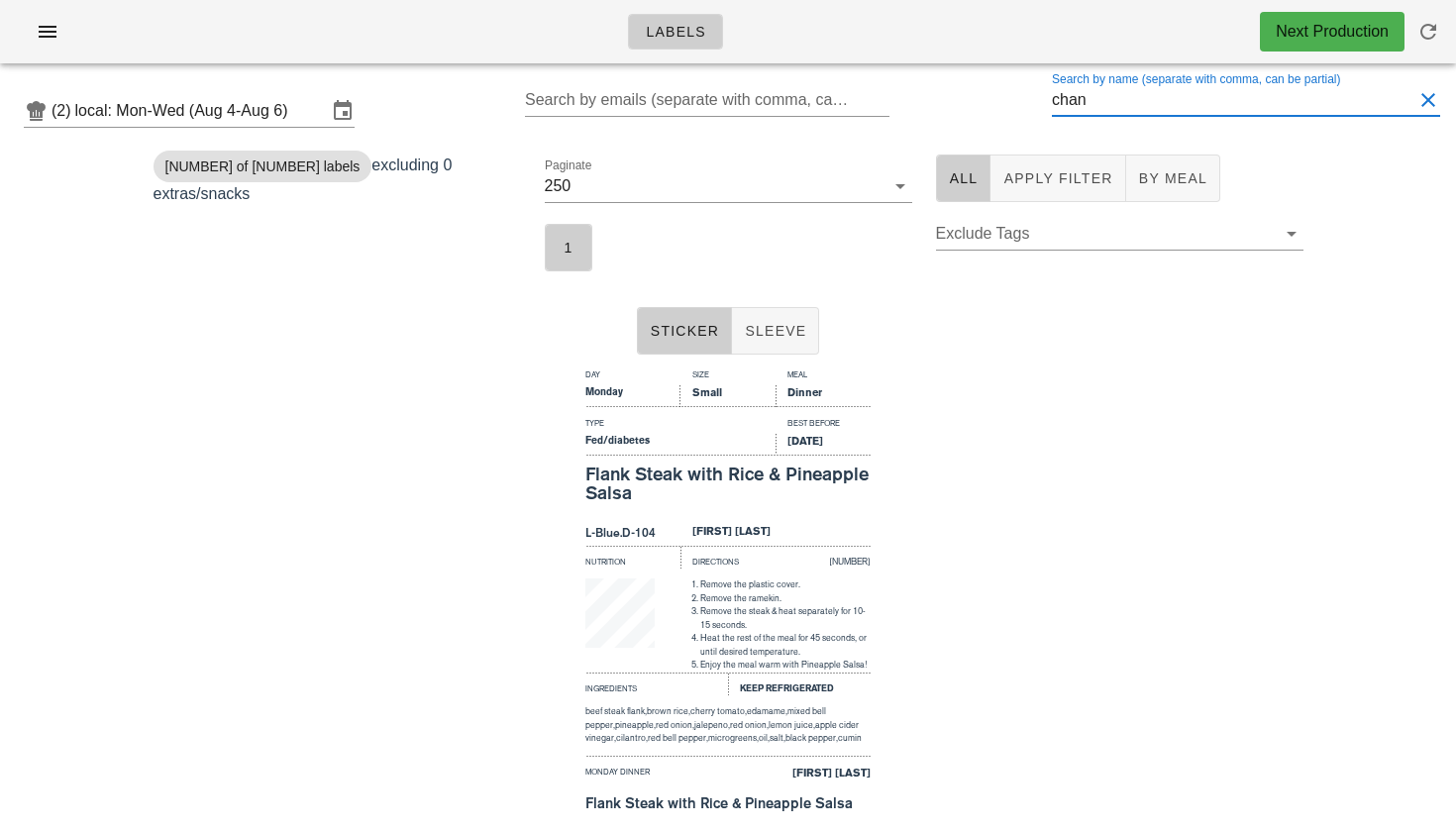 drag, startPoint x: 1107, startPoint y: 113, endPoint x: 1056, endPoint y: 103, distance: 51.97115 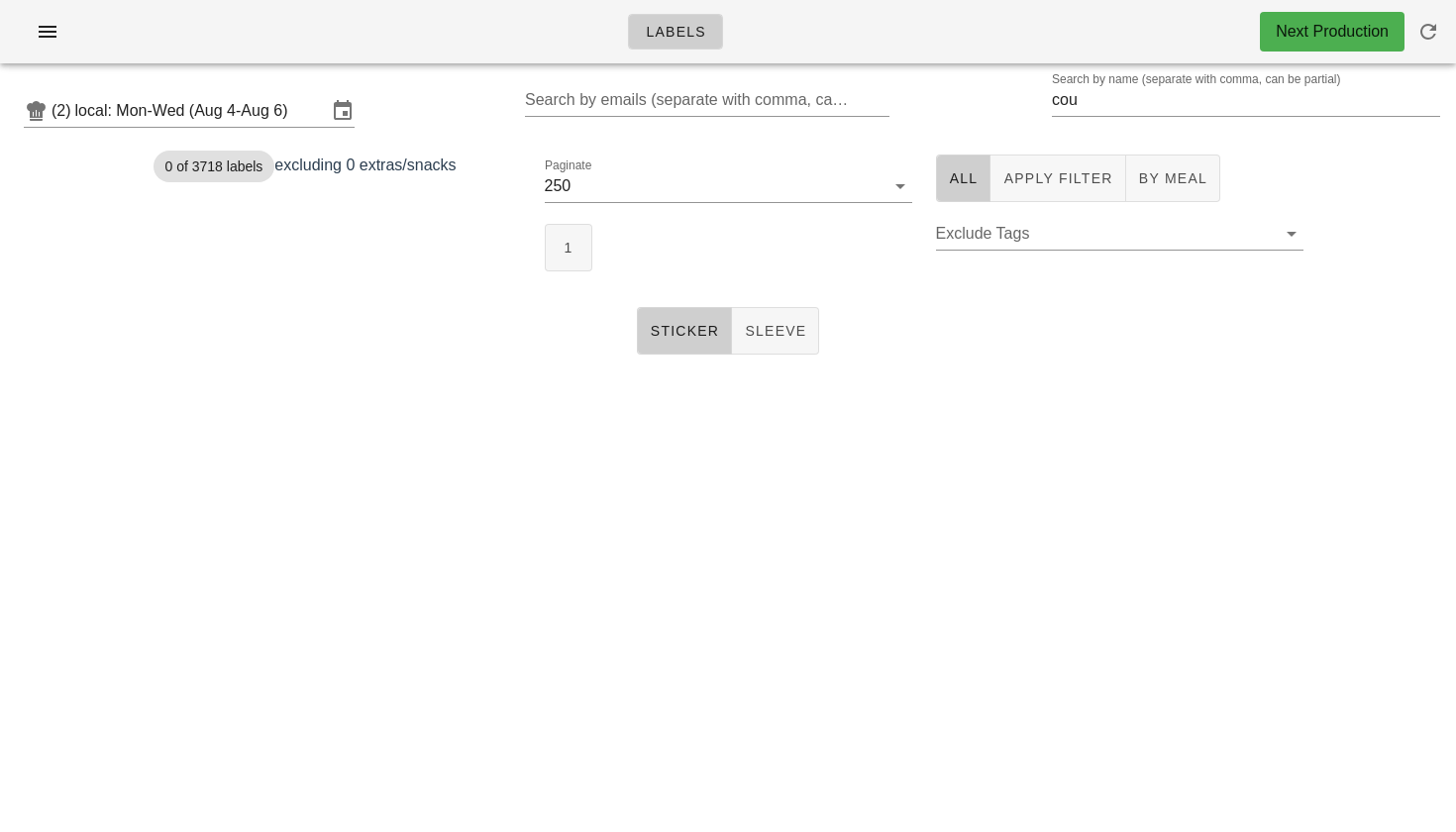 click on "Paginate [NUMBER] [NUMBER]" at bounding box center (728, 213) 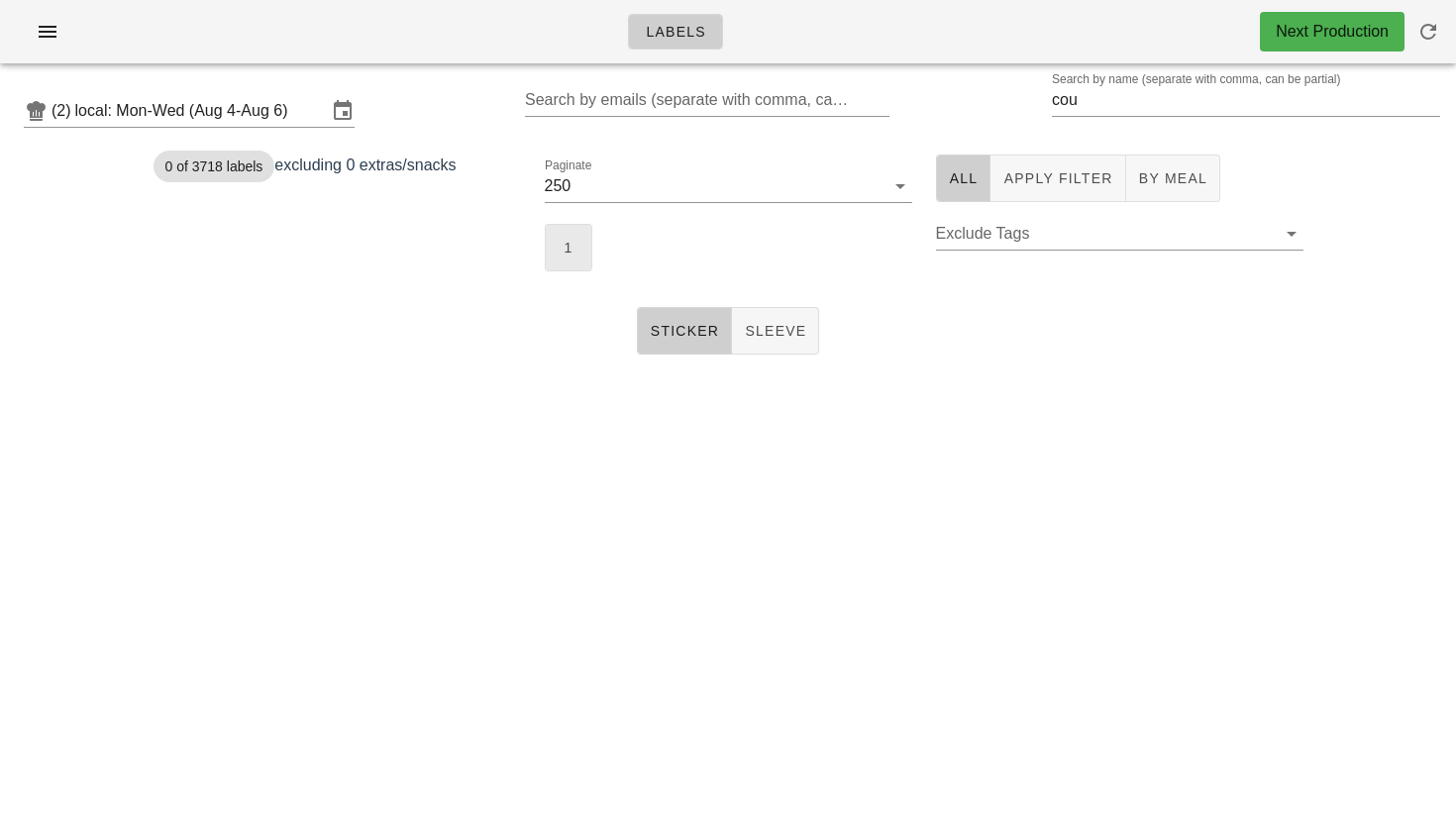 click on "1" at bounding box center (569, 248) 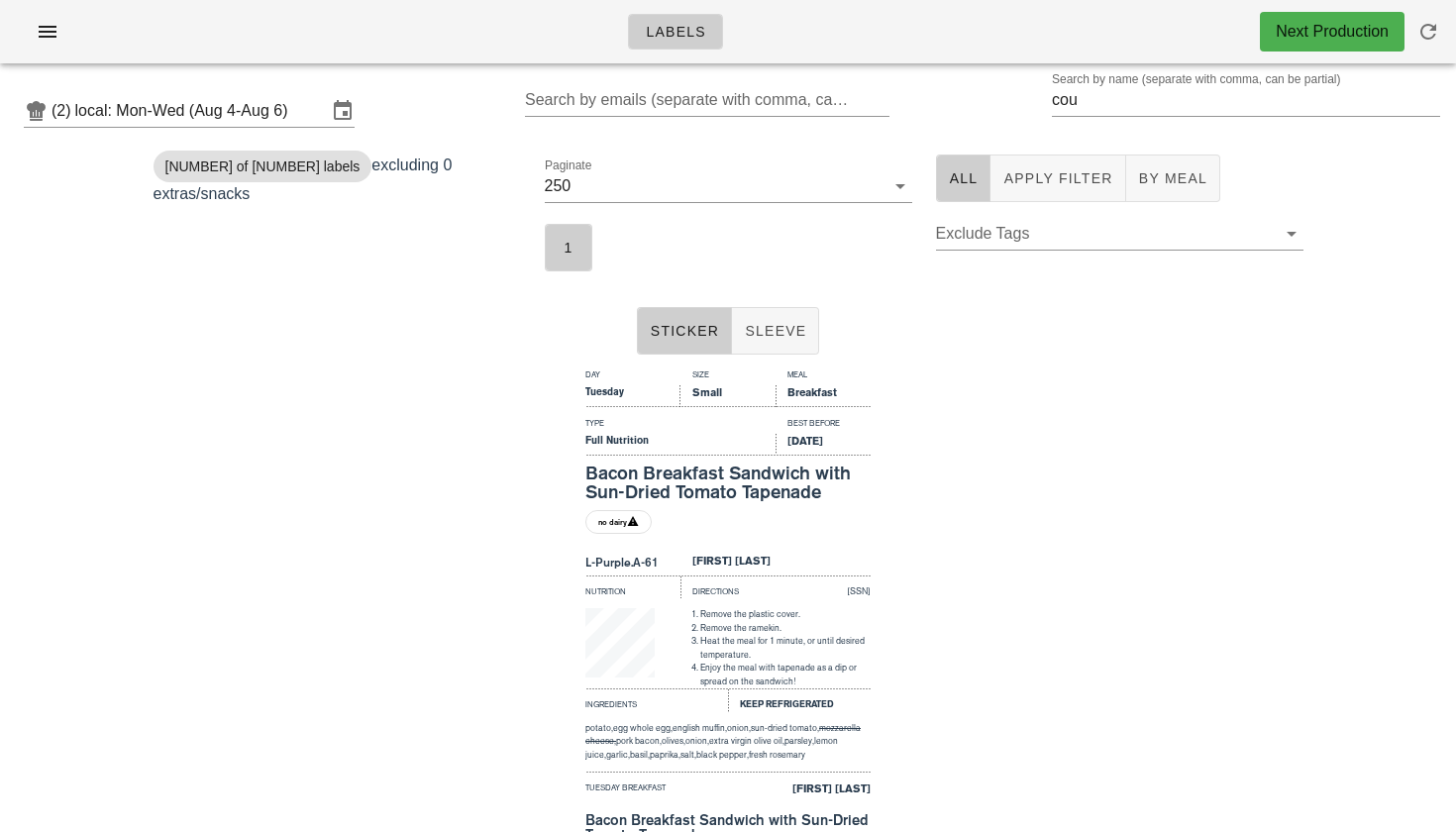 scroll, scrollTop: 0, scrollLeft: 0, axis: both 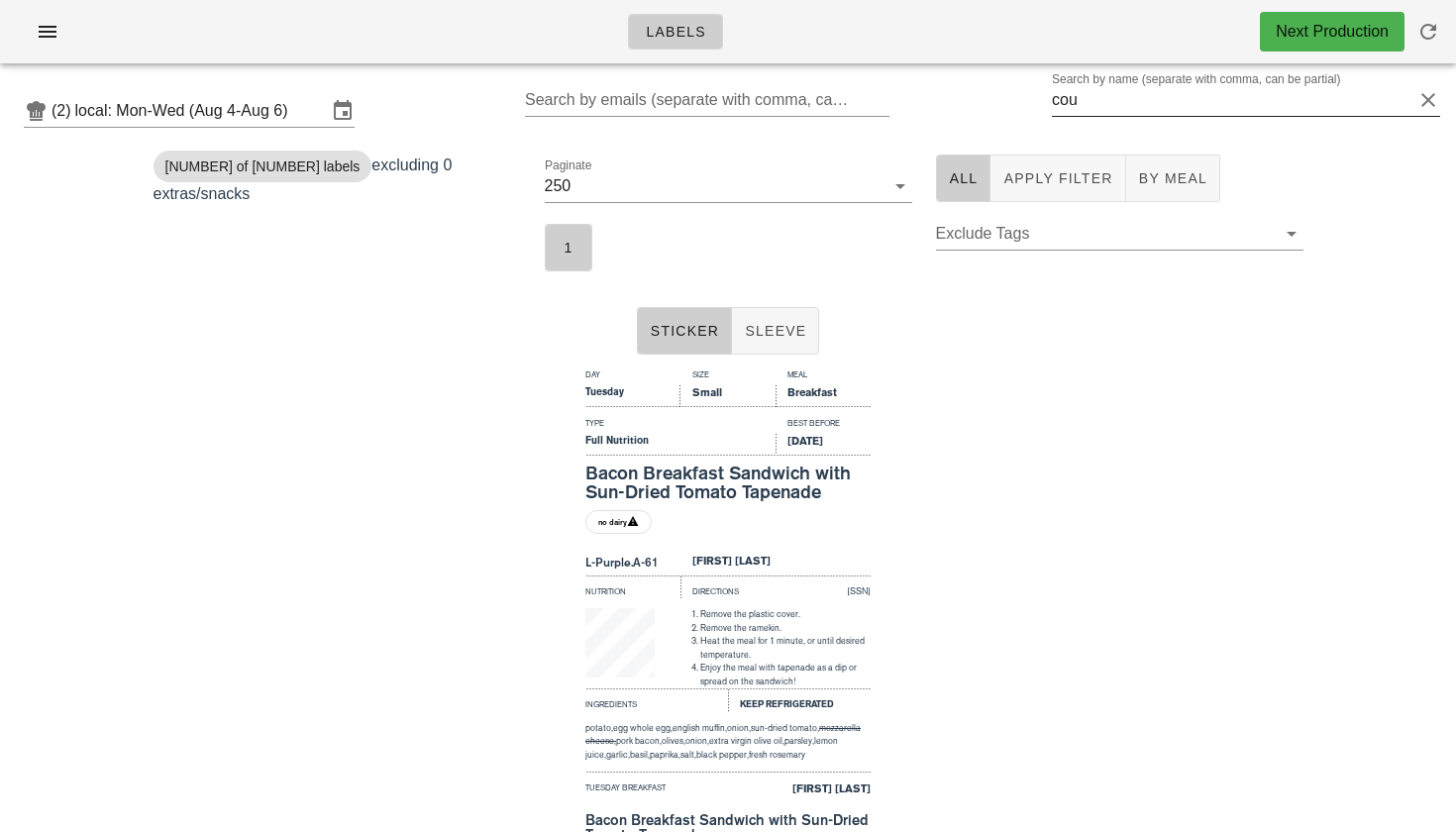 click on "cou" at bounding box center (1232, 100) 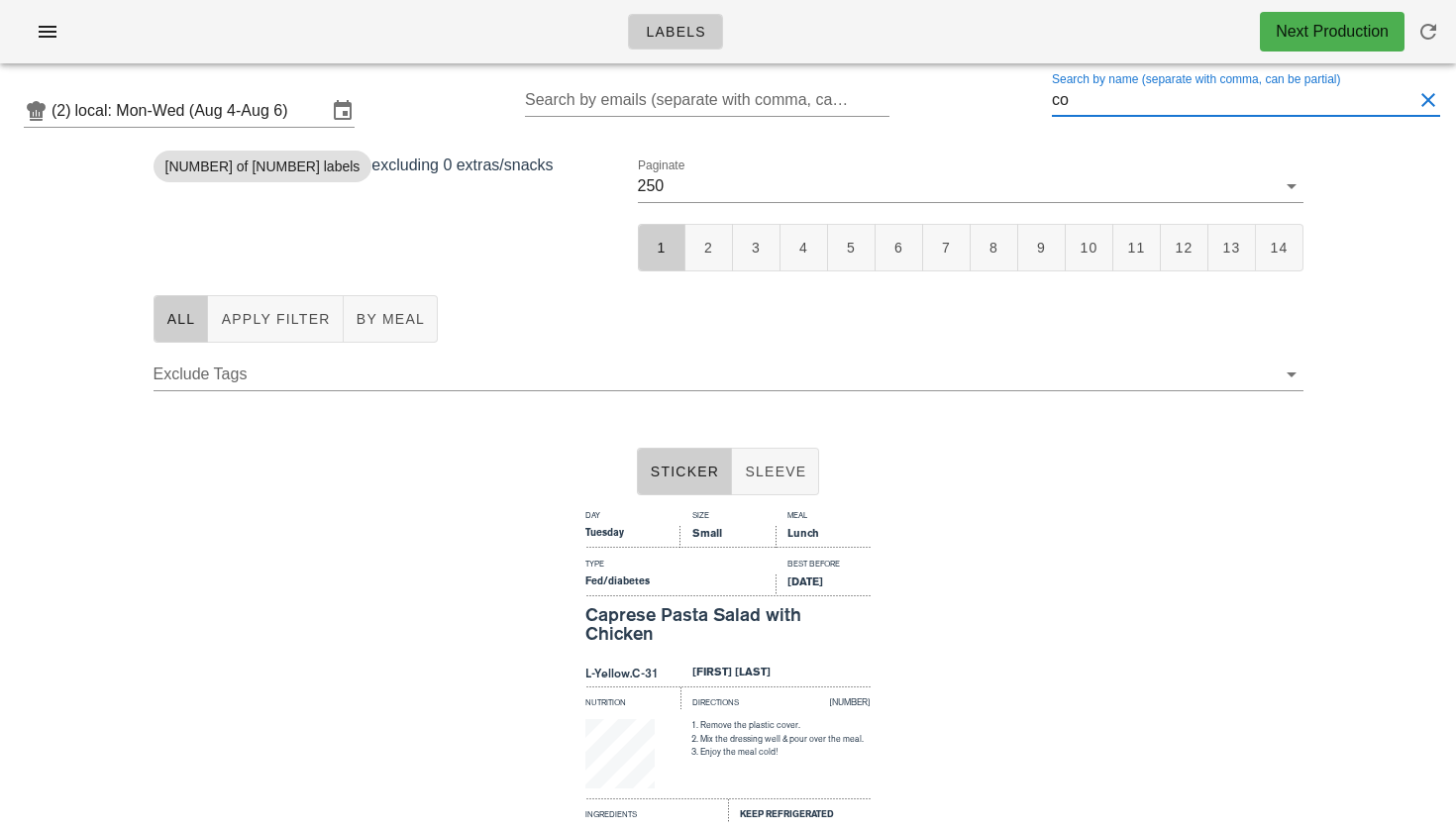 type on "c" 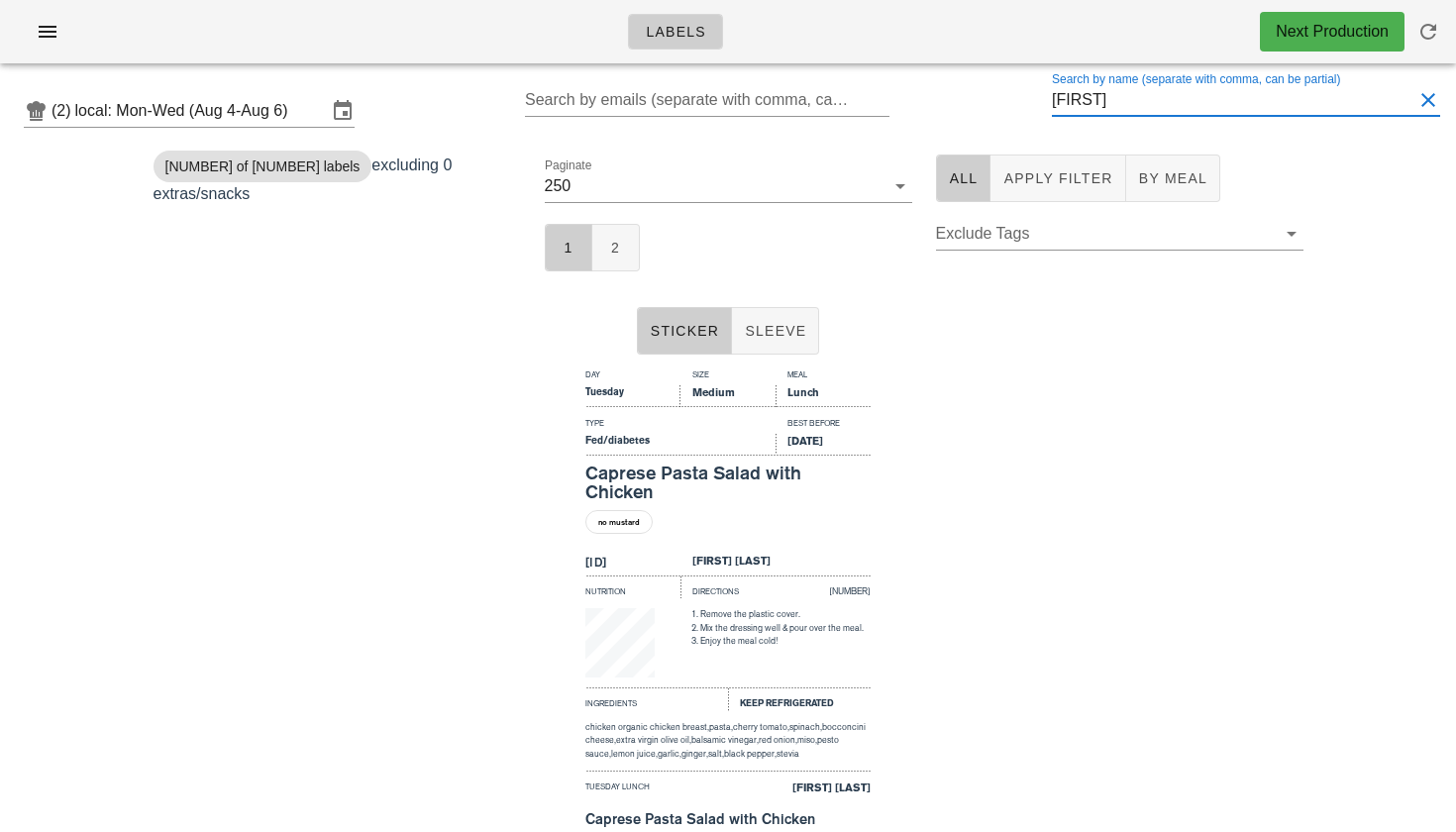 type on "l" 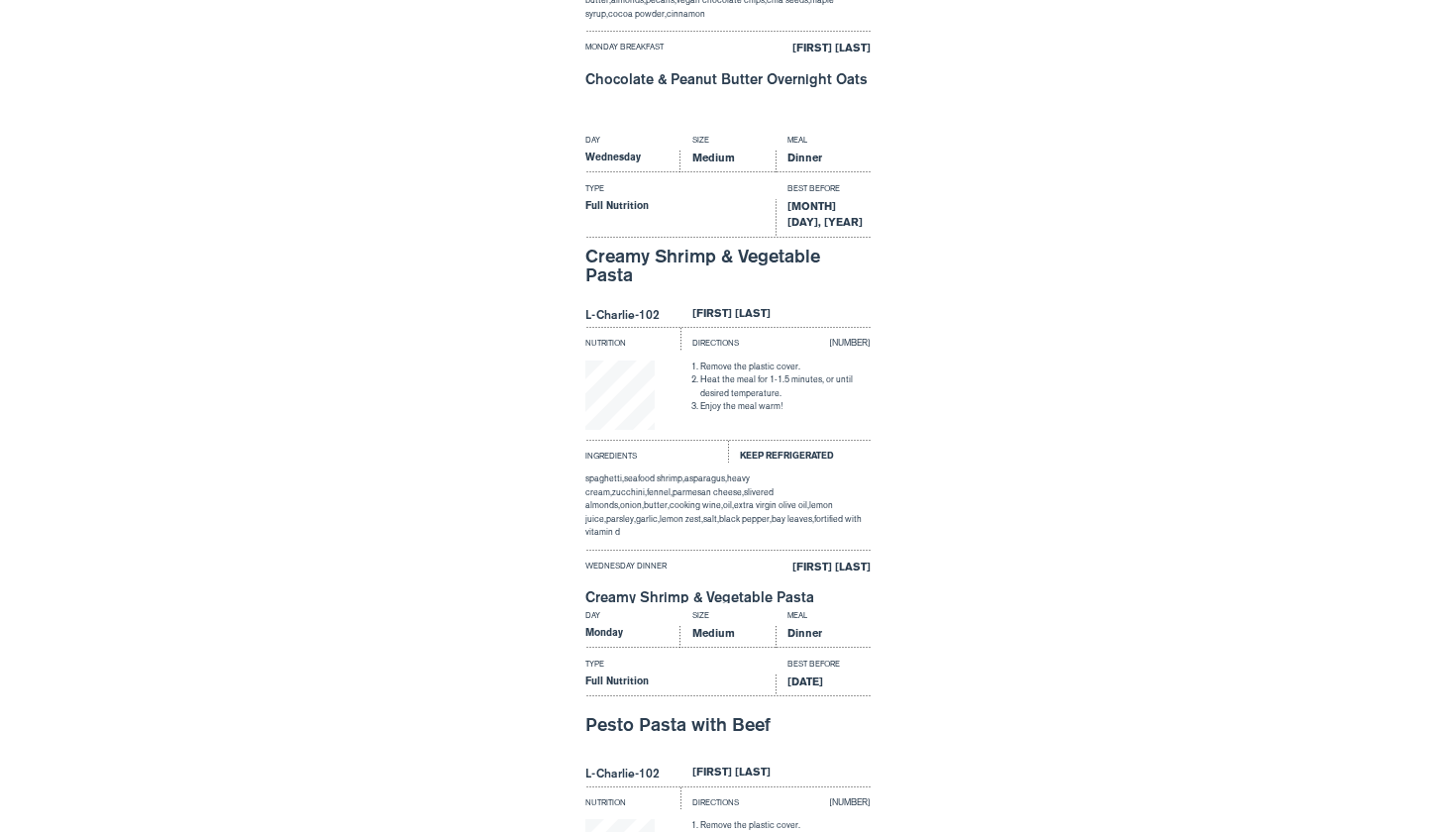 scroll, scrollTop: 722, scrollLeft: 0, axis: vertical 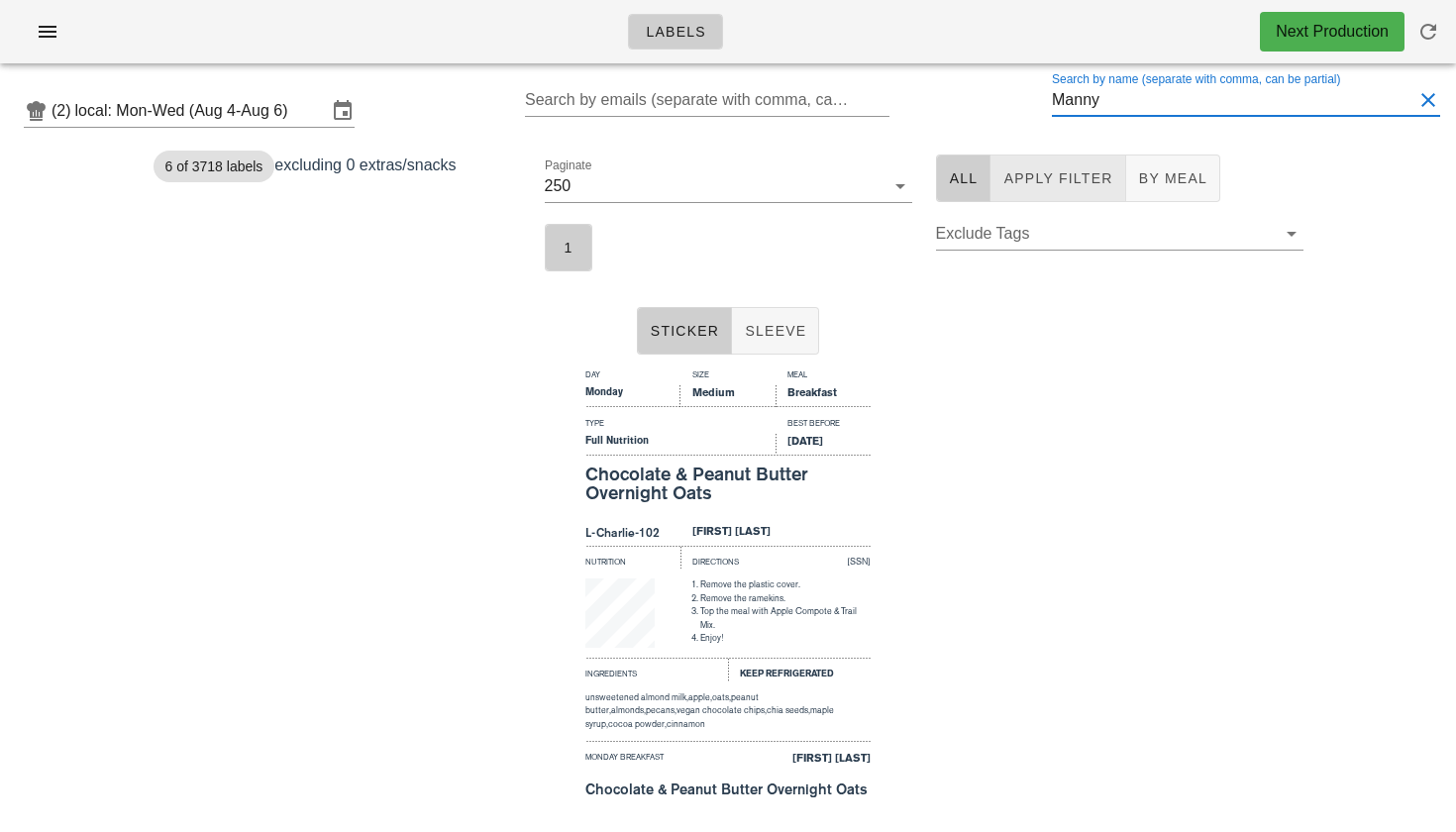 click on "Apply Filter" at bounding box center (1058, 178) 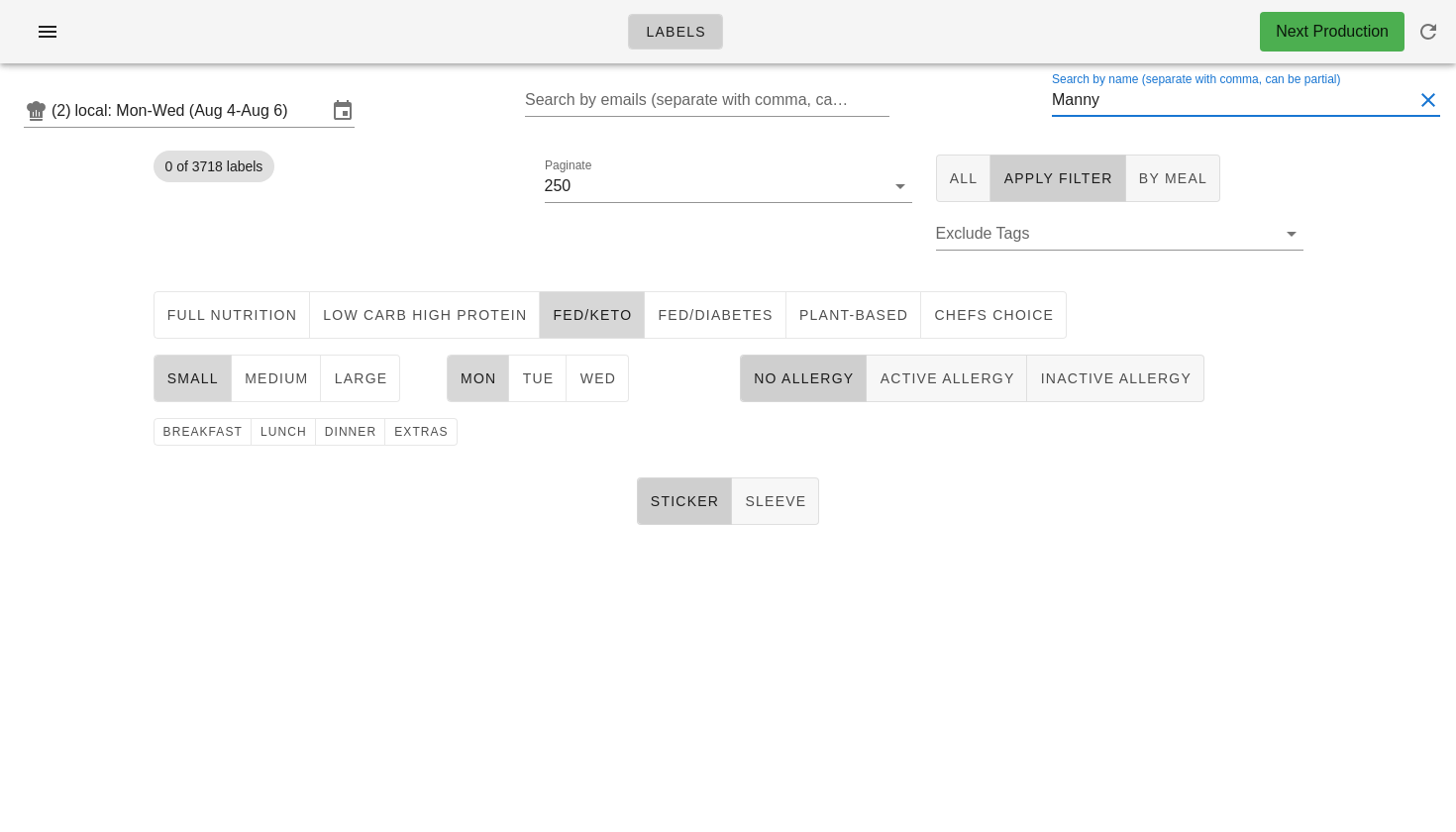 click on "Manny" at bounding box center [1232, 100] 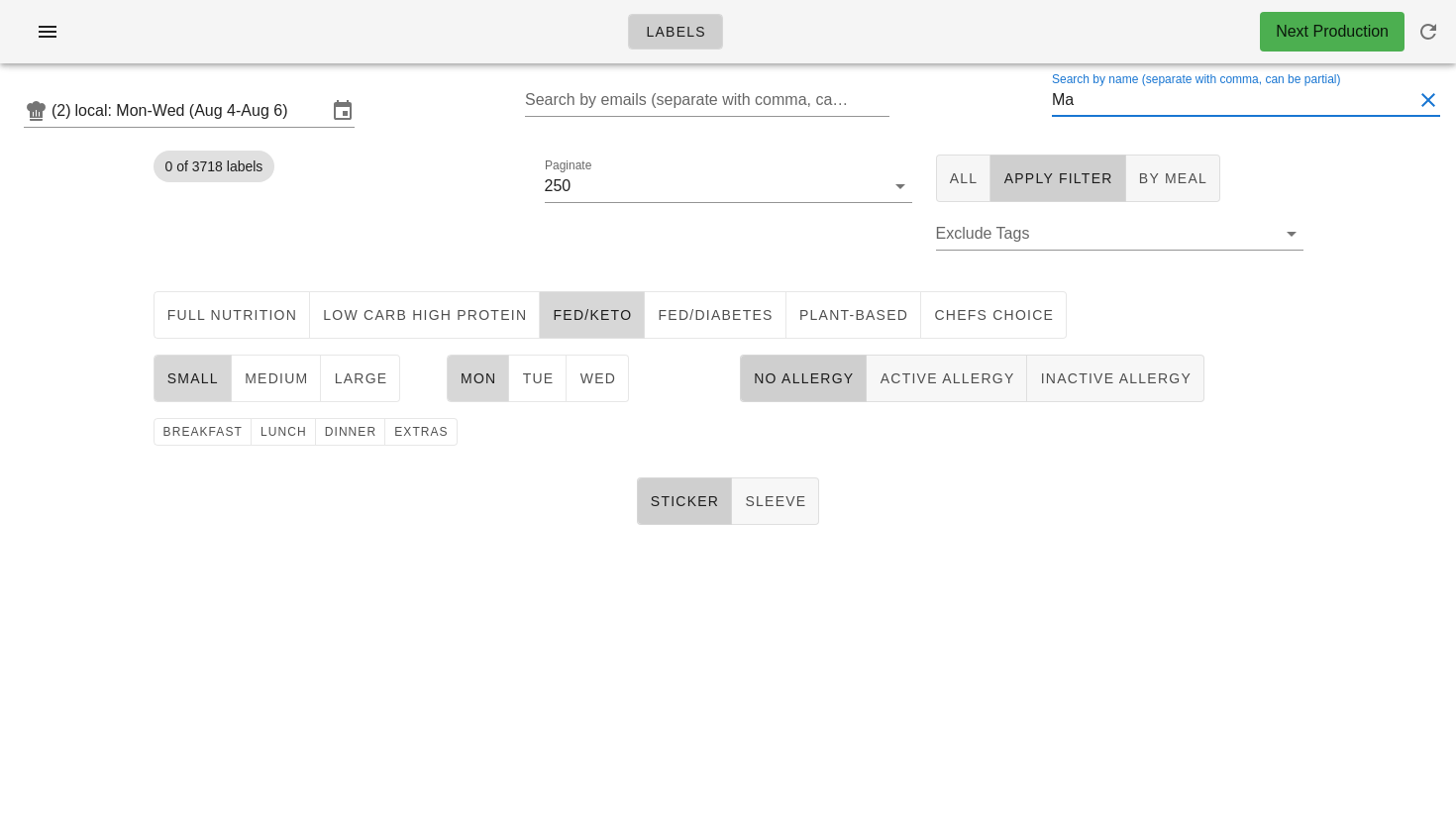 type on "M" 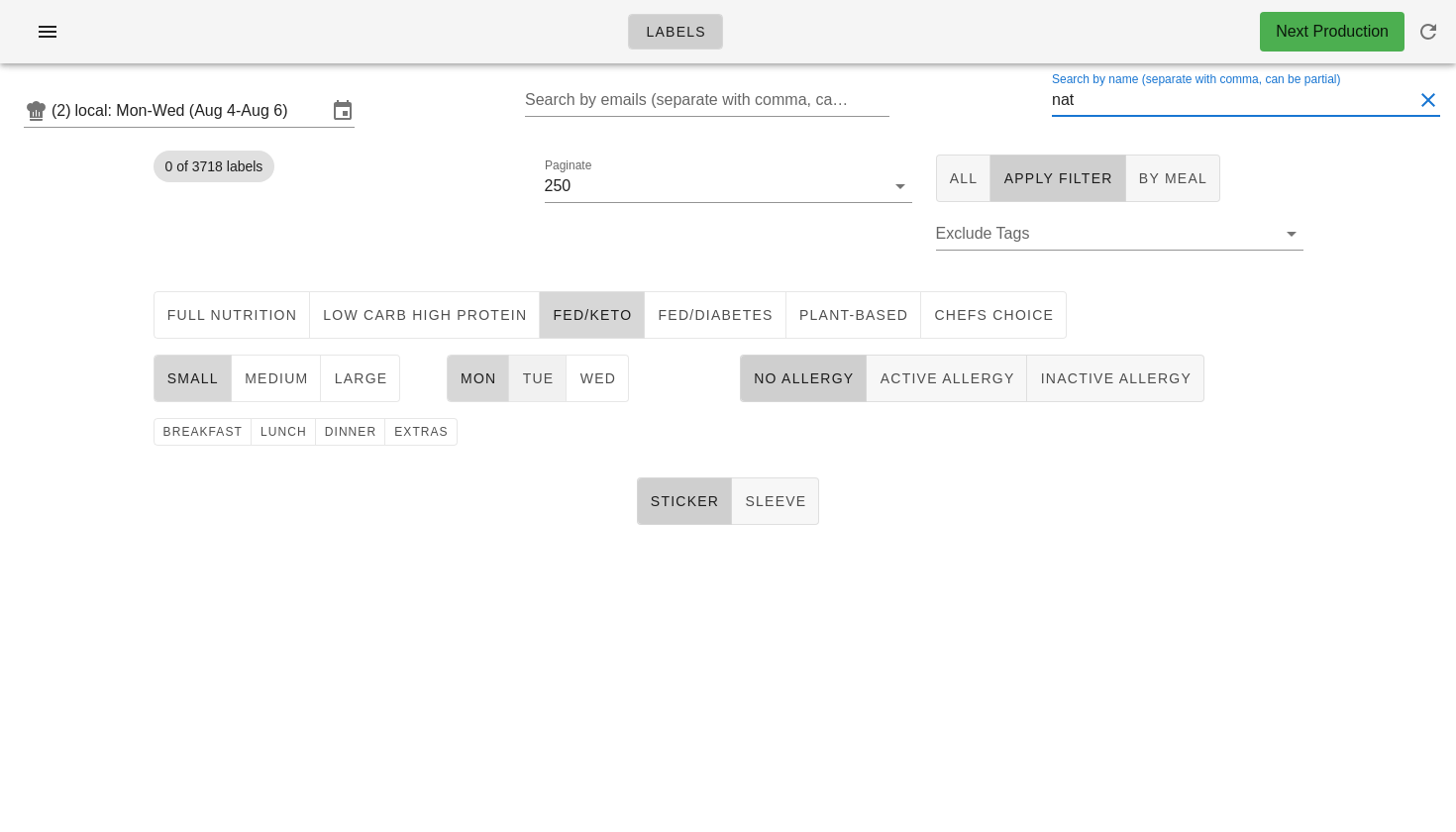 type on "nat" 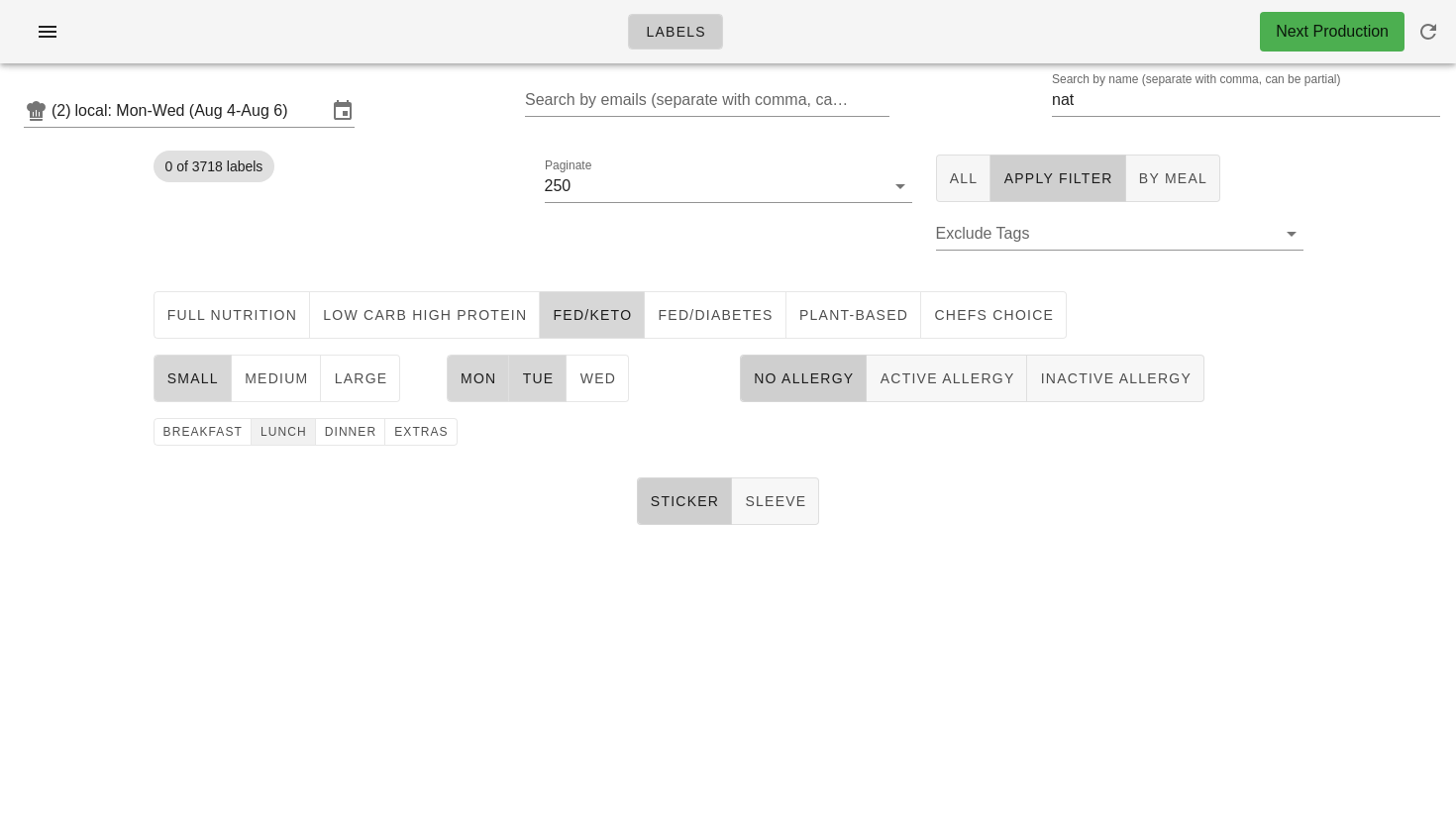 click on "lunch" at bounding box center (283, 432) 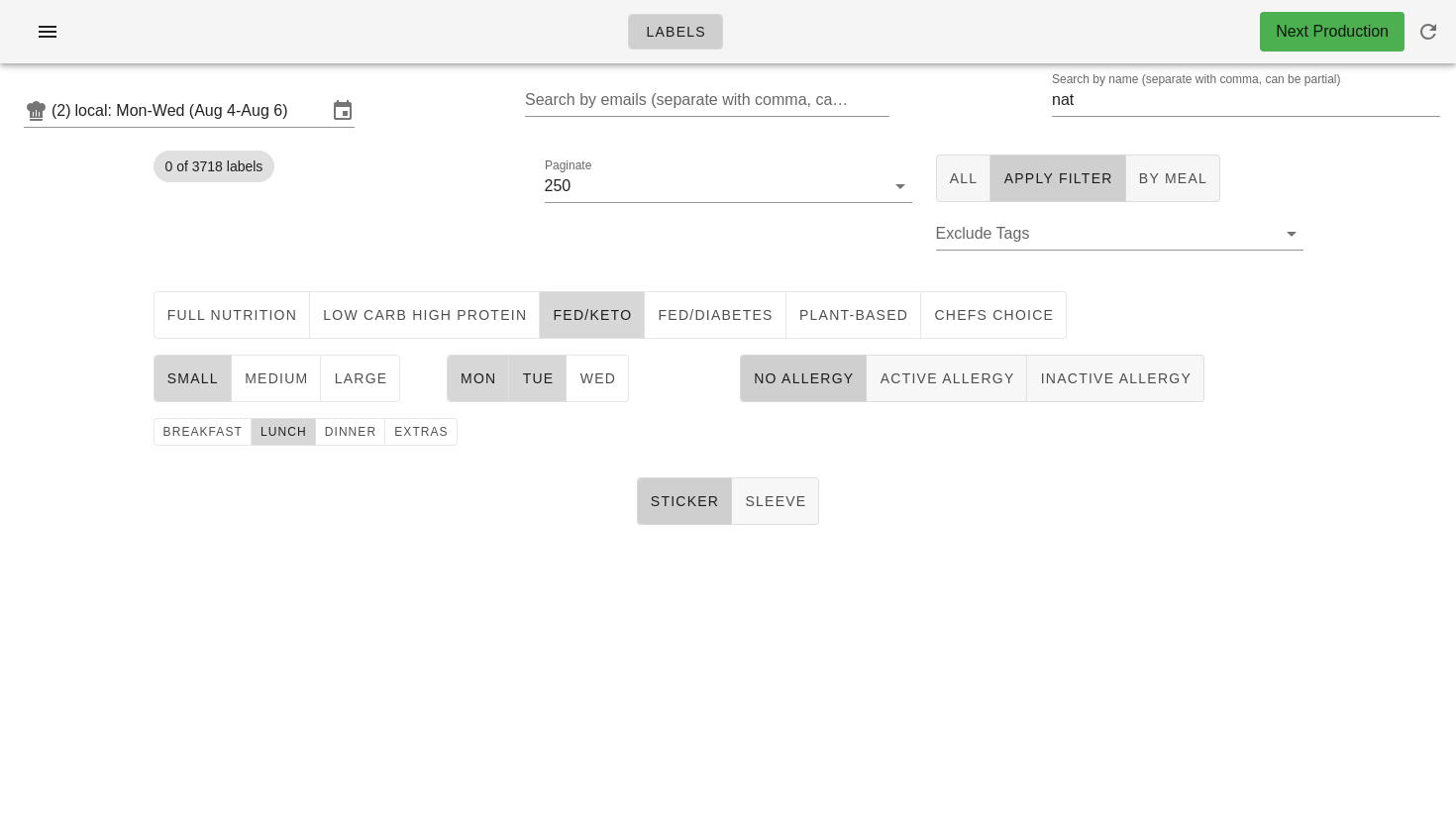 click on "Labels Next Production  (2) local: Mon-Wed ([DATE] -[DATE]) Search by emails (separate with comma, can be partial) Search by name  (separate with comma, can be partial) nat 0 of 3718 labels    Paginate 250 All Apply Filter By Meal Exclude Tags  Full Nutrition   Low Carb High Protein   Fed/keto   Fed/diabetes   Plant-Based   chefs choice   small   medium   large   Mon   Tue   Wed  No Allergy Active Allergy Inactive Allergy  breakfast   lunch   dinner   extras  Sticker Sleeve  Something unexpected happened. Please refresh the page and check your work.      Close" at bounding box center [728, 416] 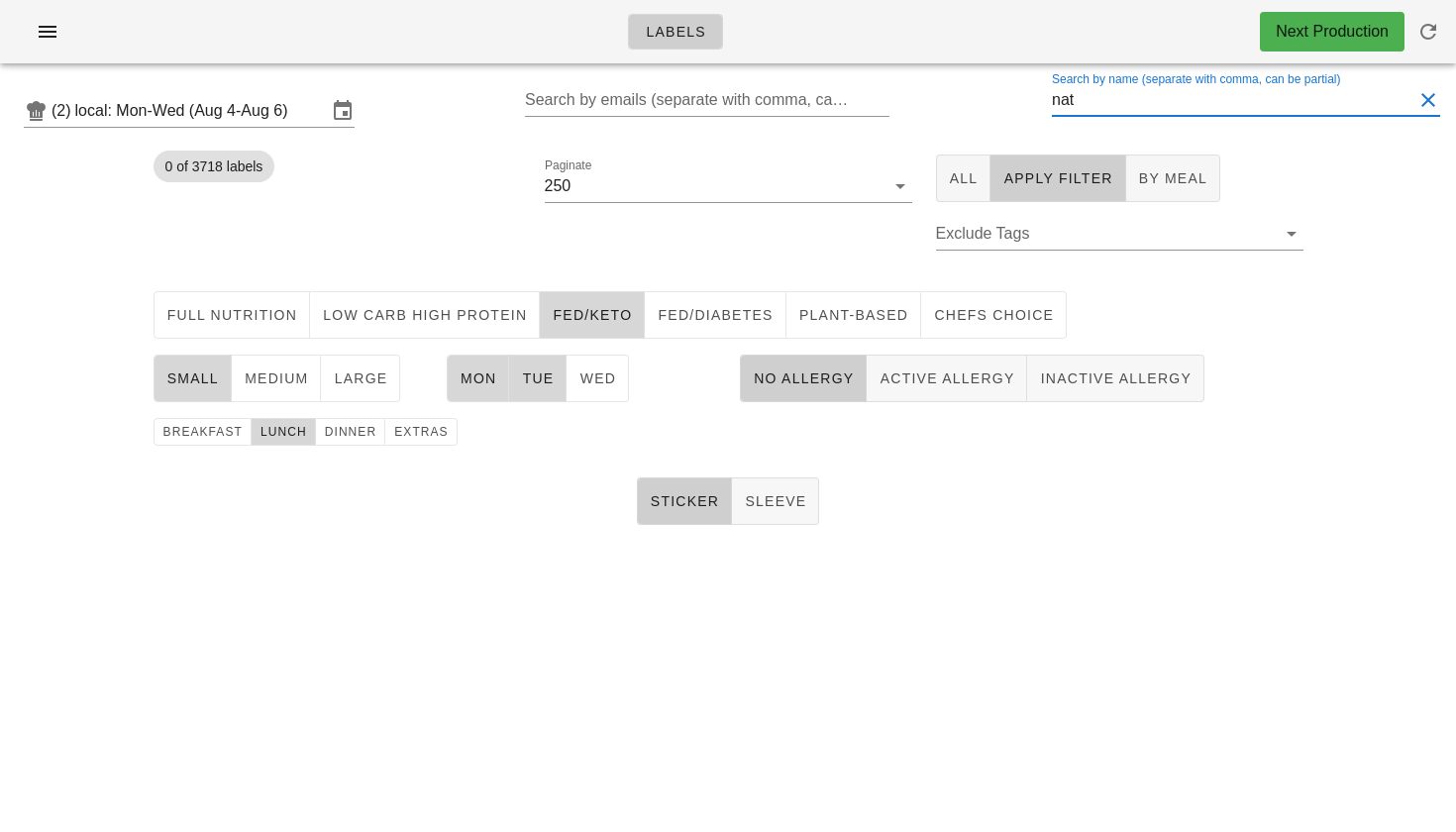 drag, startPoint x: 1126, startPoint y: 97, endPoint x: 975, endPoint y: 84, distance: 151.5586 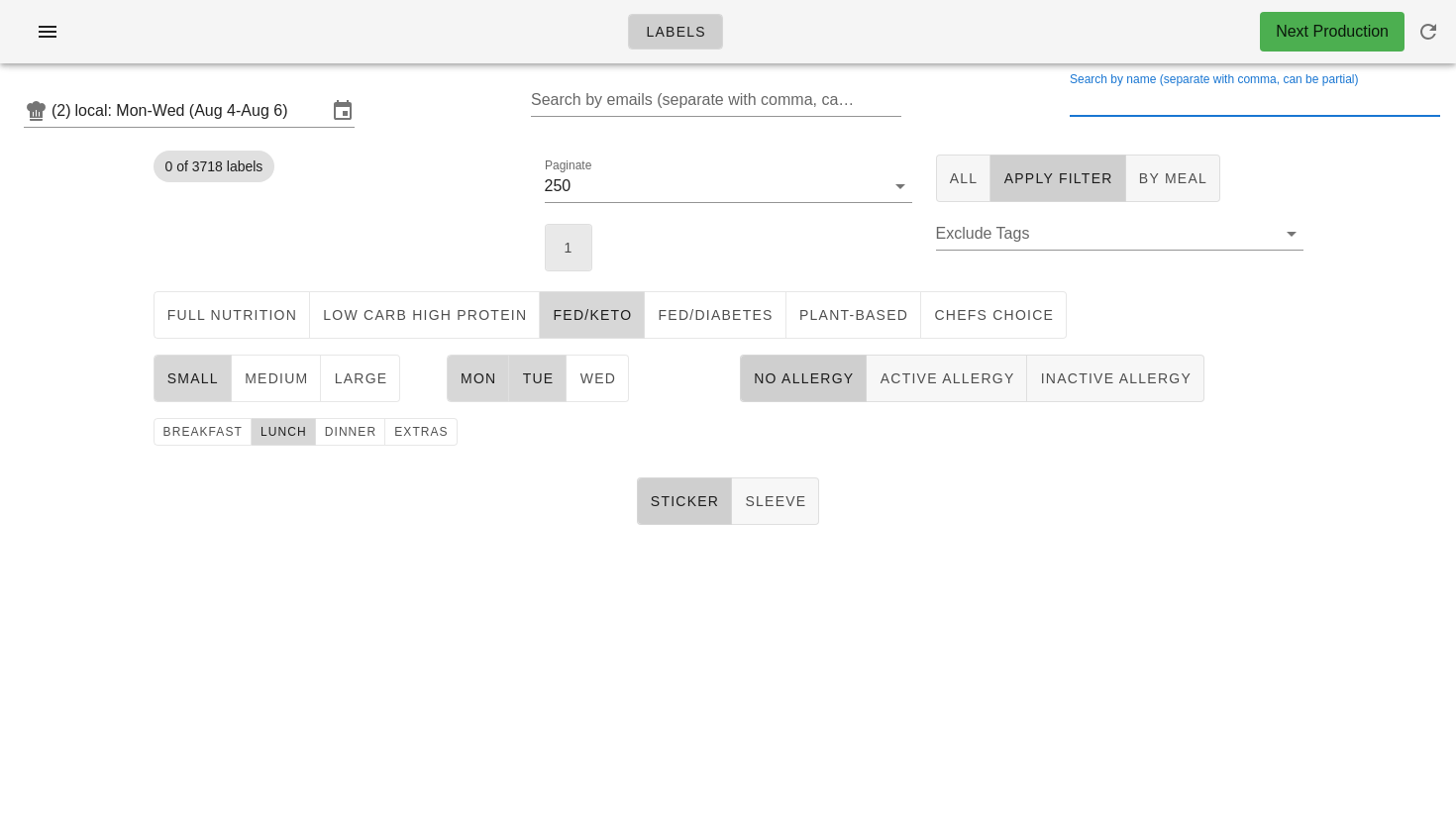 type 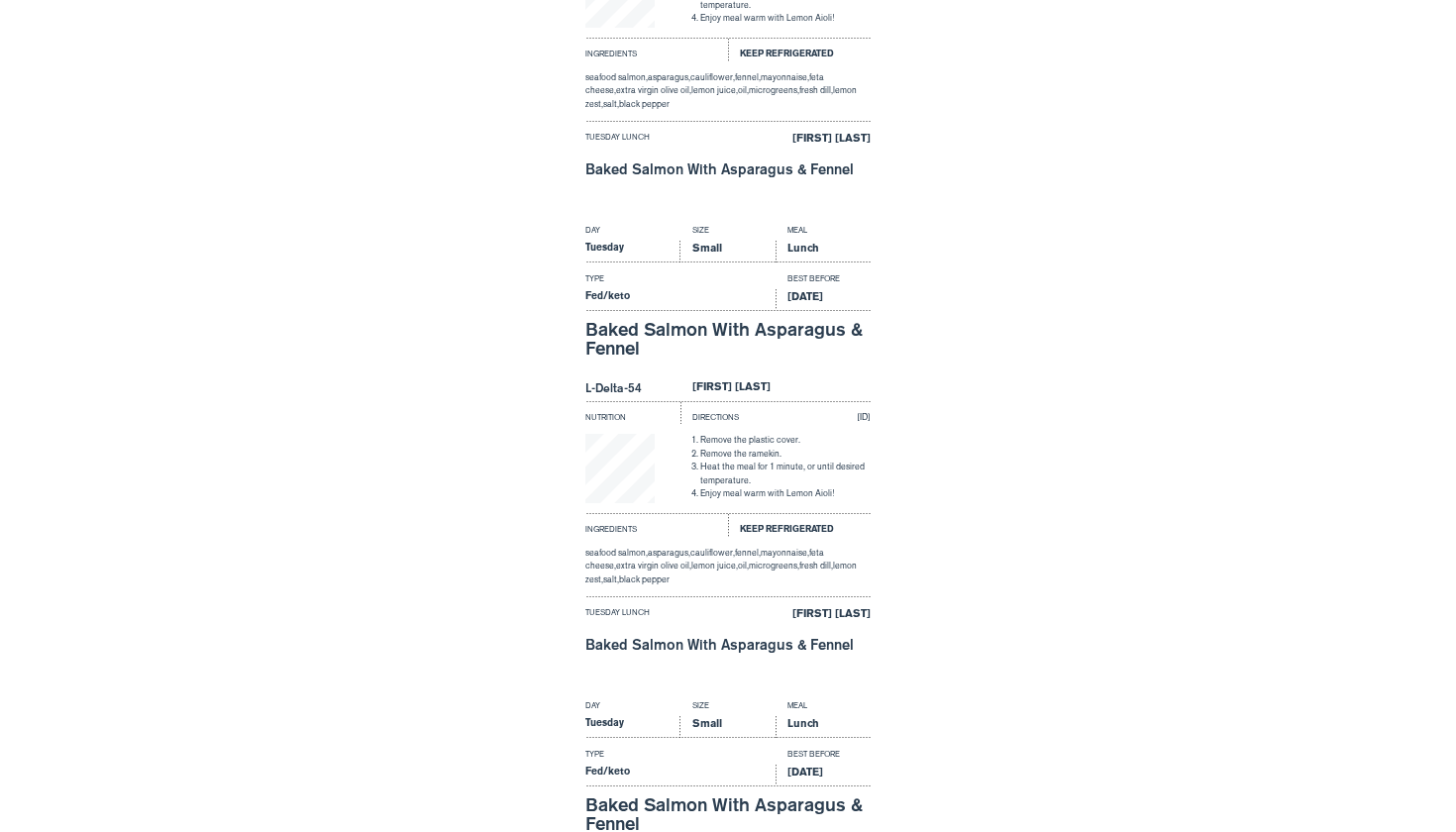 scroll, scrollTop: 3169, scrollLeft: 0, axis: vertical 